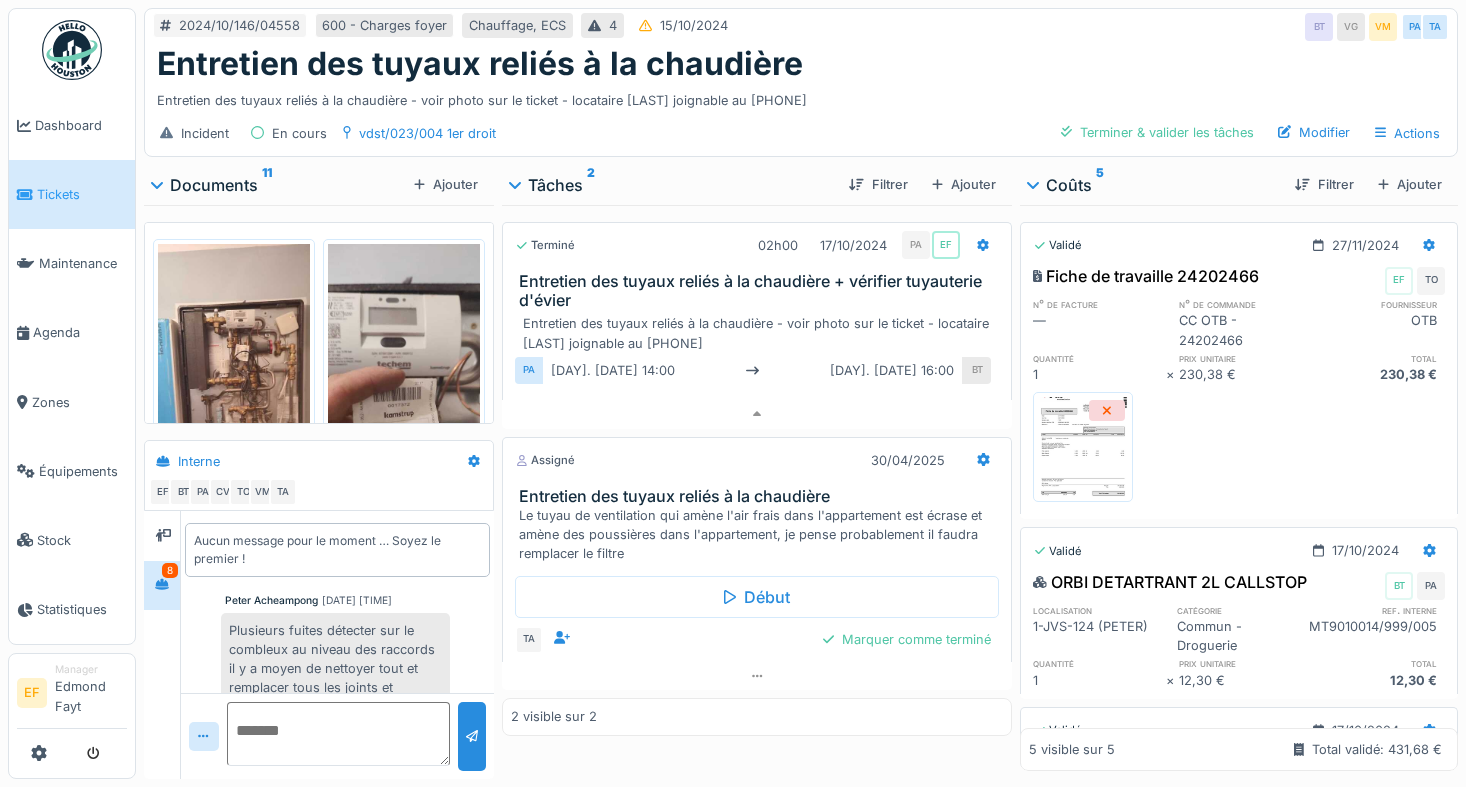 scroll, scrollTop: 15, scrollLeft: 0, axis: vertical 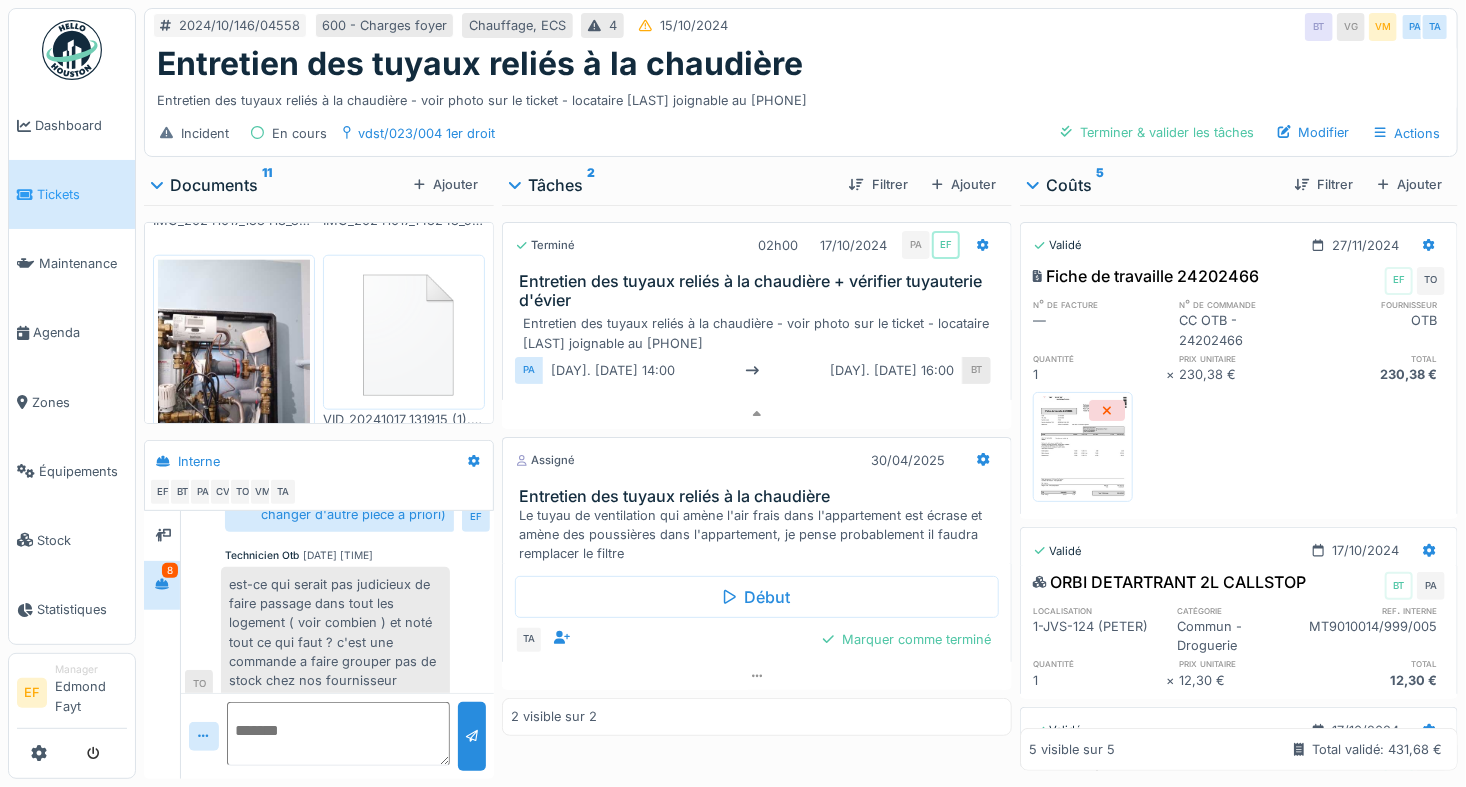 click on "est-ce qui serait pas judicieux de faire passage dans tout les logement ( voir combien ) et noté tout ce qui faut ? c'est une commande a faire grouper pas de stock chez nos fournisseur" at bounding box center (335, 632) 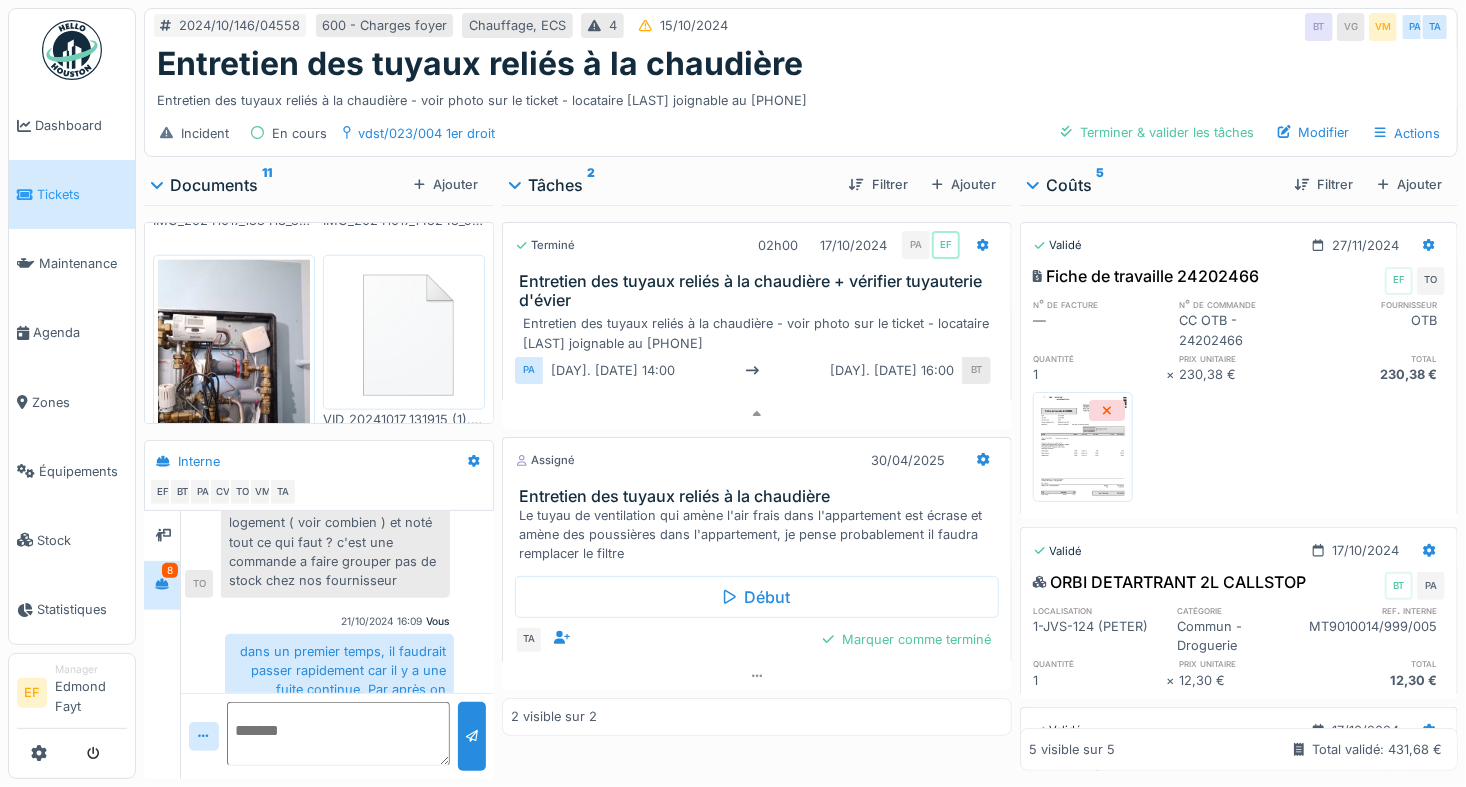 click on "est-ce qui serait pas judicieux de faire passage dans tout les logement ( voir combien ) et noté tout ce qui faut ? c'est une commande a faire grouper pas de stock chez nos fournisseur" at bounding box center [335, 532] 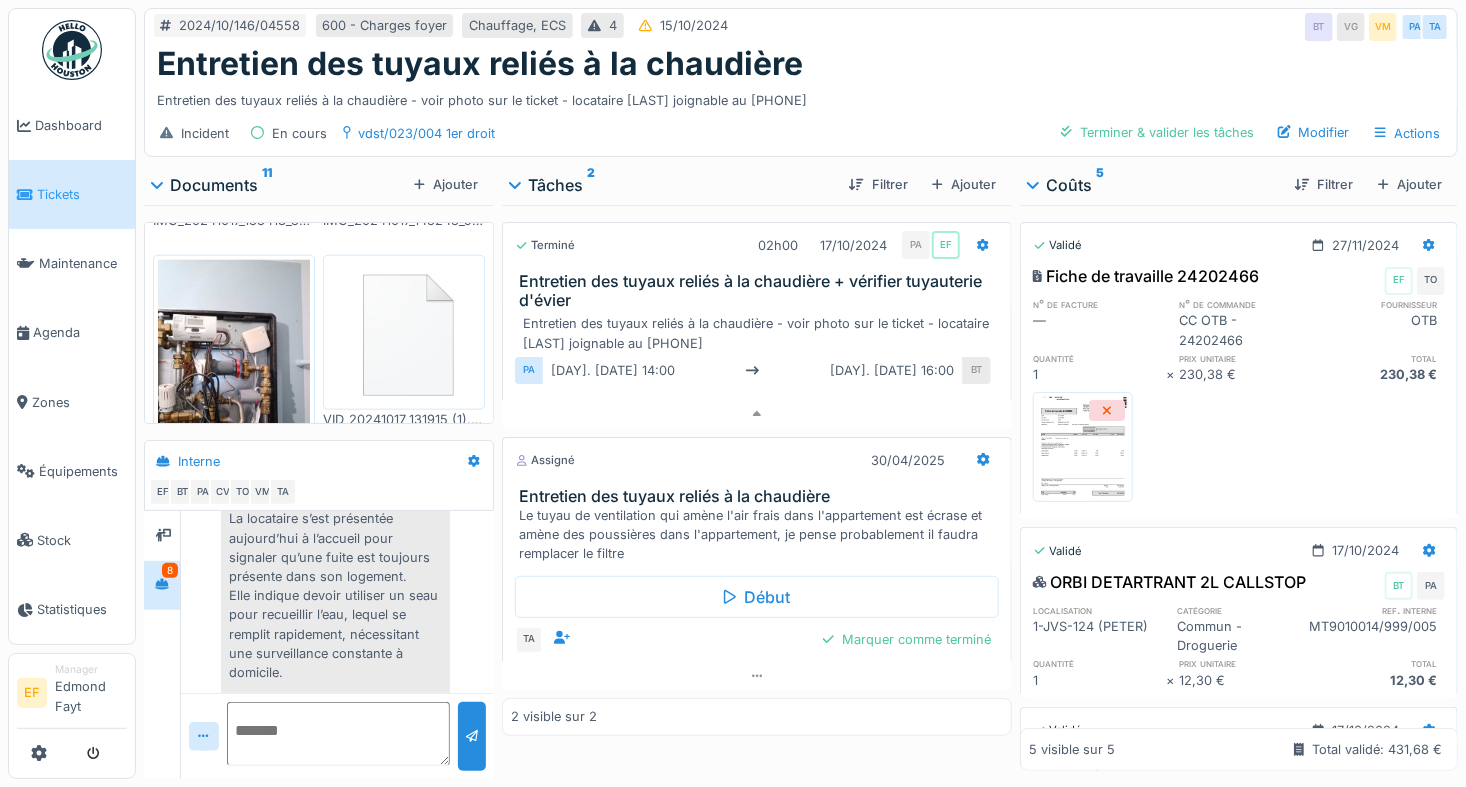 scroll, scrollTop: 1988, scrollLeft: 0, axis: vertical 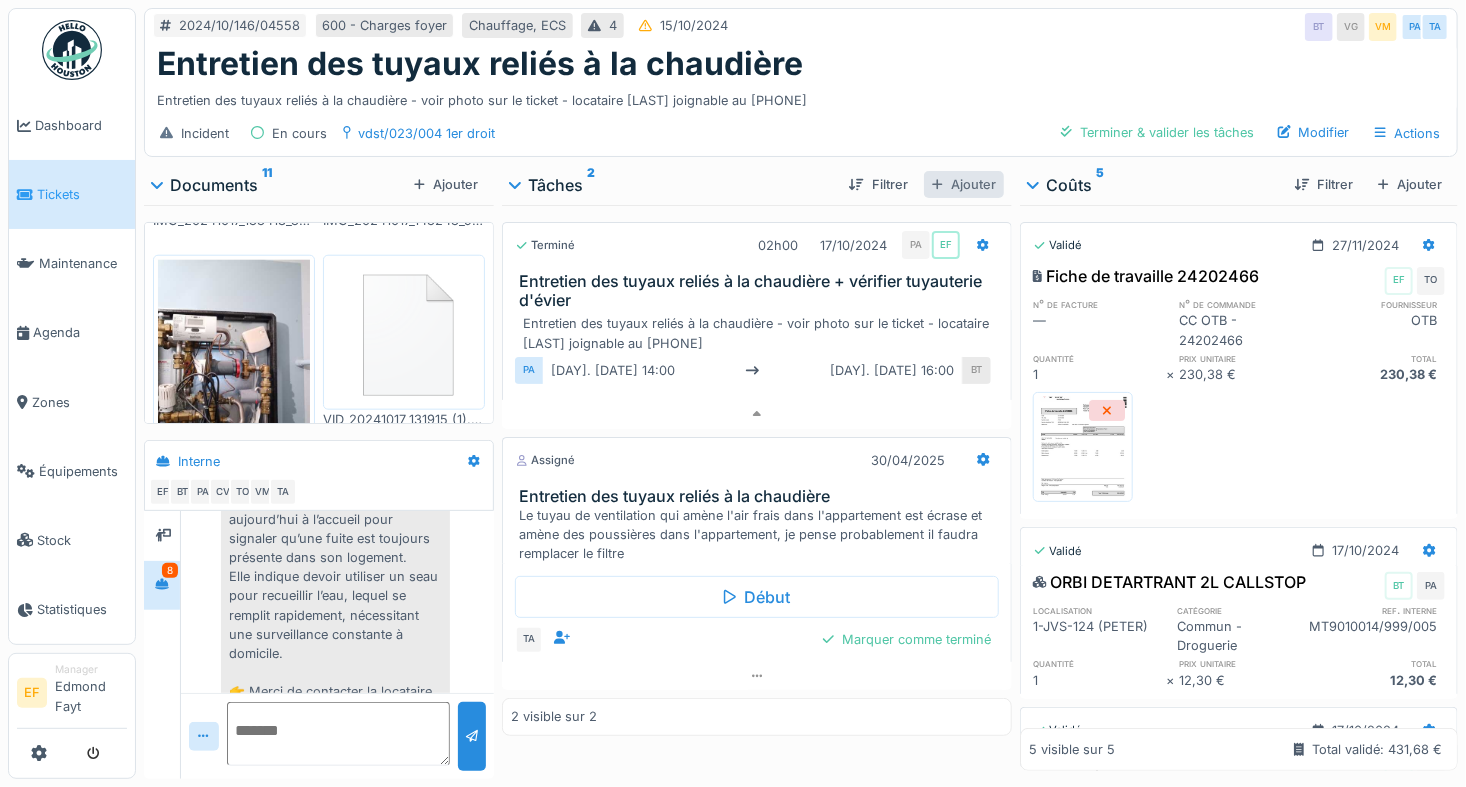 click on "Ajouter" at bounding box center (964, 184) 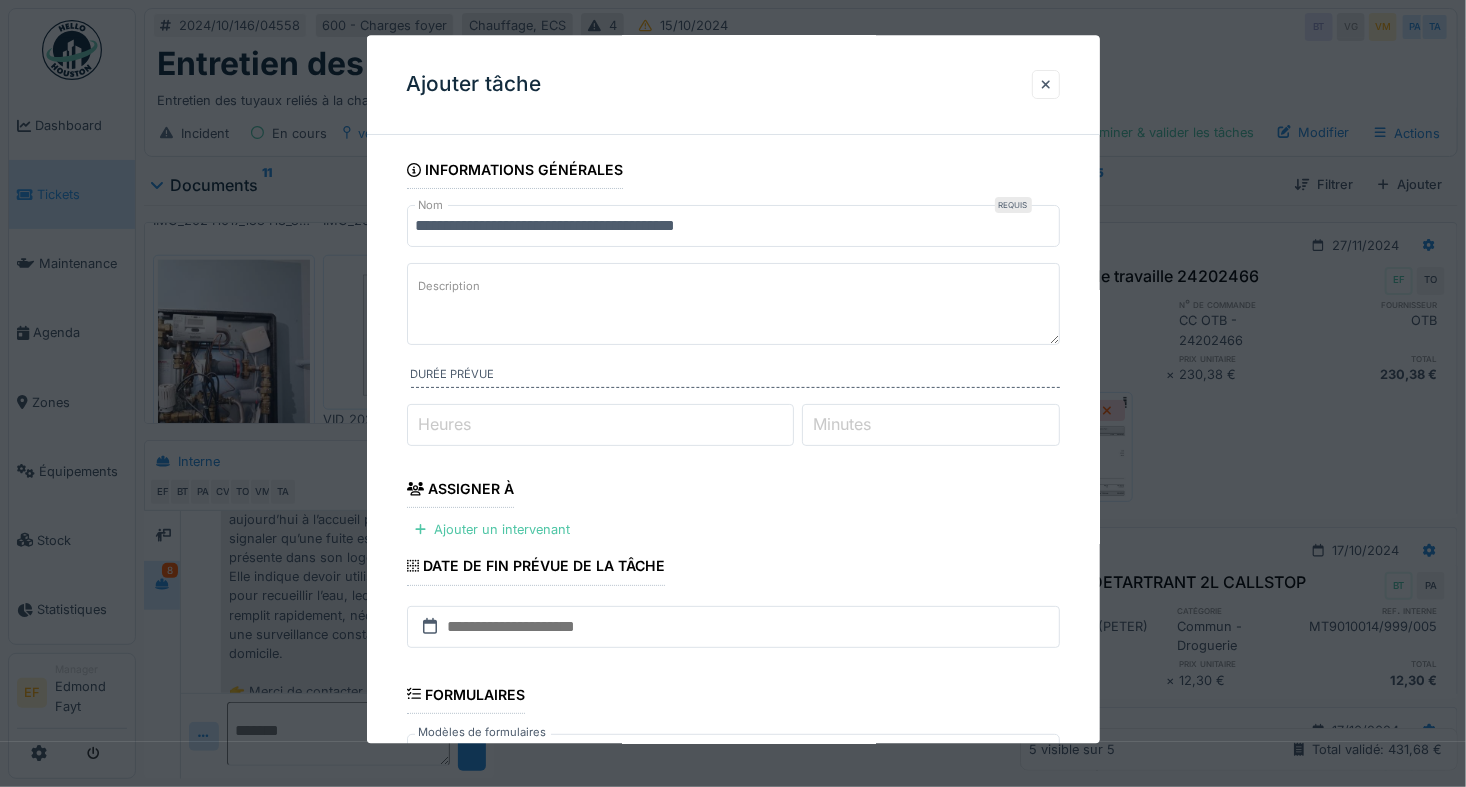 click on "Description" at bounding box center [450, 287] 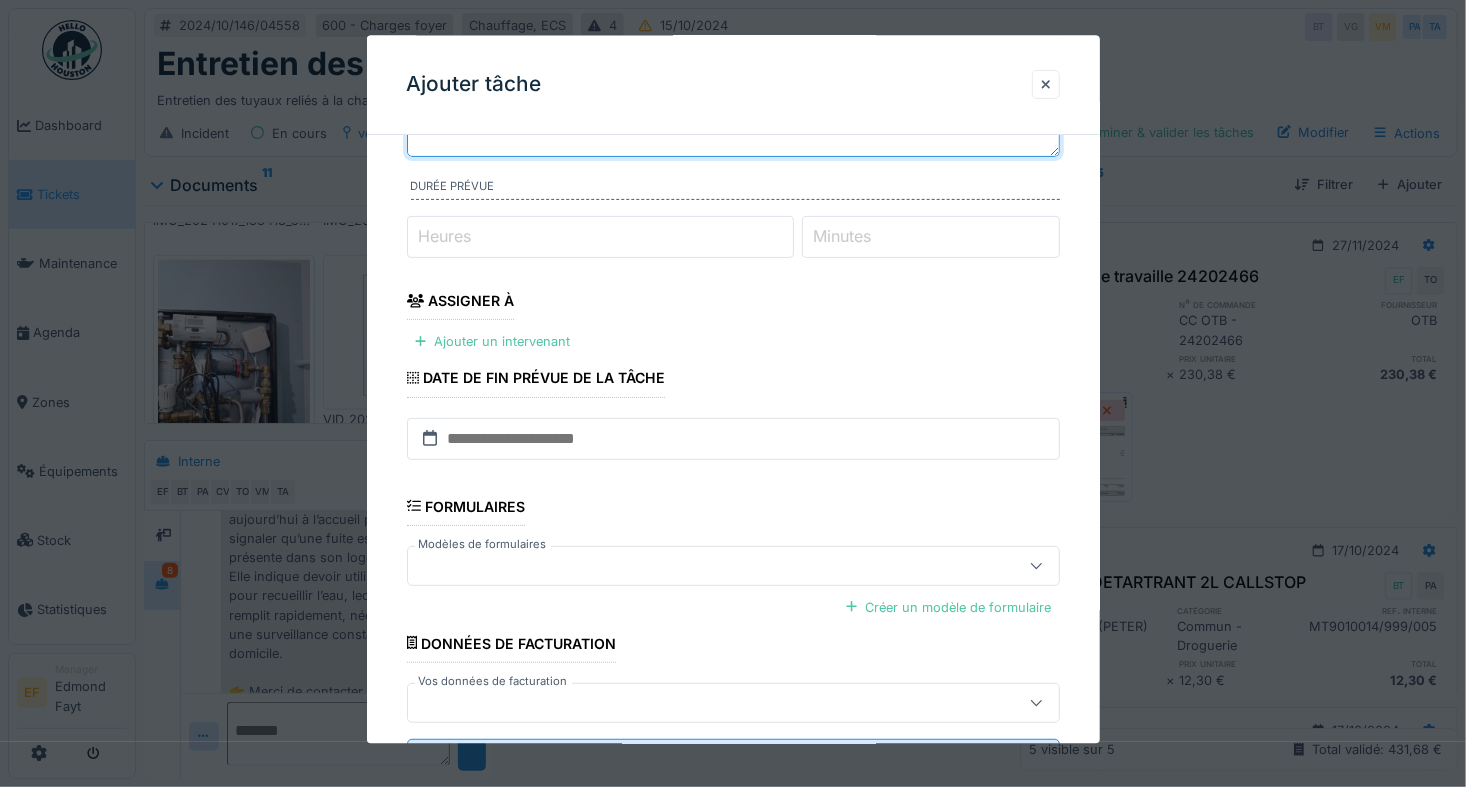 scroll, scrollTop: 200, scrollLeft: 0, axis: vertical 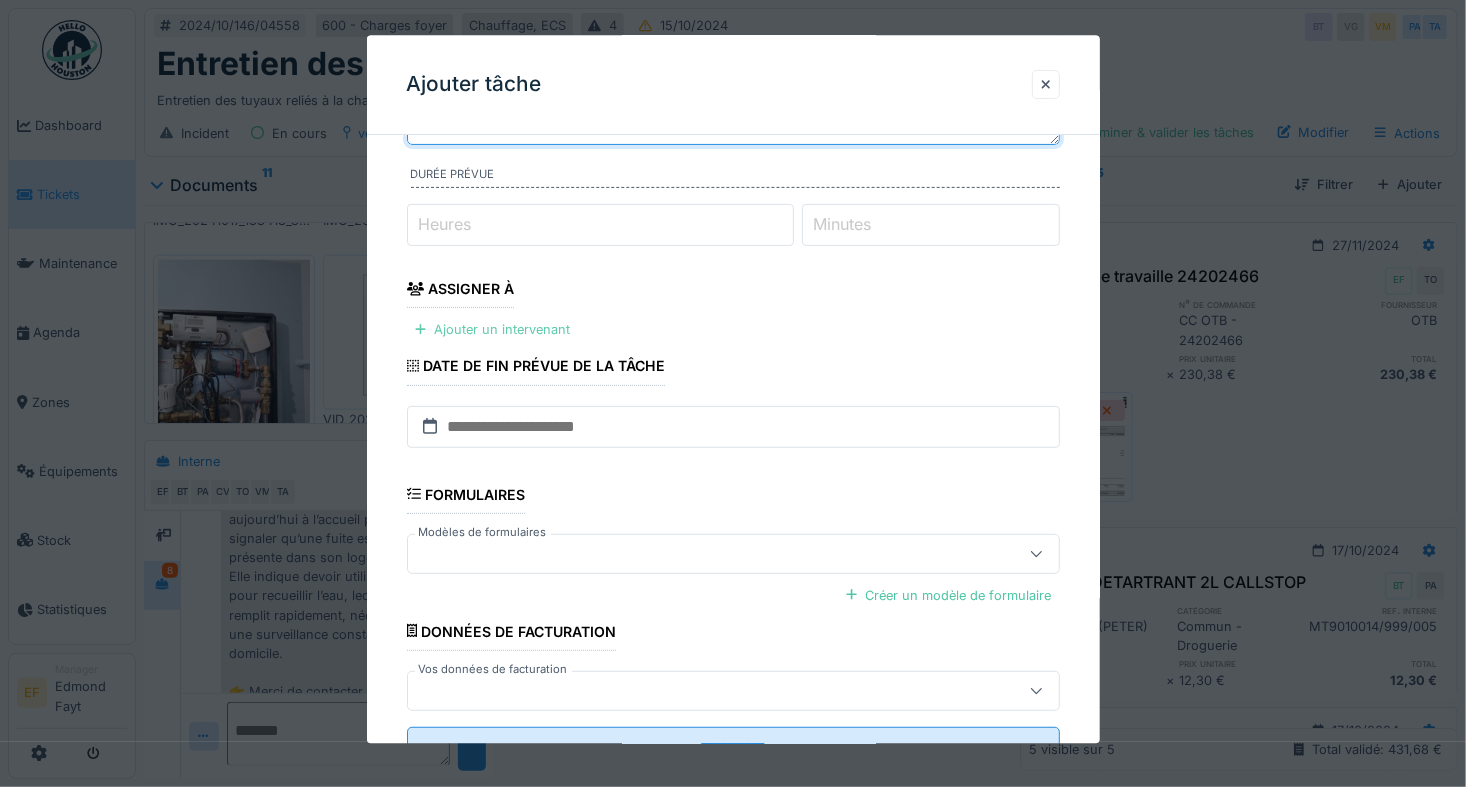 type on "**********" 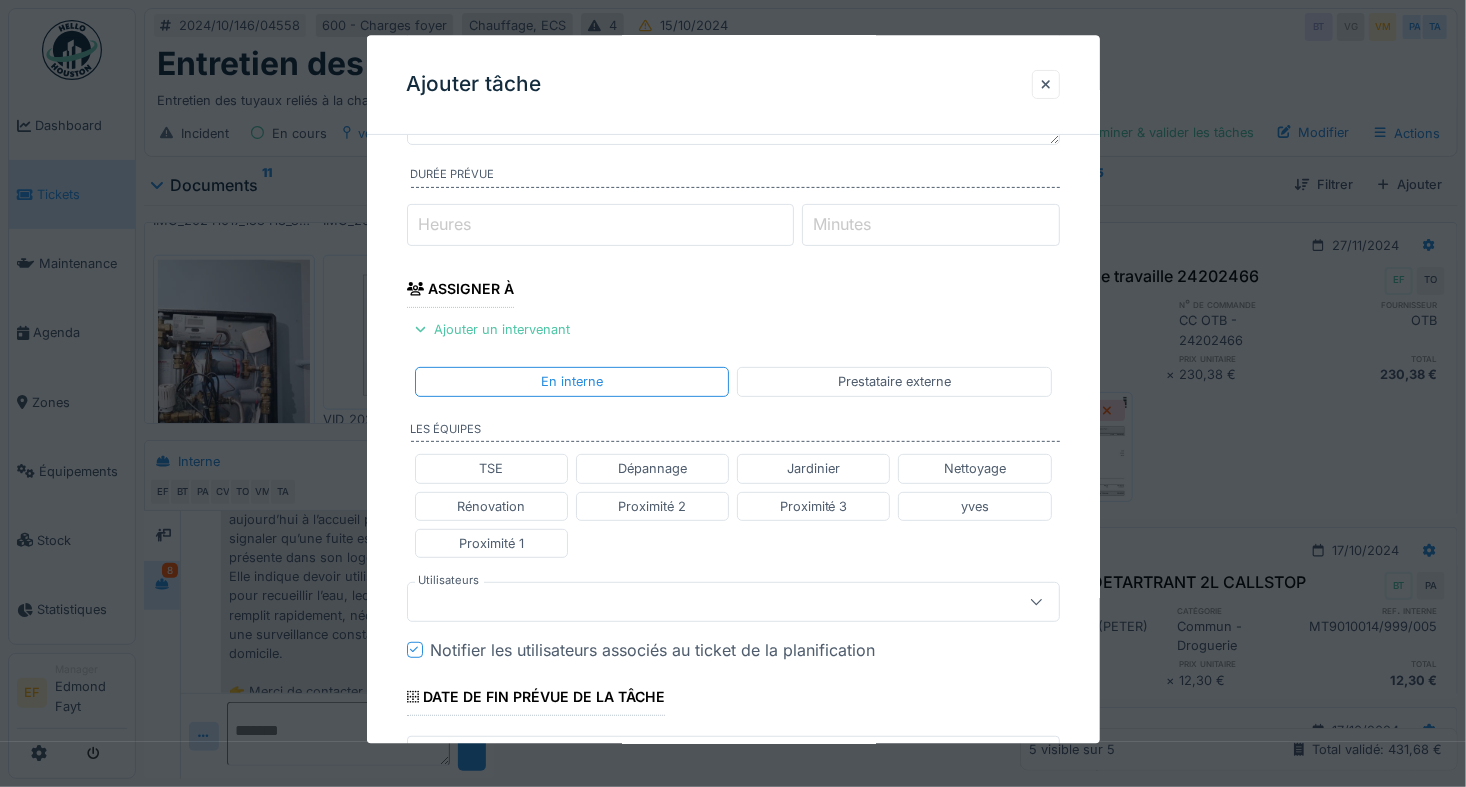 click at bounding box center [701, 602] 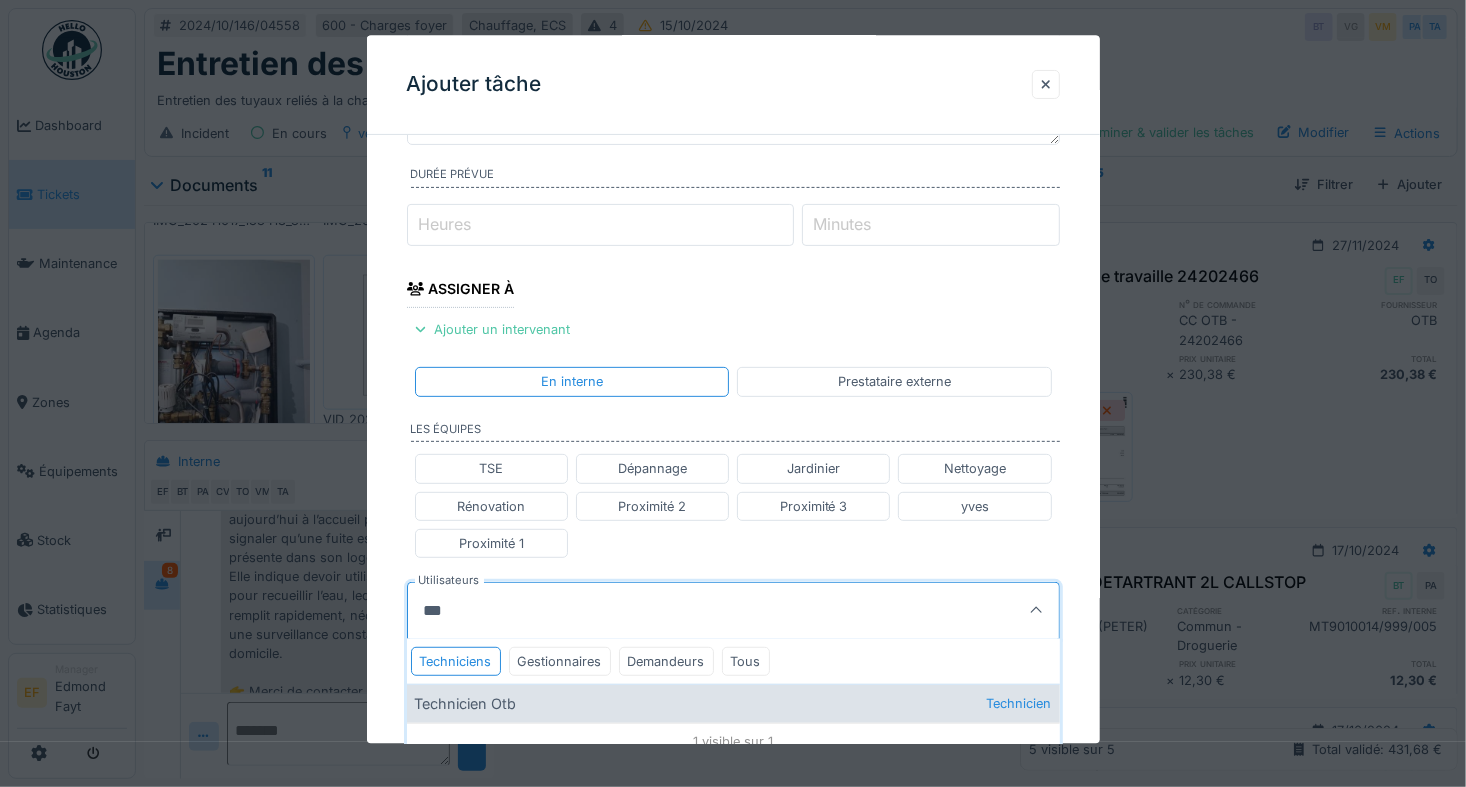 type on "***" 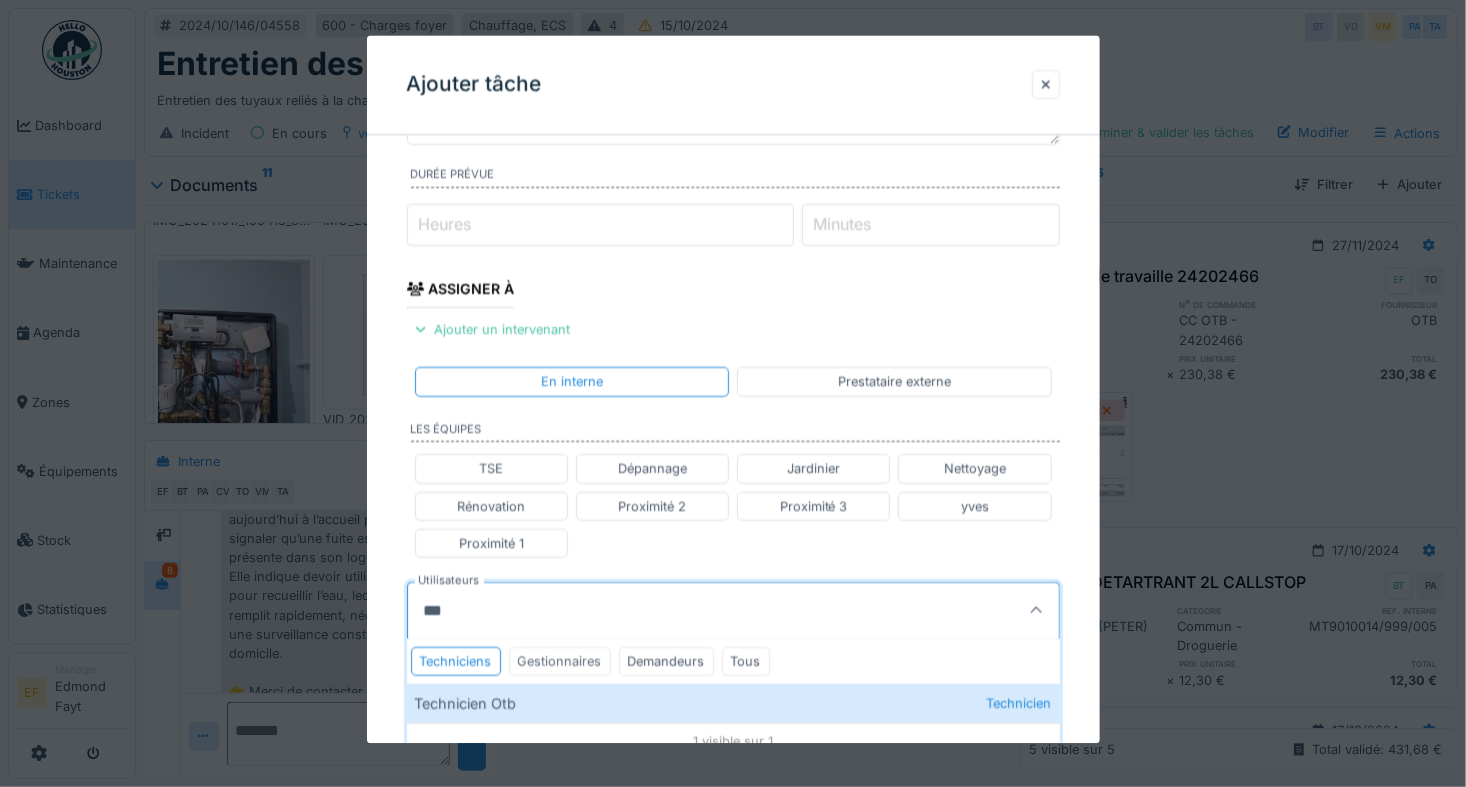 click on "Technicien Otb   Technicien" at bounding box center (733, 704) 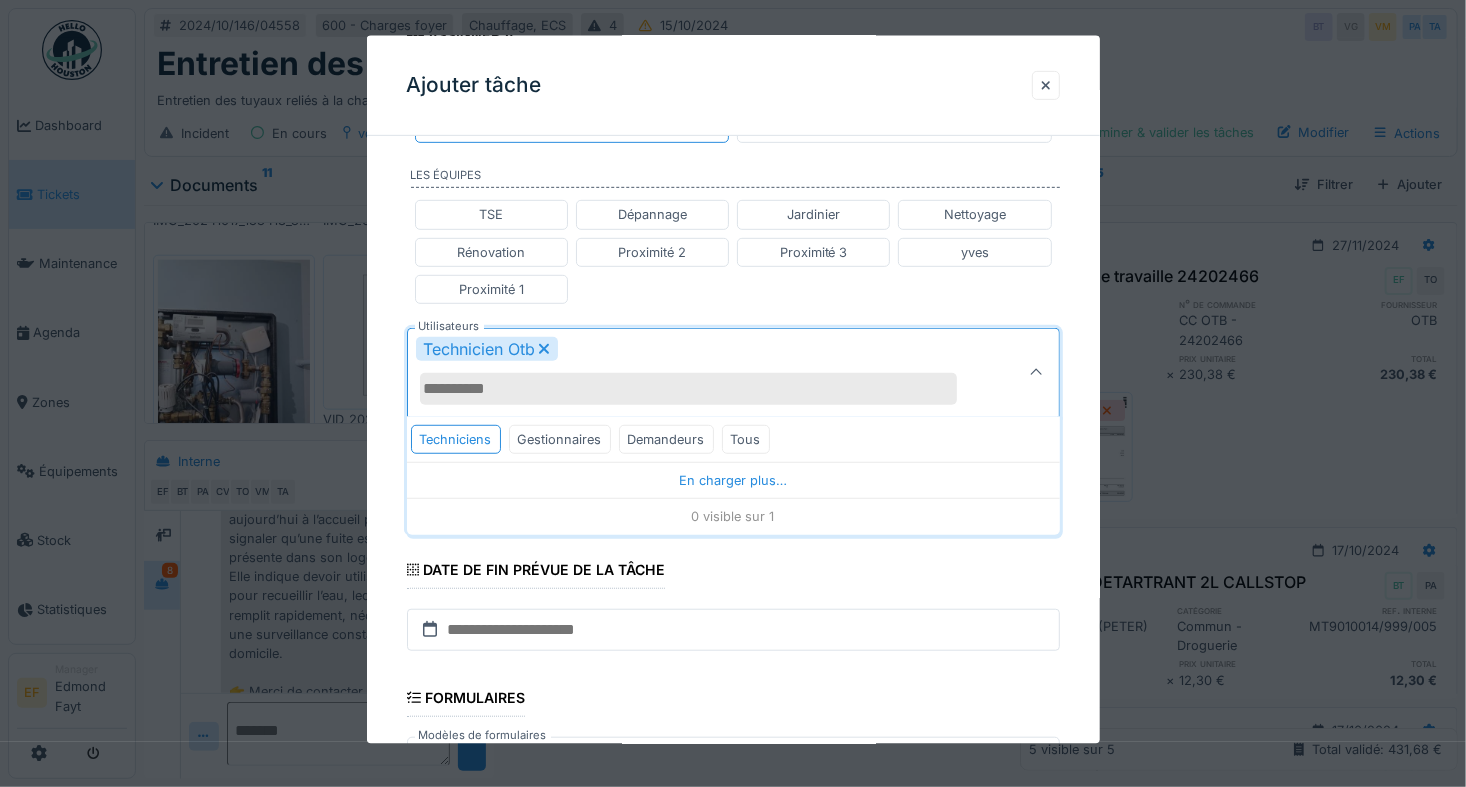 scroll, scrollTop: 500, scrollLeft: 0, axis: vertical 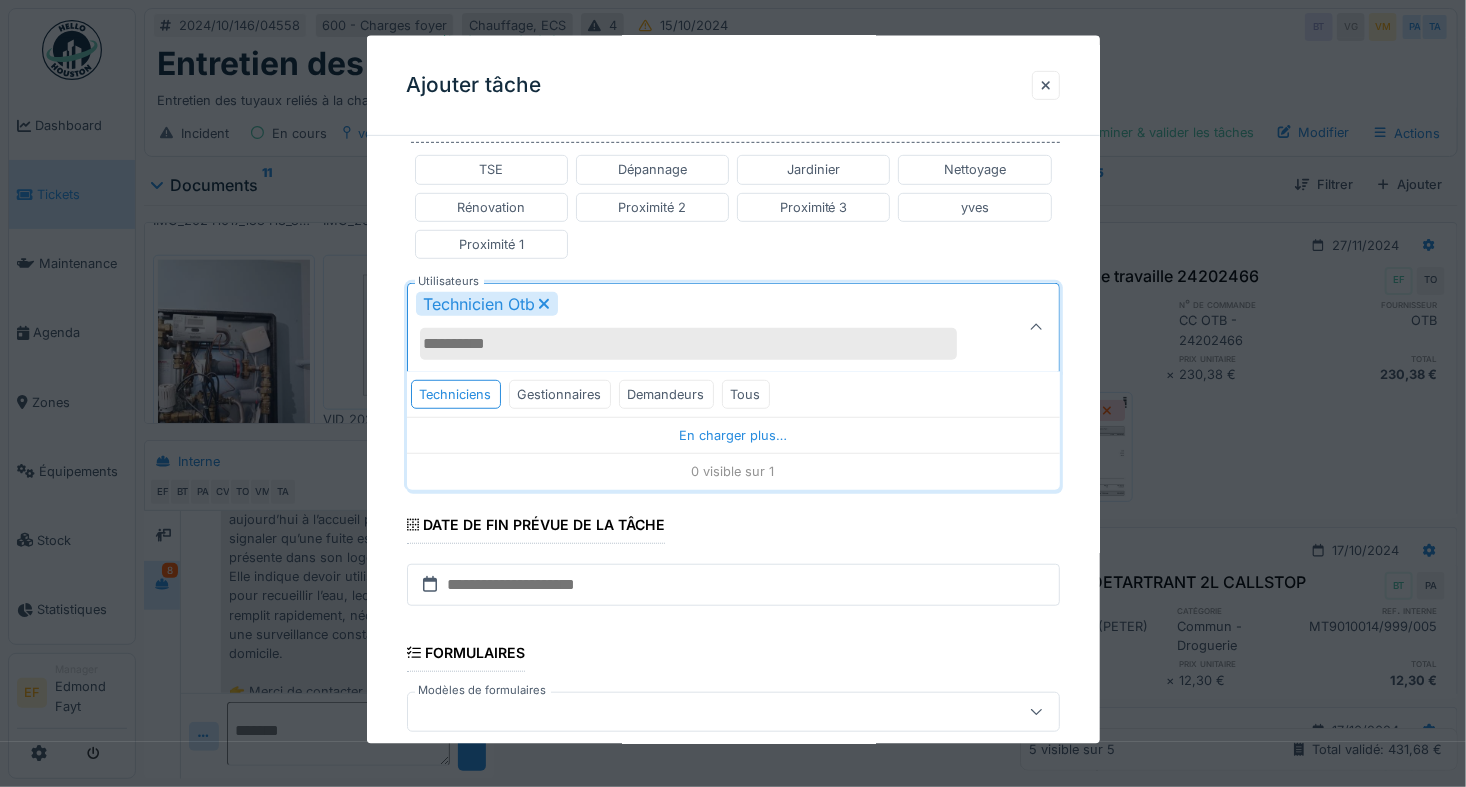 click on "Technicien Otb" at bounding box center (701, 327) 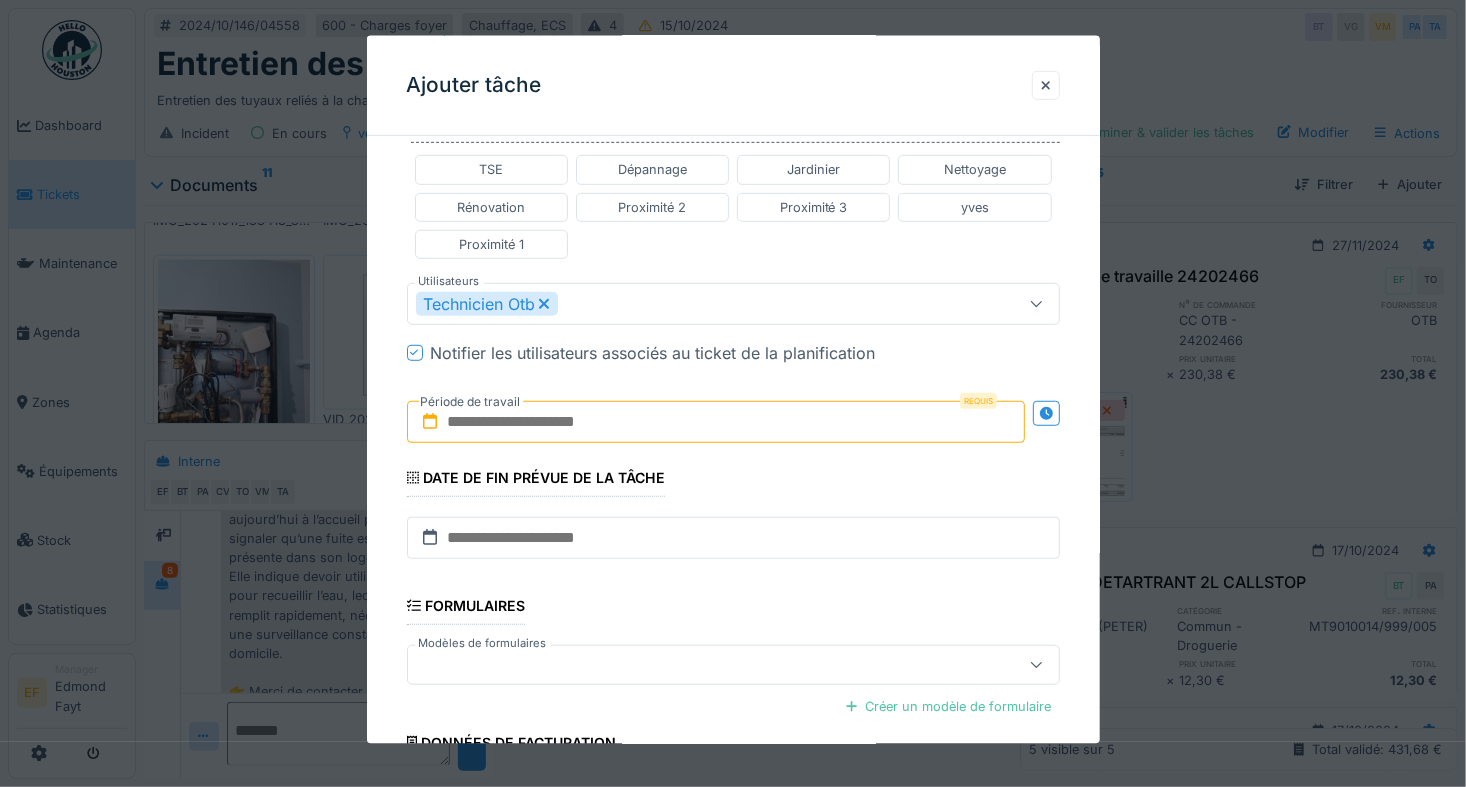 click at bounding box center [716, 421] 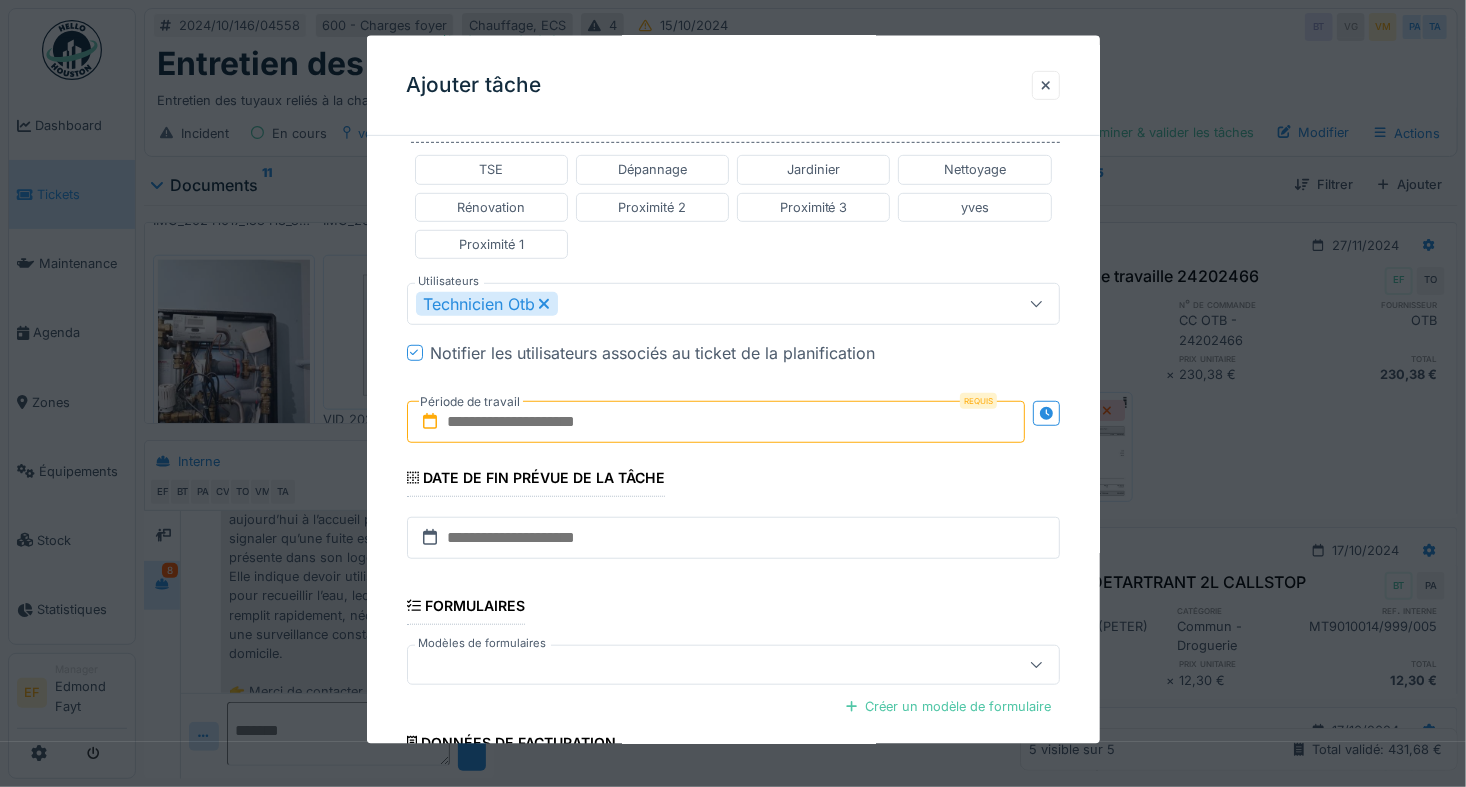 click on "**********" at bounding box center (733, 273) 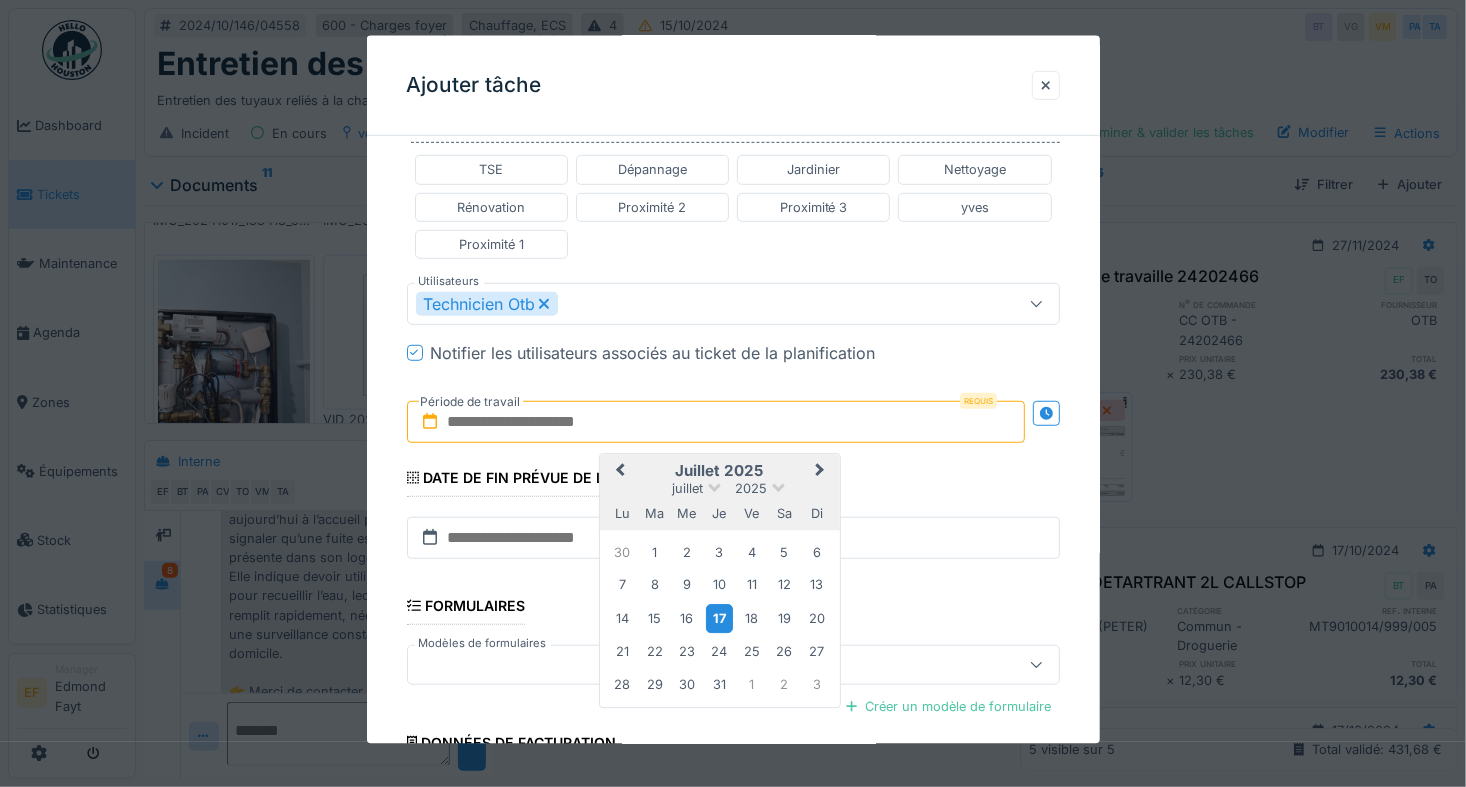 click on "17" at bounding box center [719, 617] 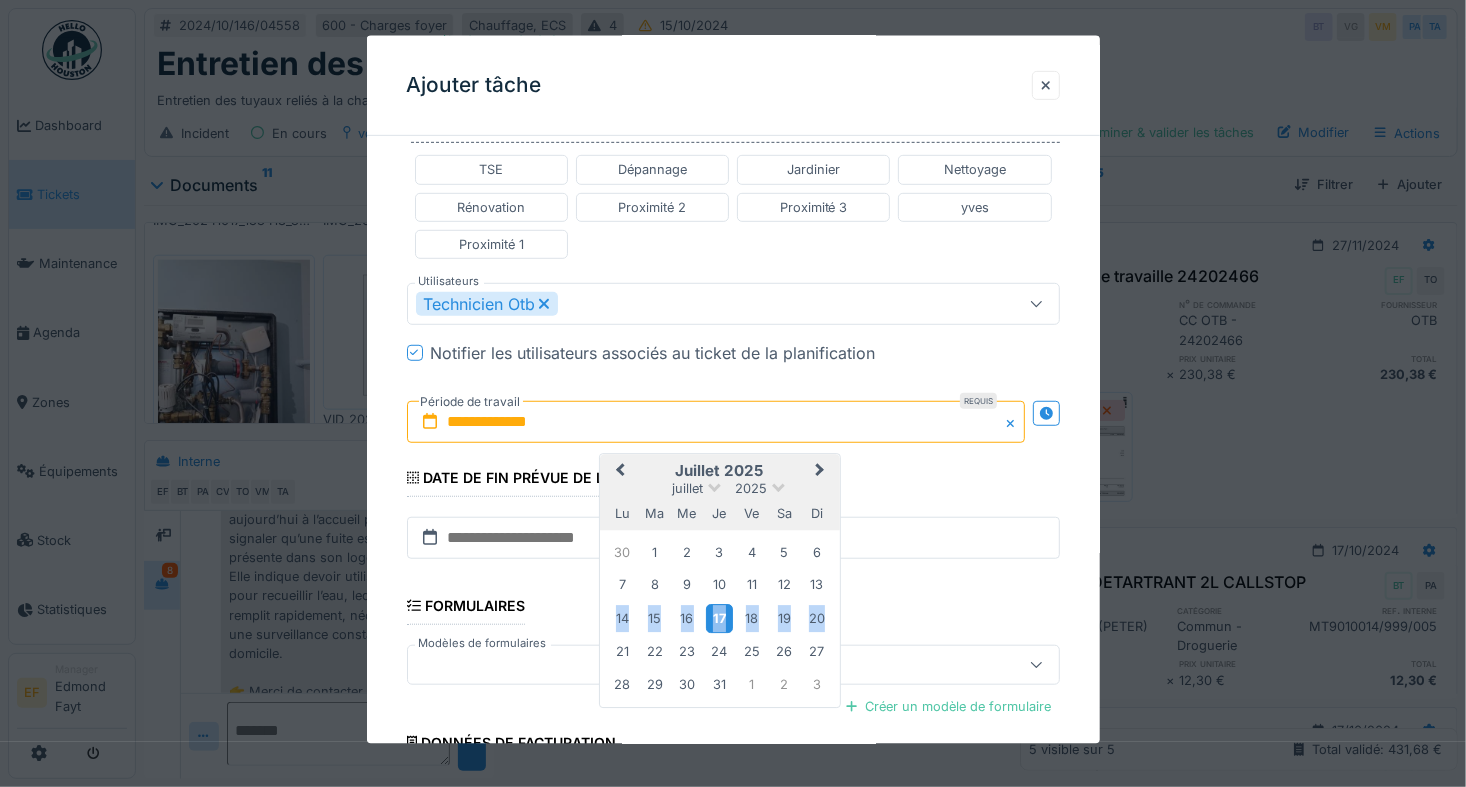 click on "17" at bounding box center (719, 617) 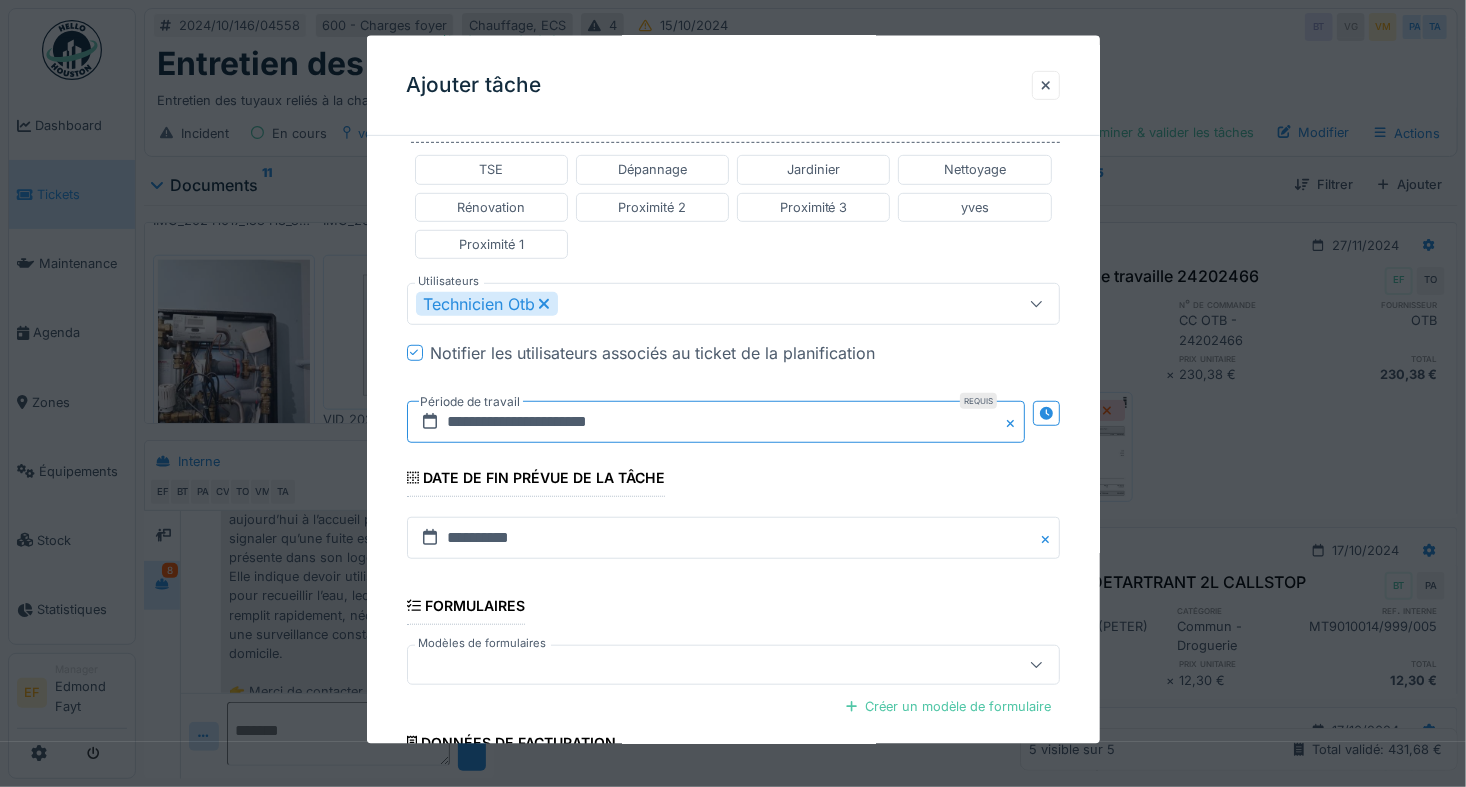 click on "**********" at bounding box center (716, 421) 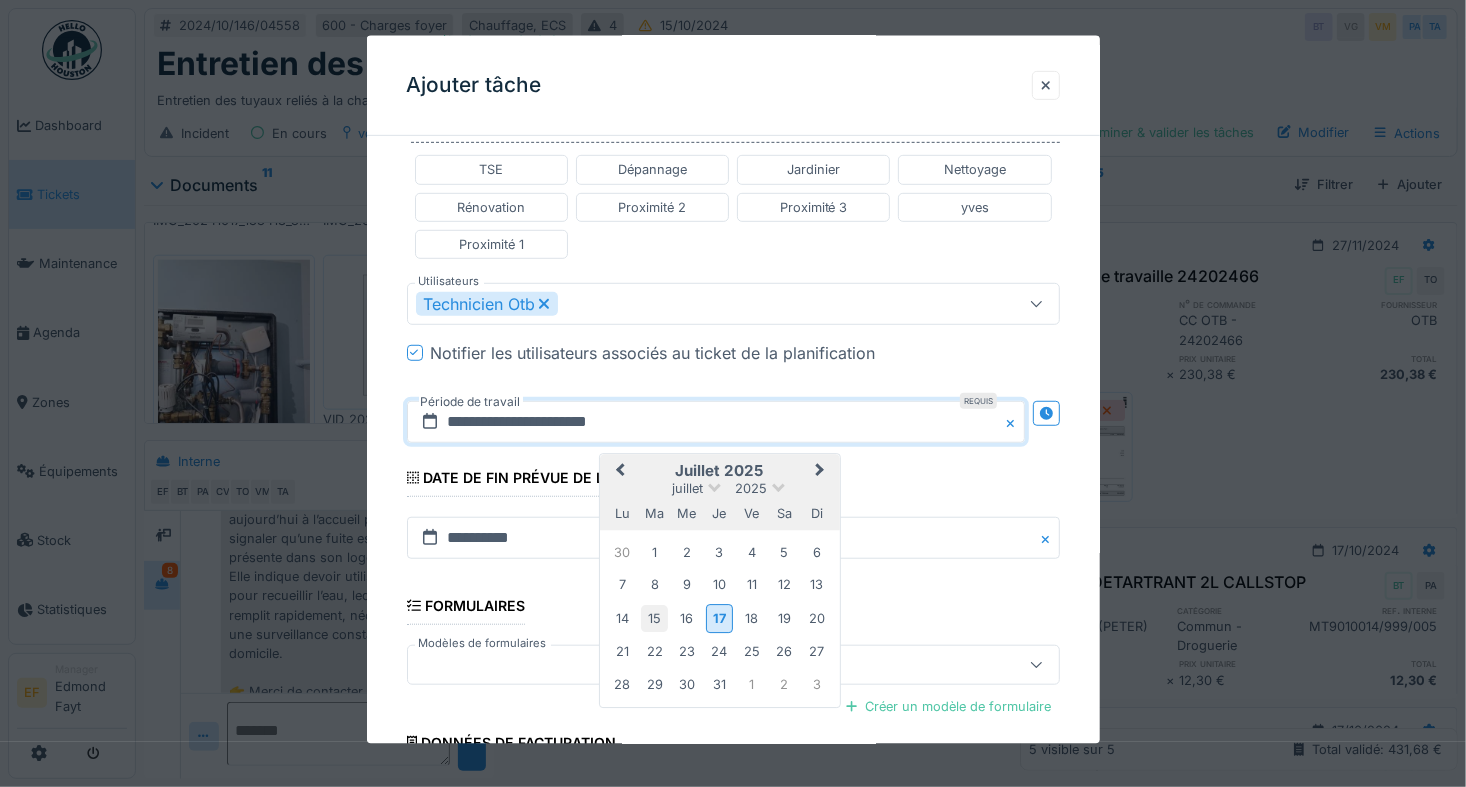click on "15" at bounding box center (654, 617) 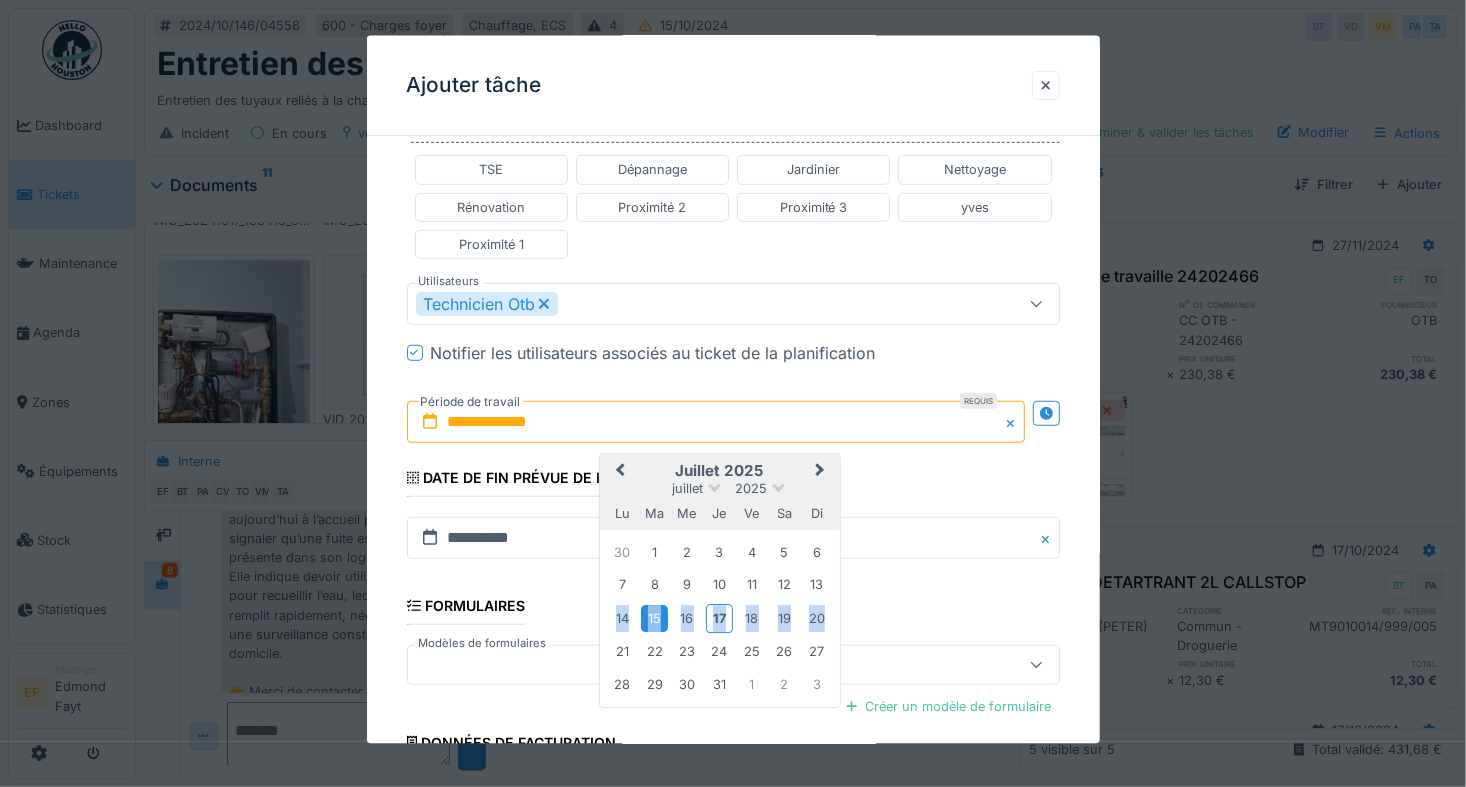 click on "15" at bounding box center (654, 617) 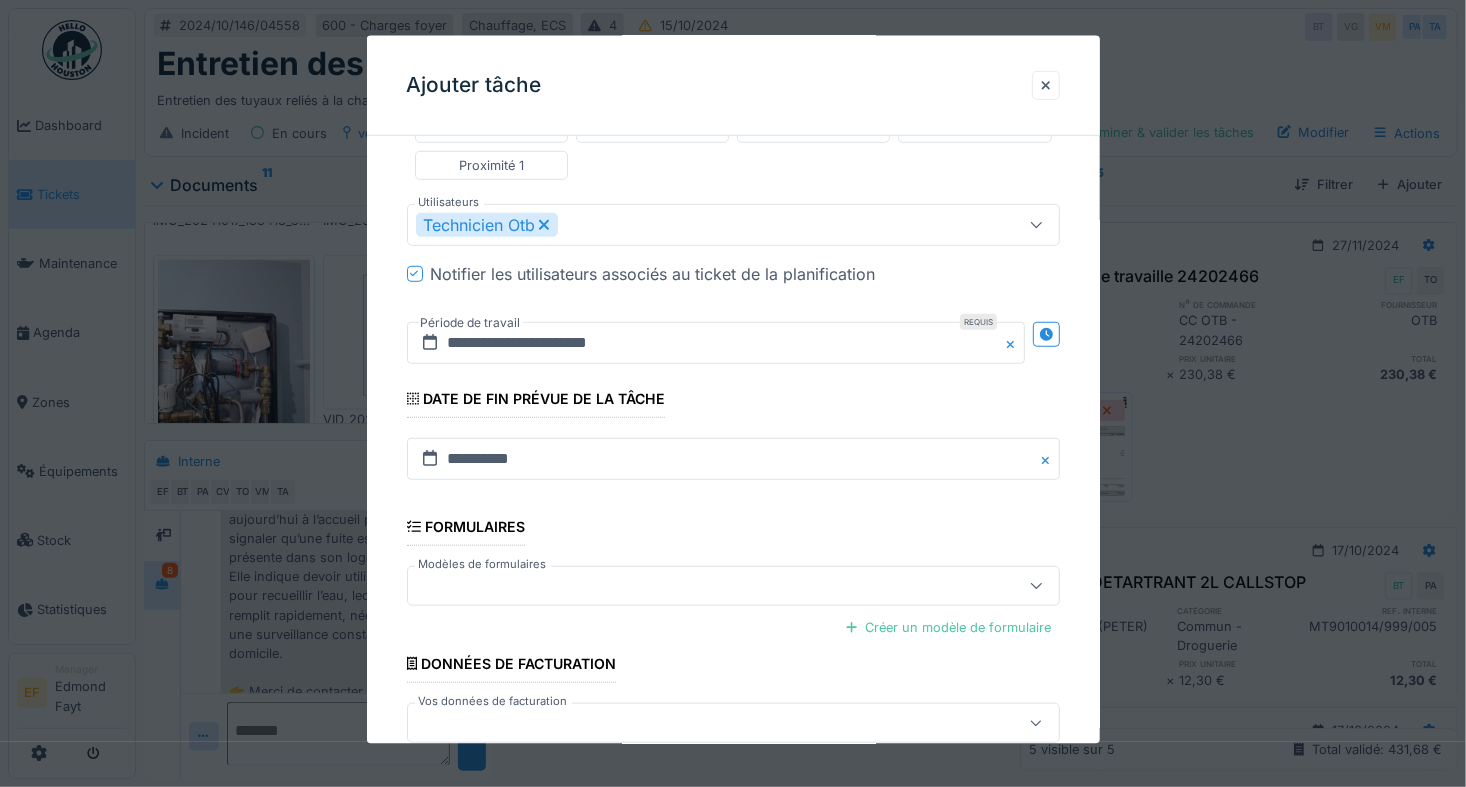 scroll, scrollTop: 685, scrollLeft: 0, axis: vertical 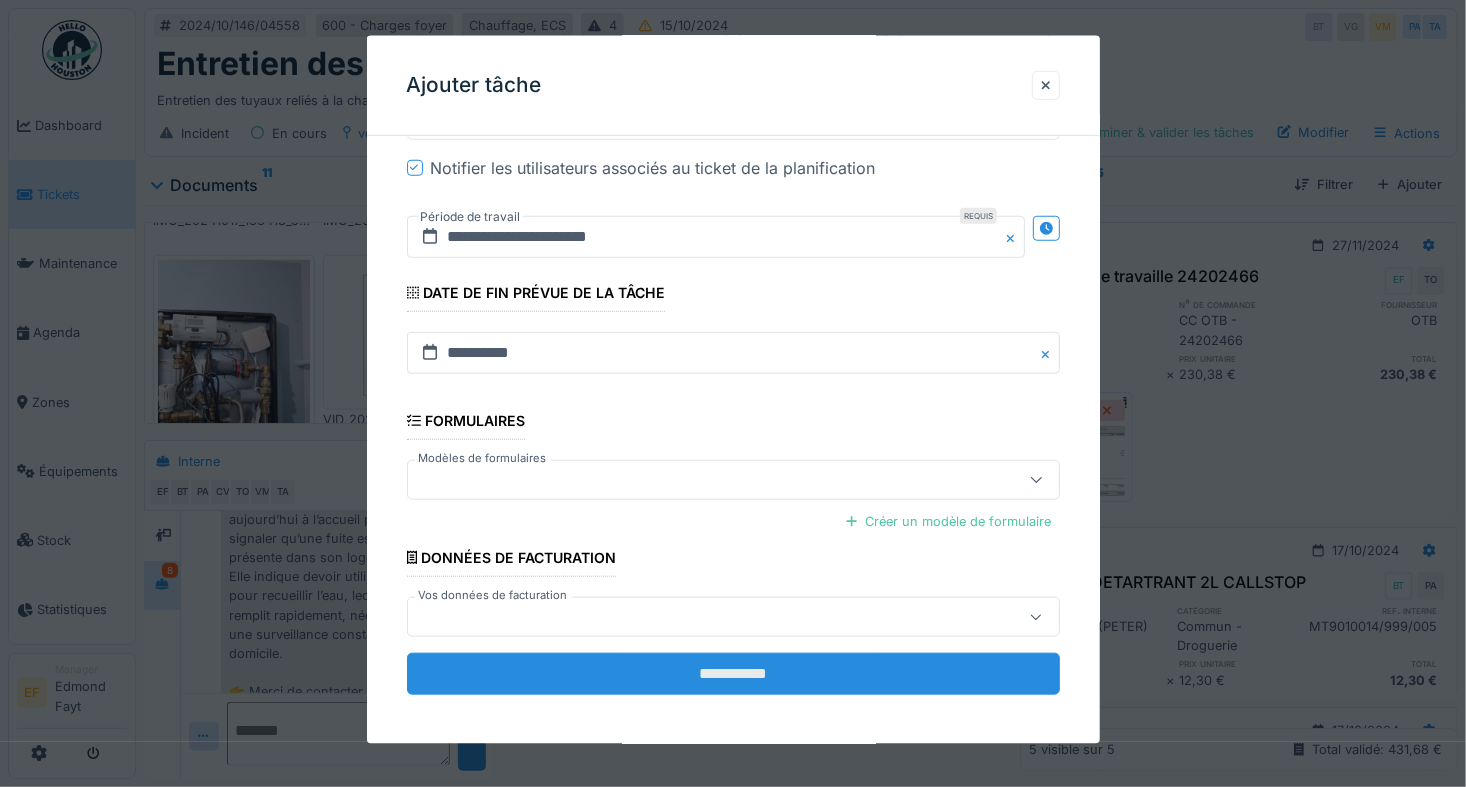 click on "**********" at bounding box center (733, 674) 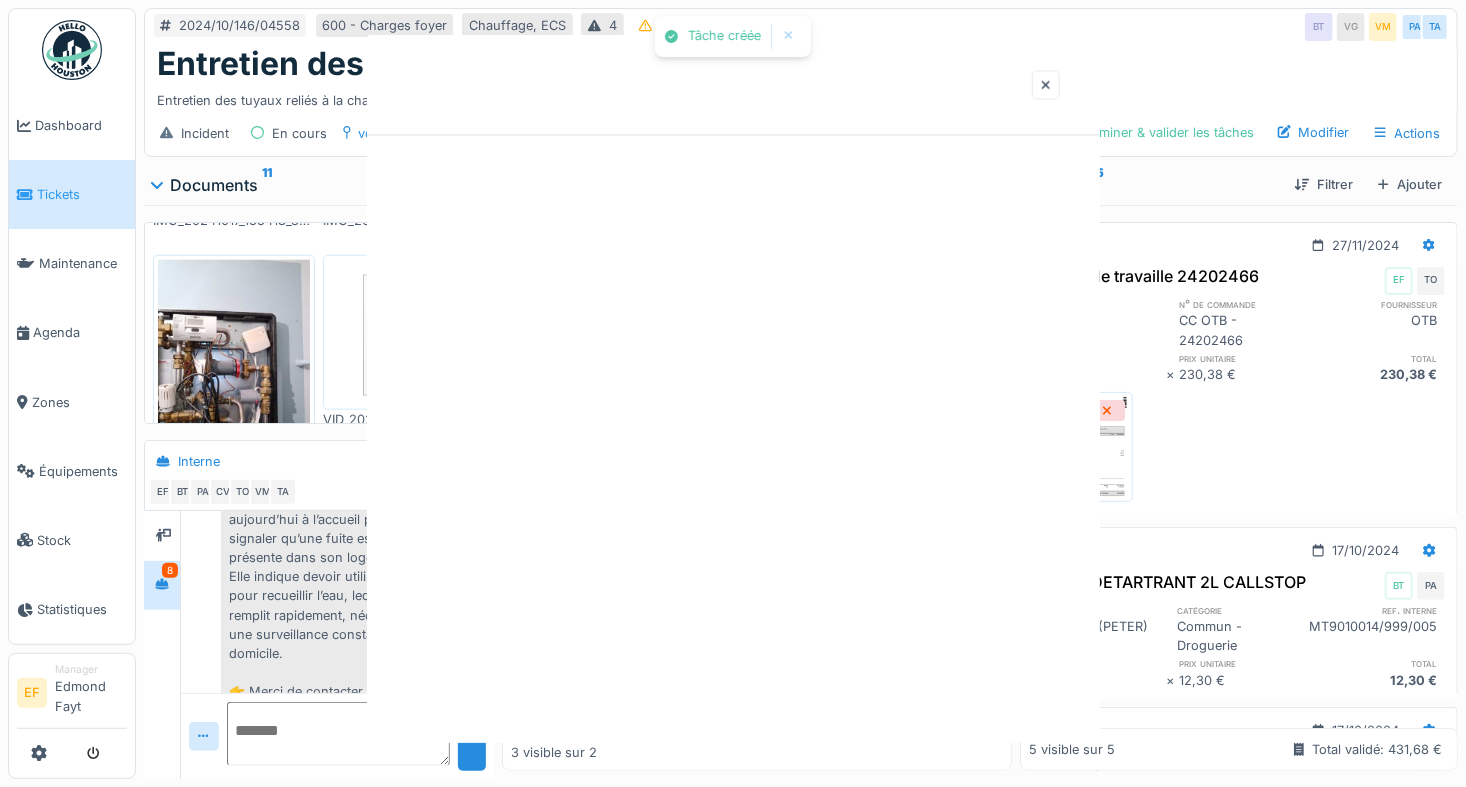 scroll, scrollTop: 0, scrollLeft: 0, axis: both 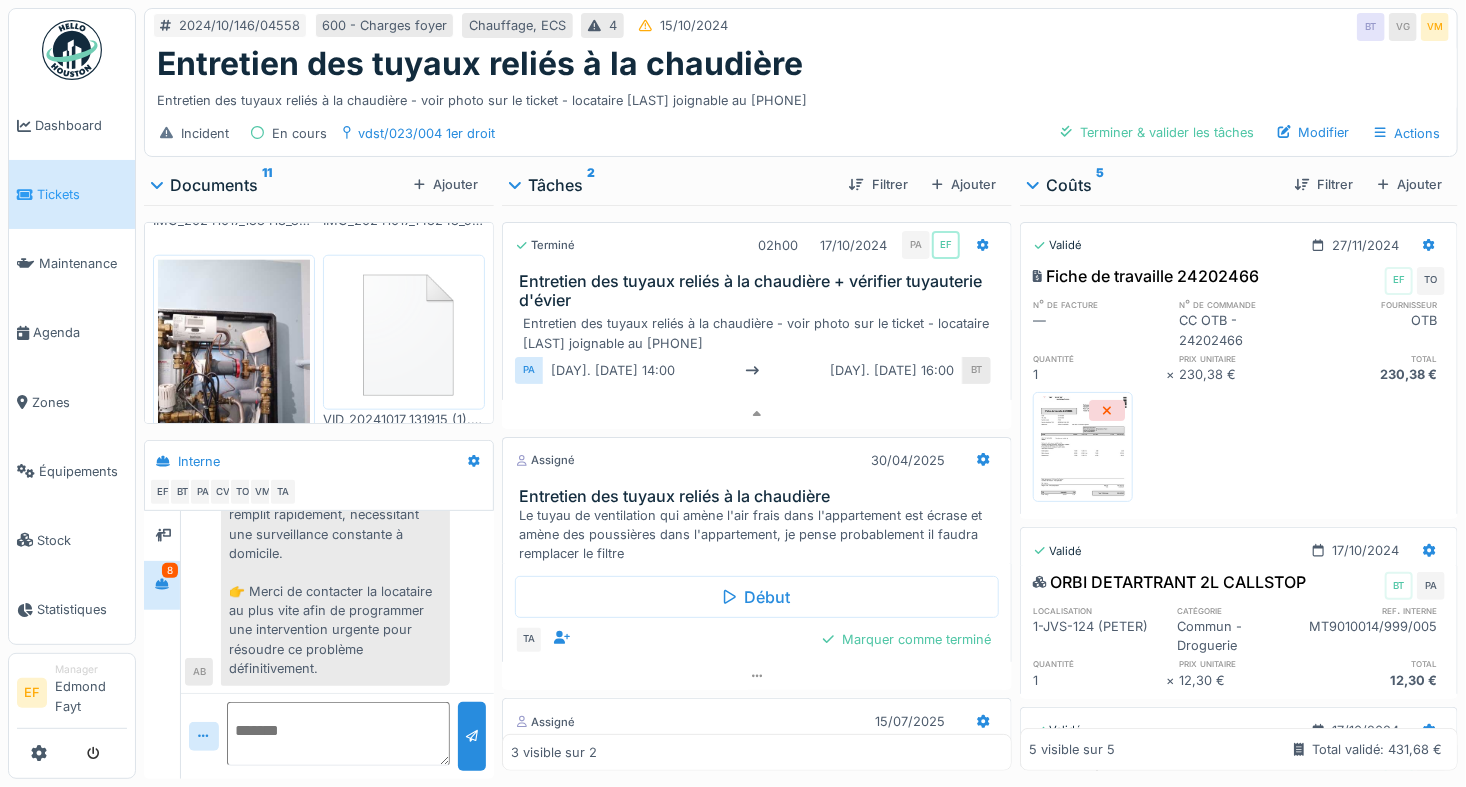 click on "Entretien des tuyaux reliés à la chaudière" at bounding box center (801, 64) 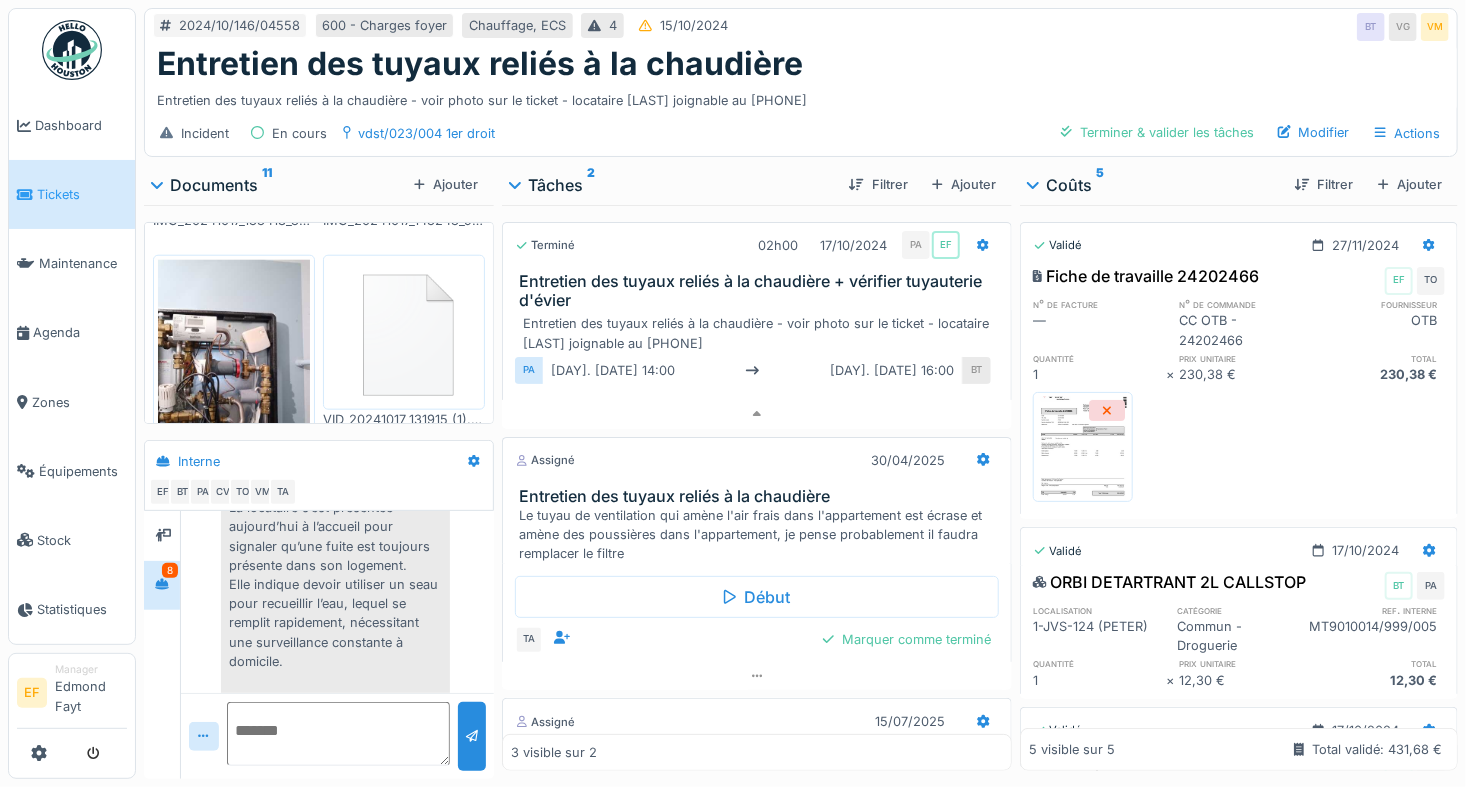 scroll, scrollTop: 1134, scrollLeft: 0, axis: vertical 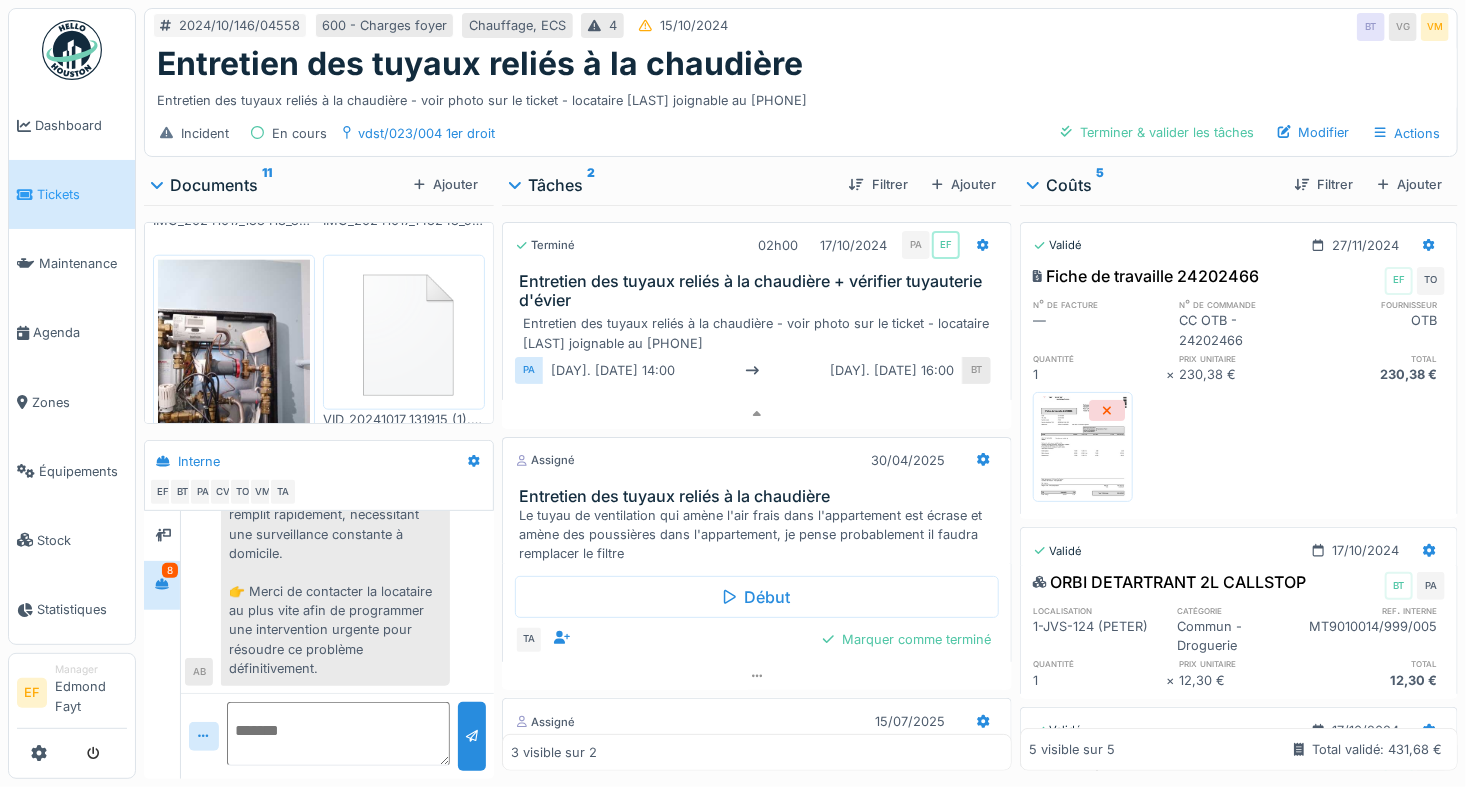 click on "Entretien des tuyaux reliés à la chaudière" at bounding box center (801, 64) 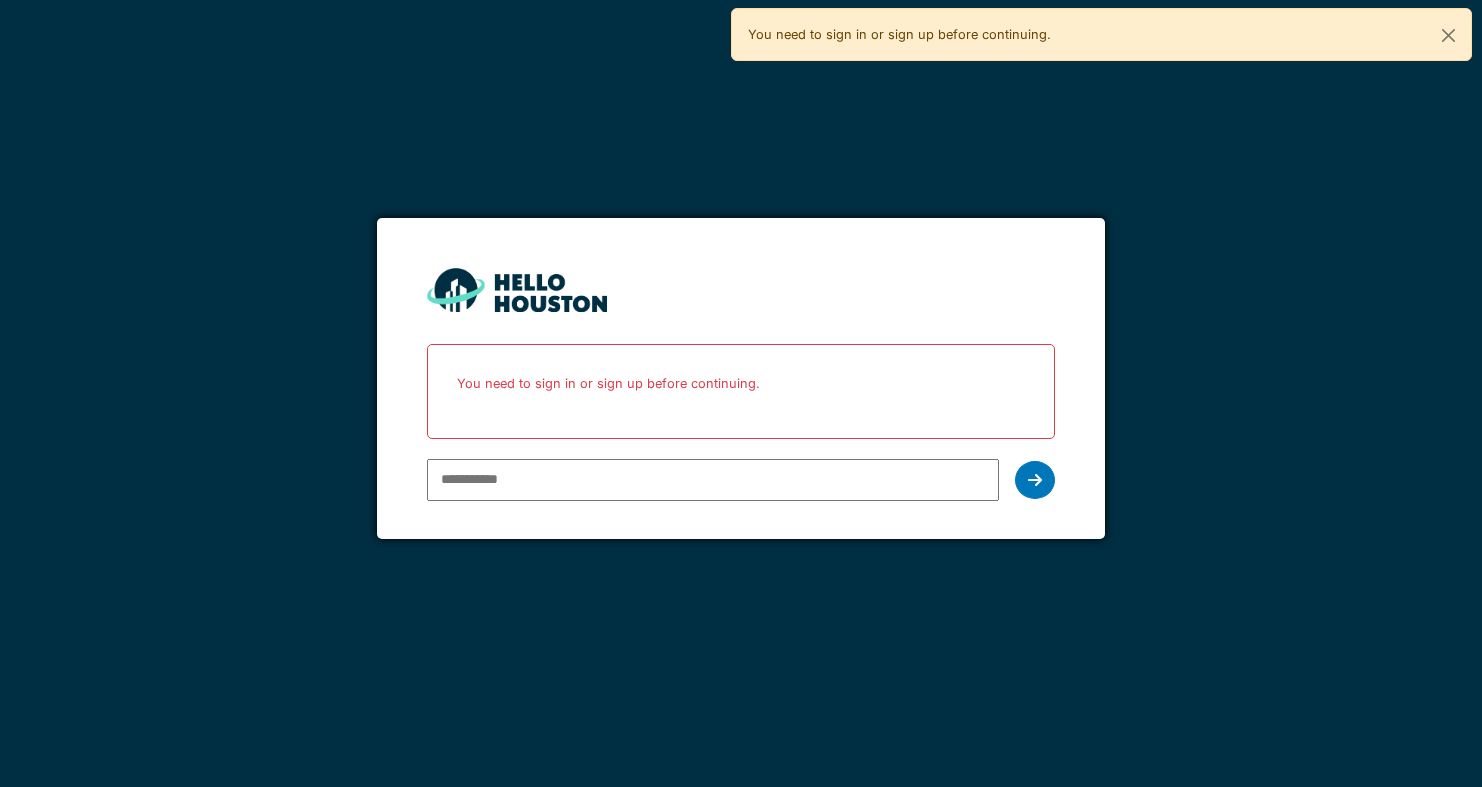 scroll, scrollTop: 0, scrollLeft: 0, axis: both 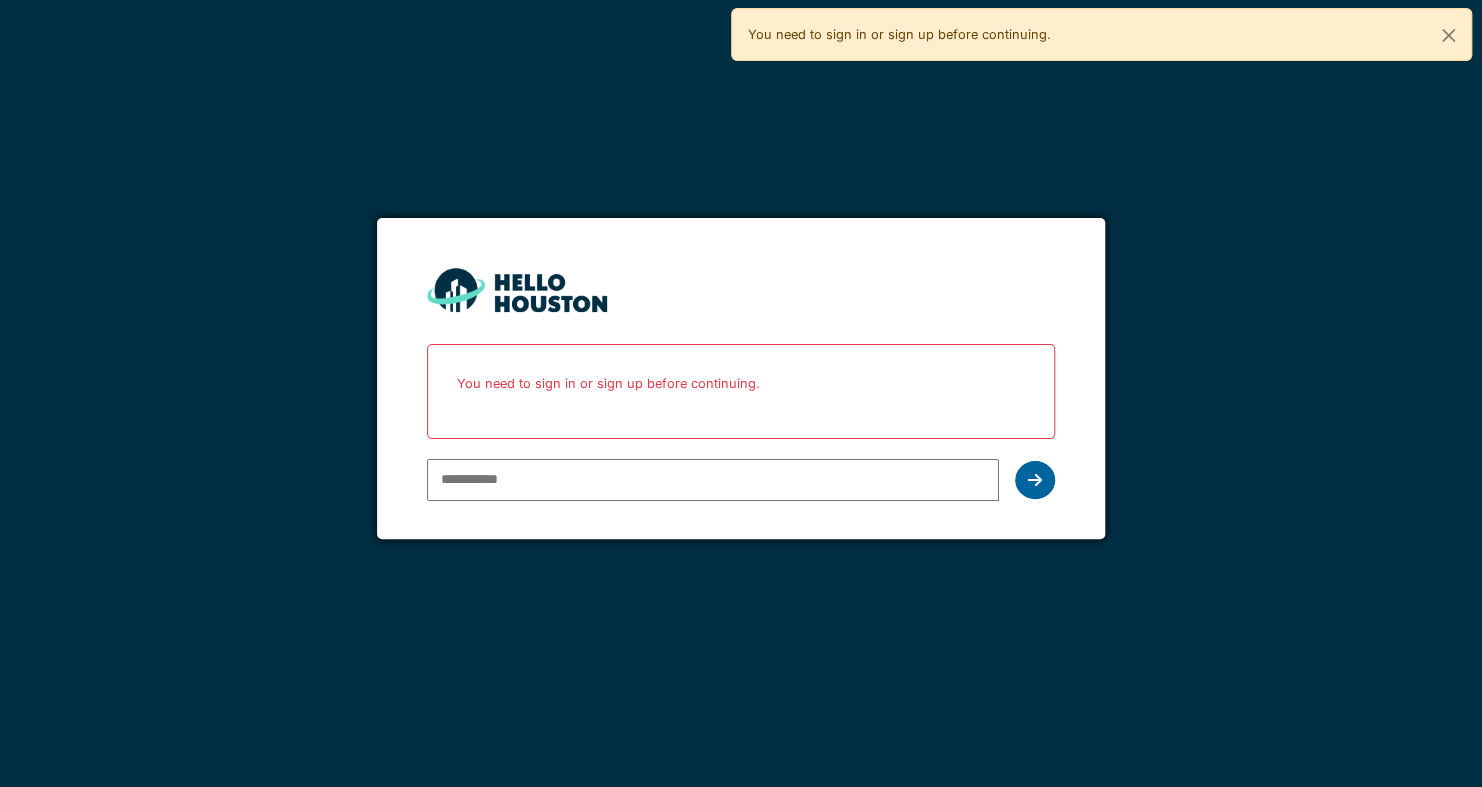type on "**********" 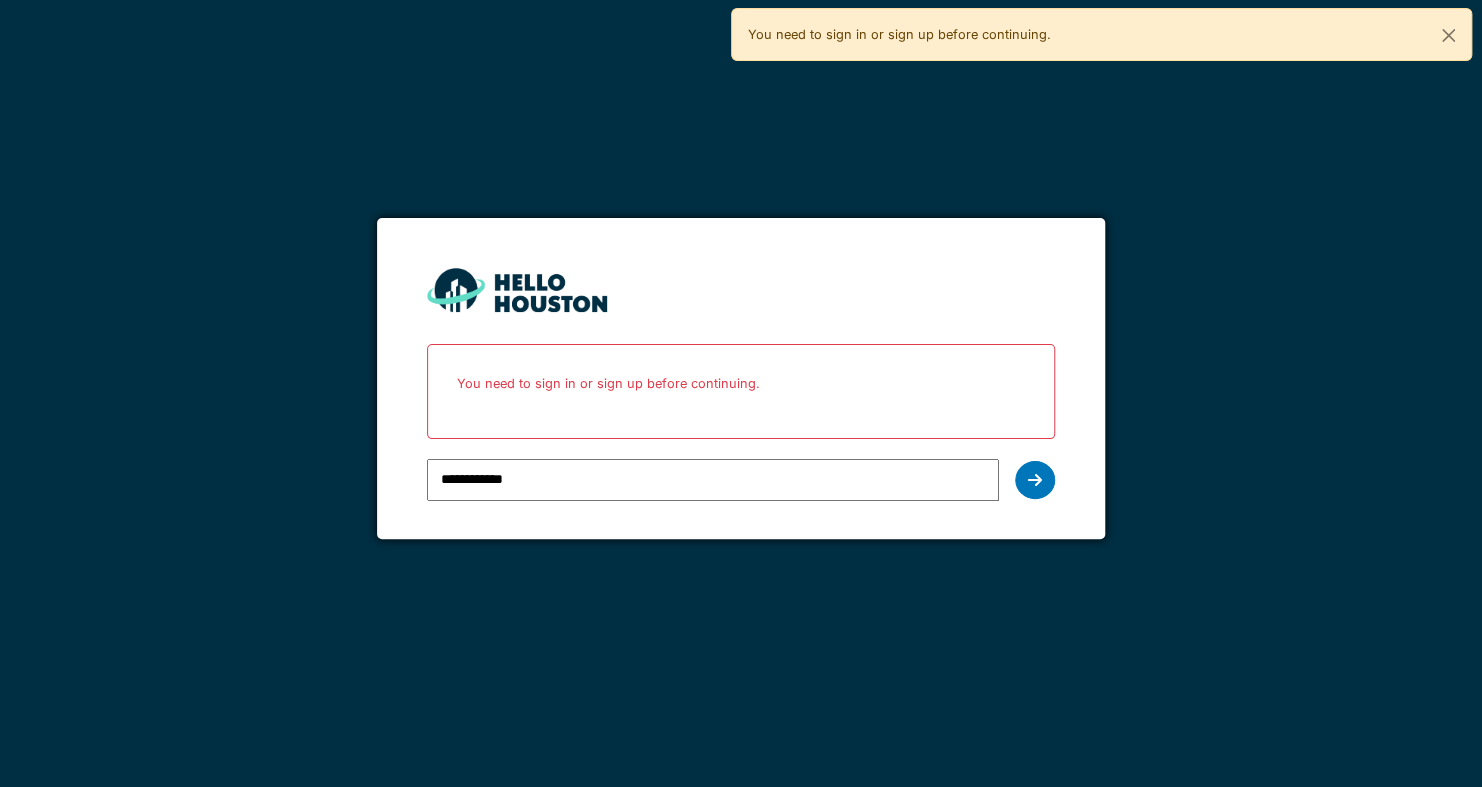 click at bounding box center (1035, 480) 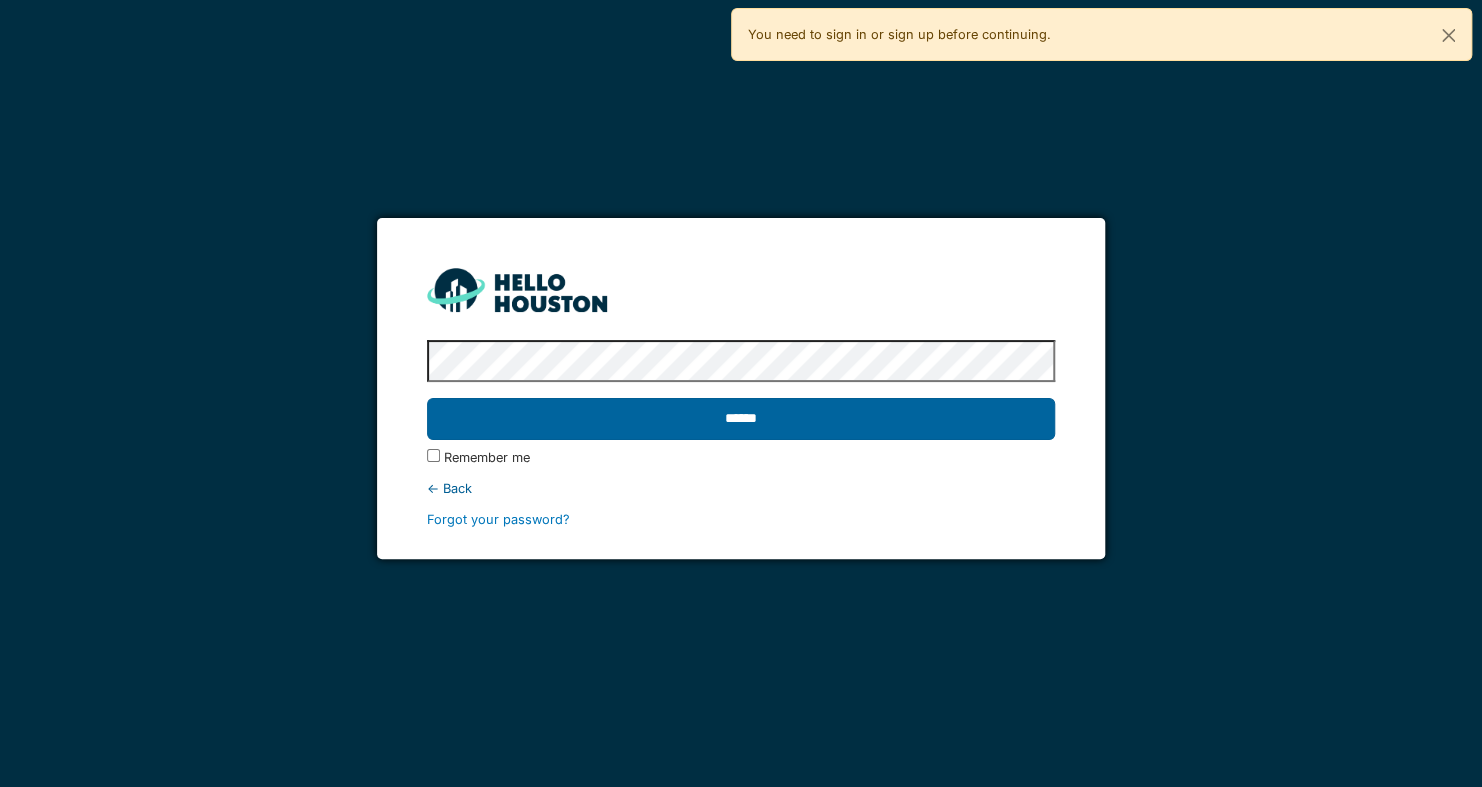 click on "******" at bounding box center [741, 419] 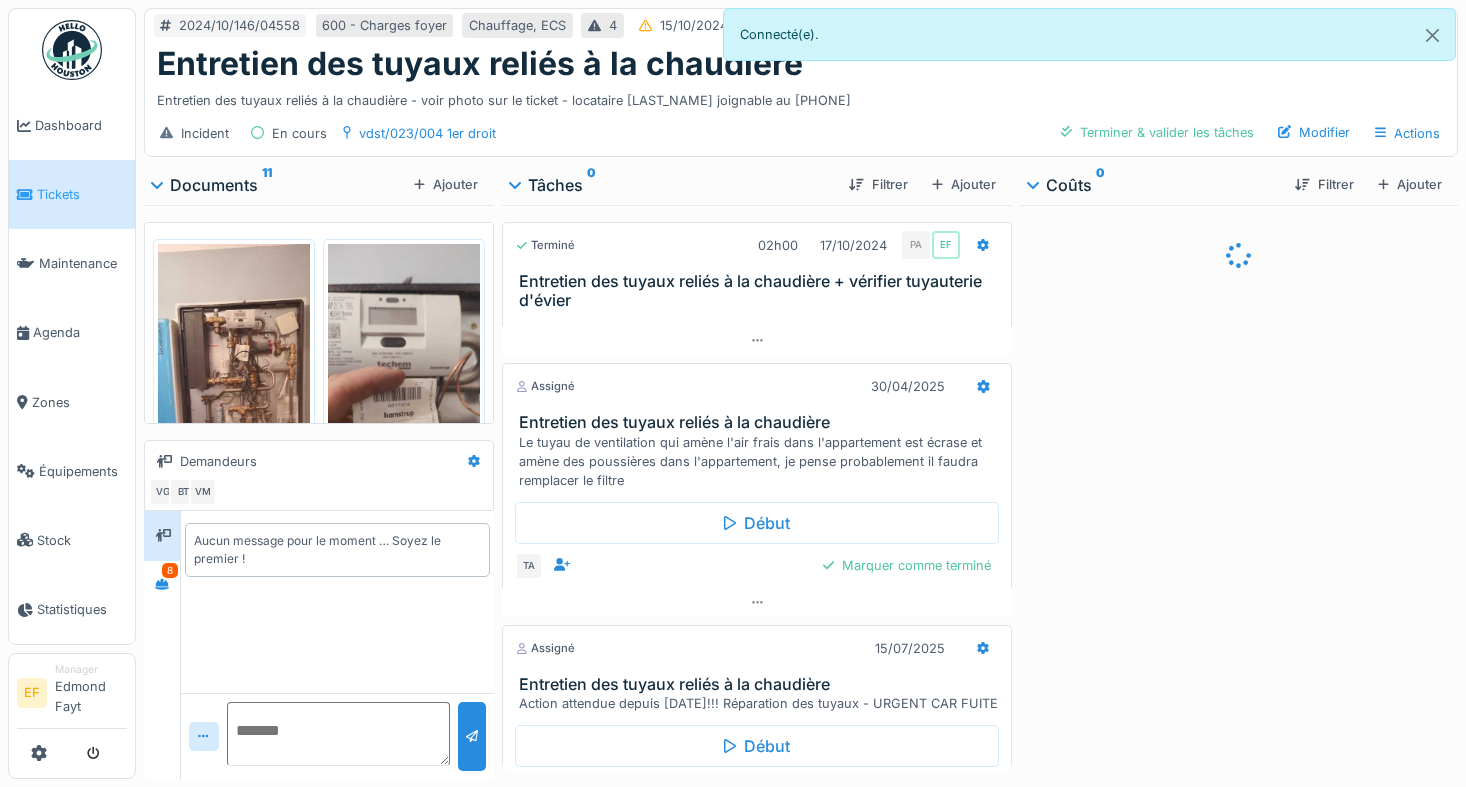 scroll, scrollTop: 0, scrollLeft: 0, axis: both 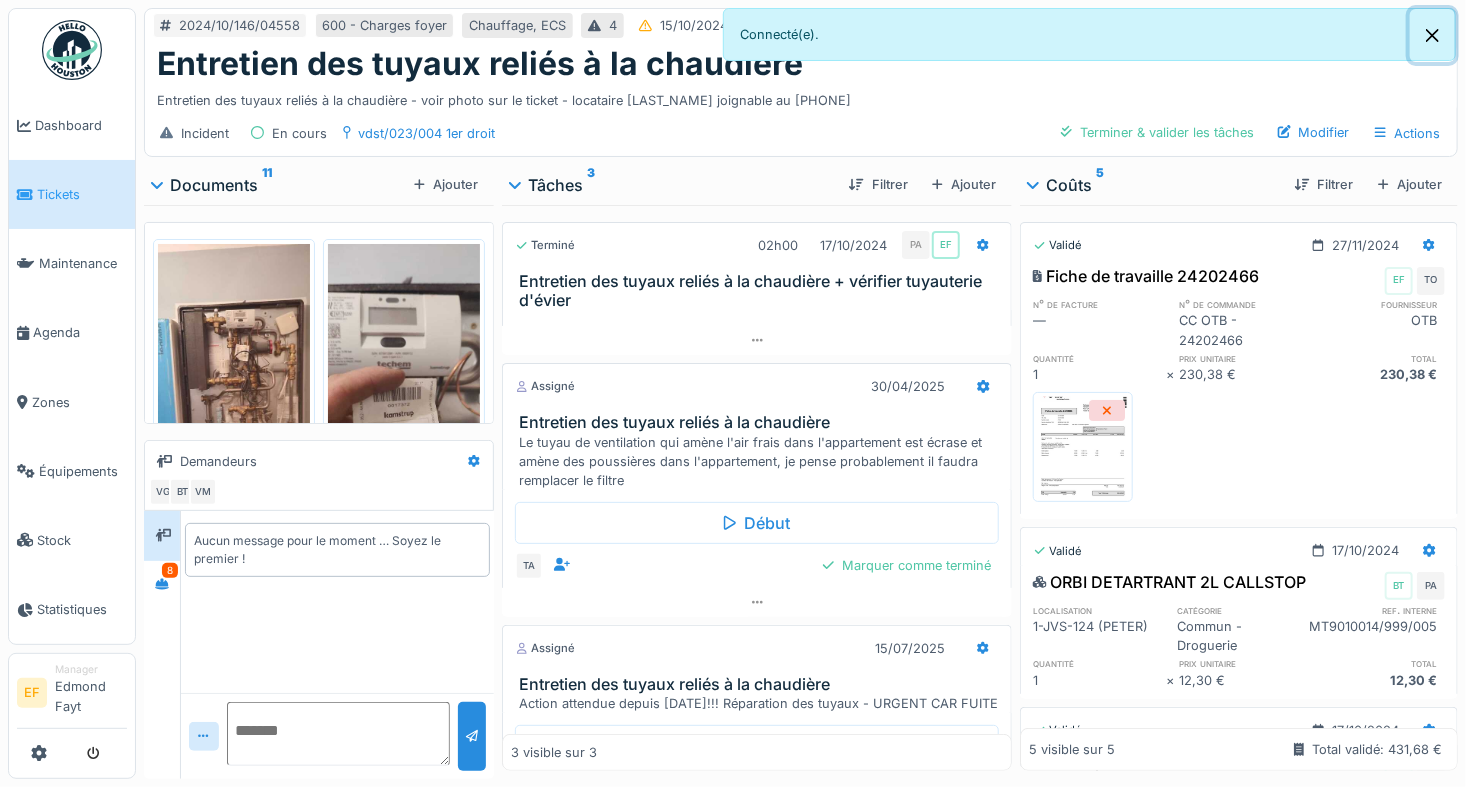 drag, startPoint x: 1433, startPoint y: 31, endPoint x: 1316, endPoint y: 55, distance: 119.43617 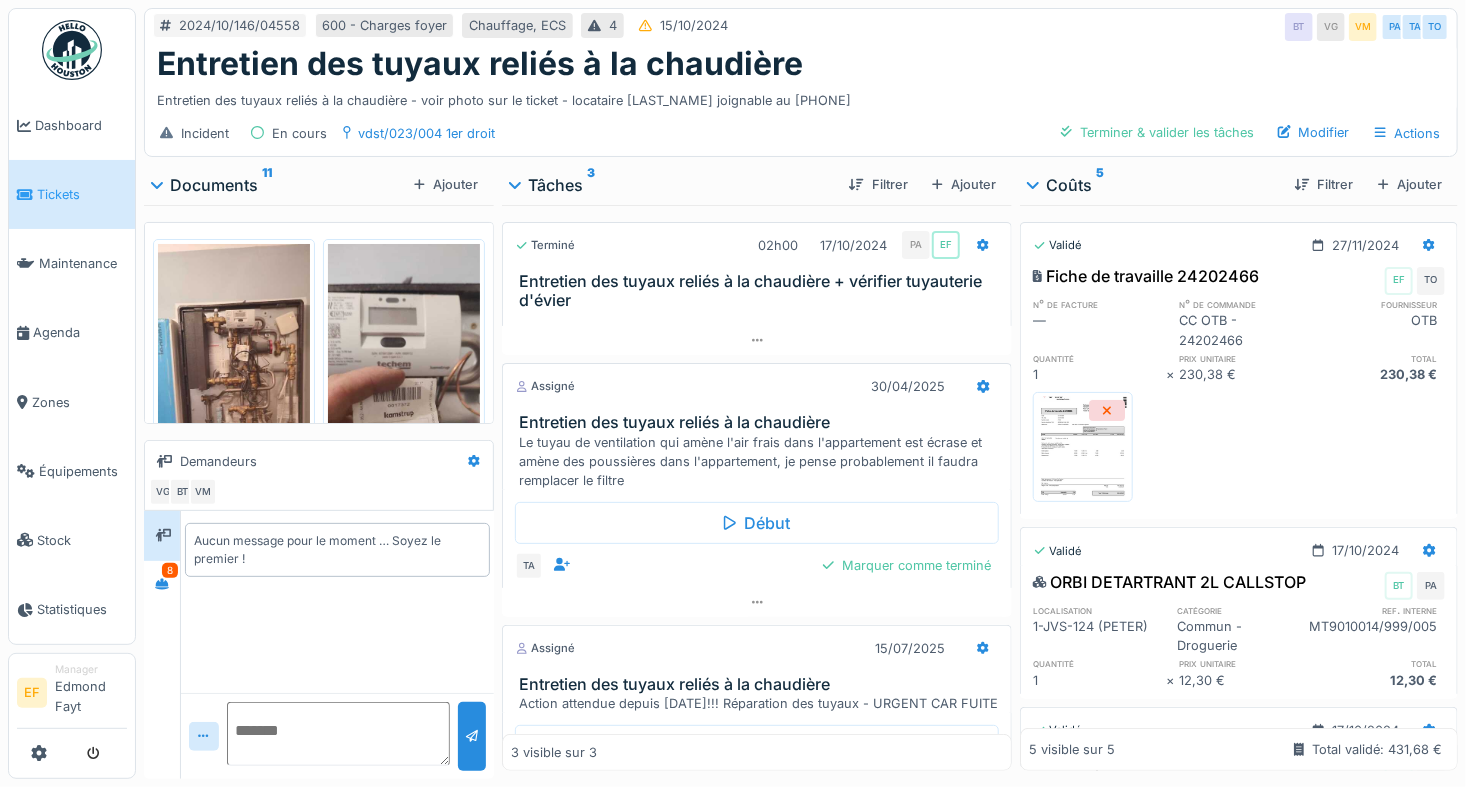 click on "Entretien des tuyaux reliés à la chaudière" at bounding box center [801, 64] 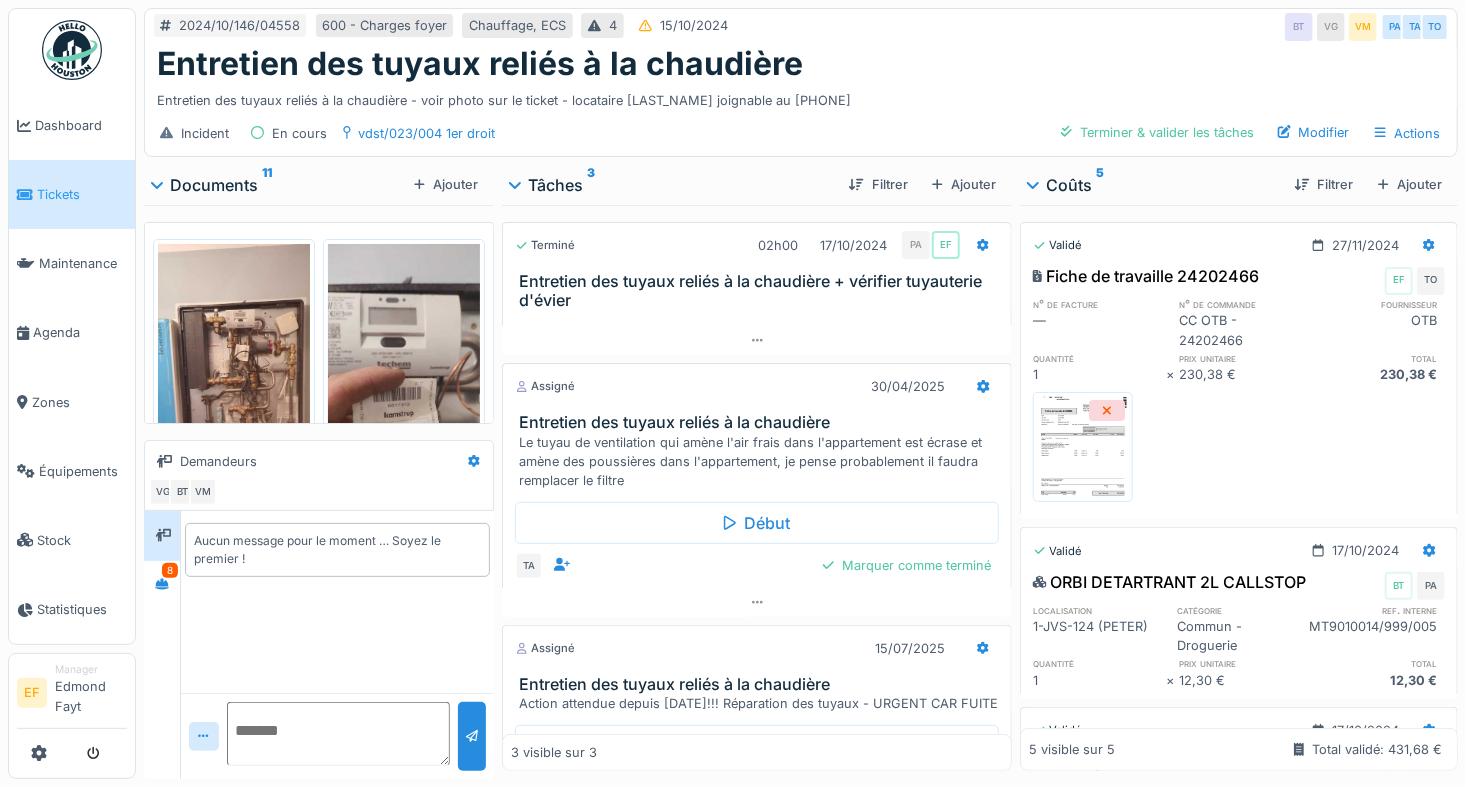 scroll, scrollTop: 15, scrollLeft: 0, axis: vertical 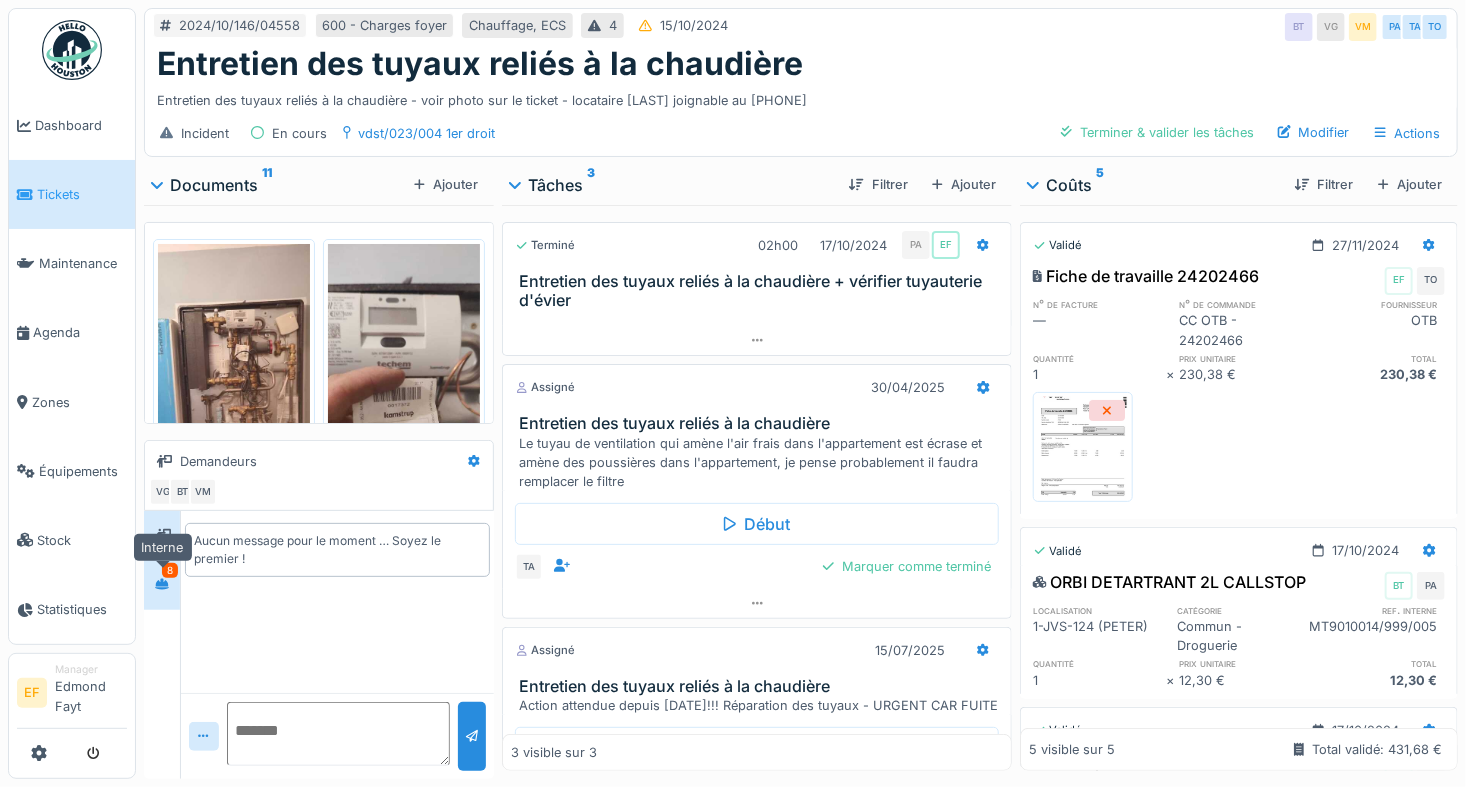 click at bounding box center (162, 585) 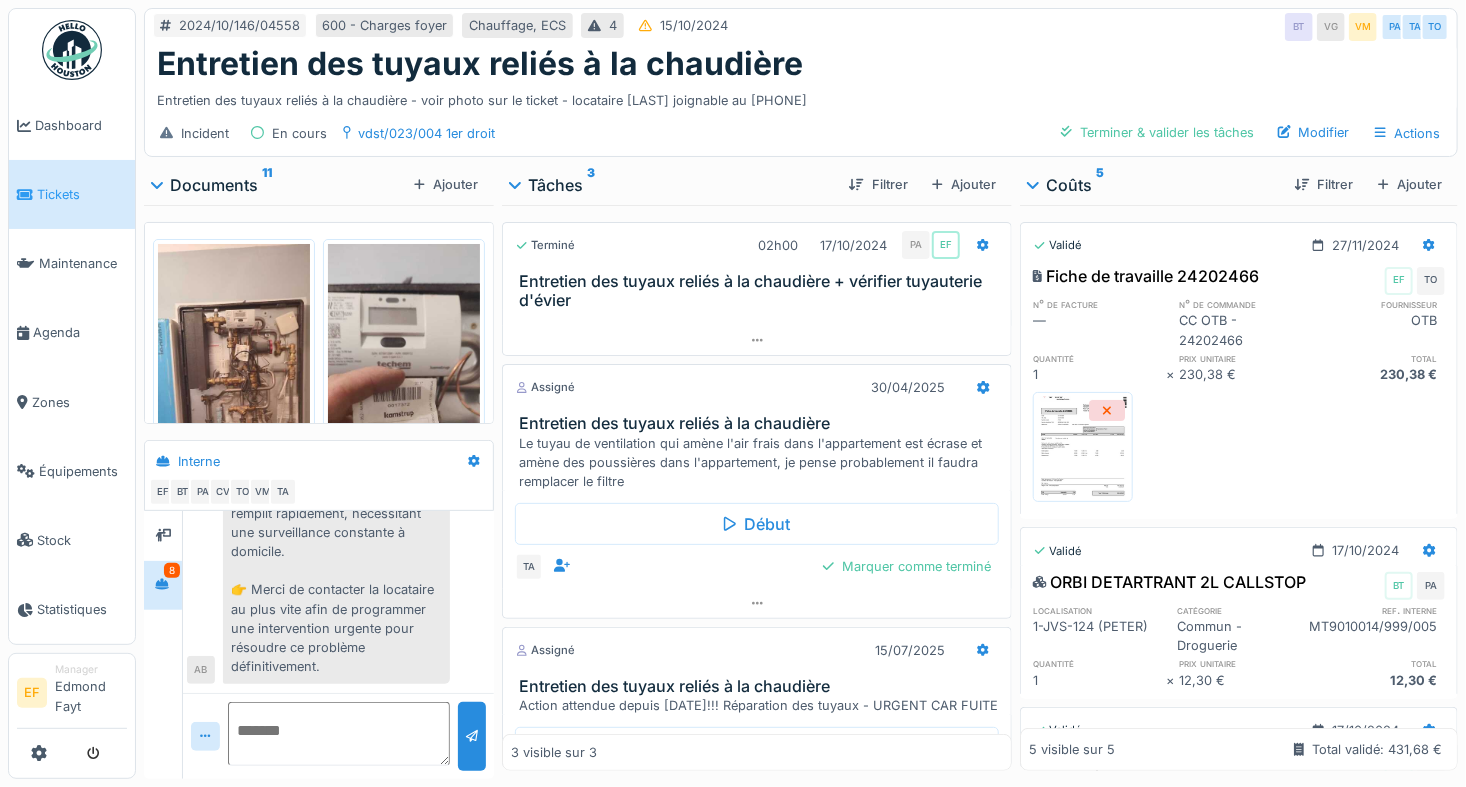 scroll, scrollTop: 15, scrollLeft: 0, axis: vertical 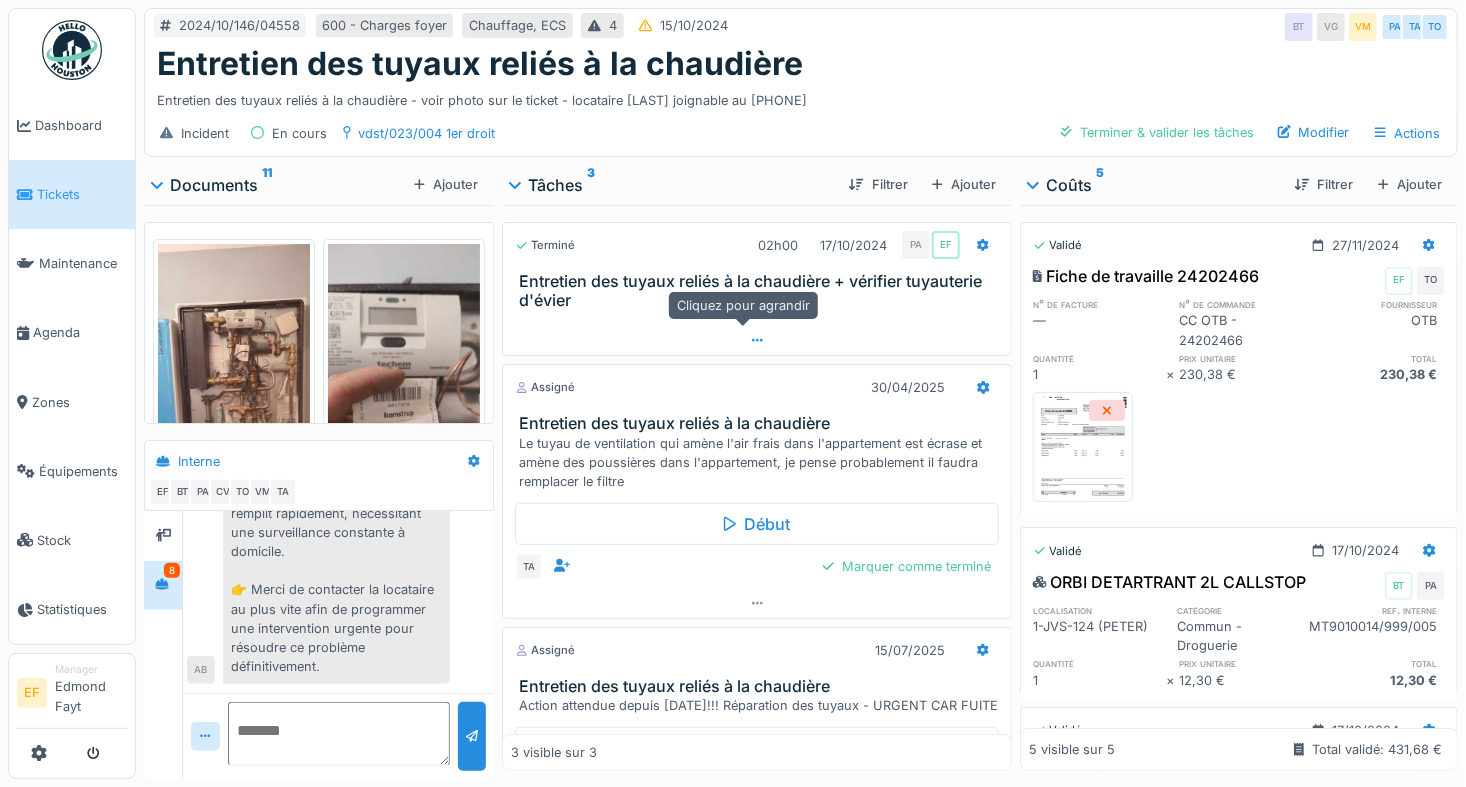 click 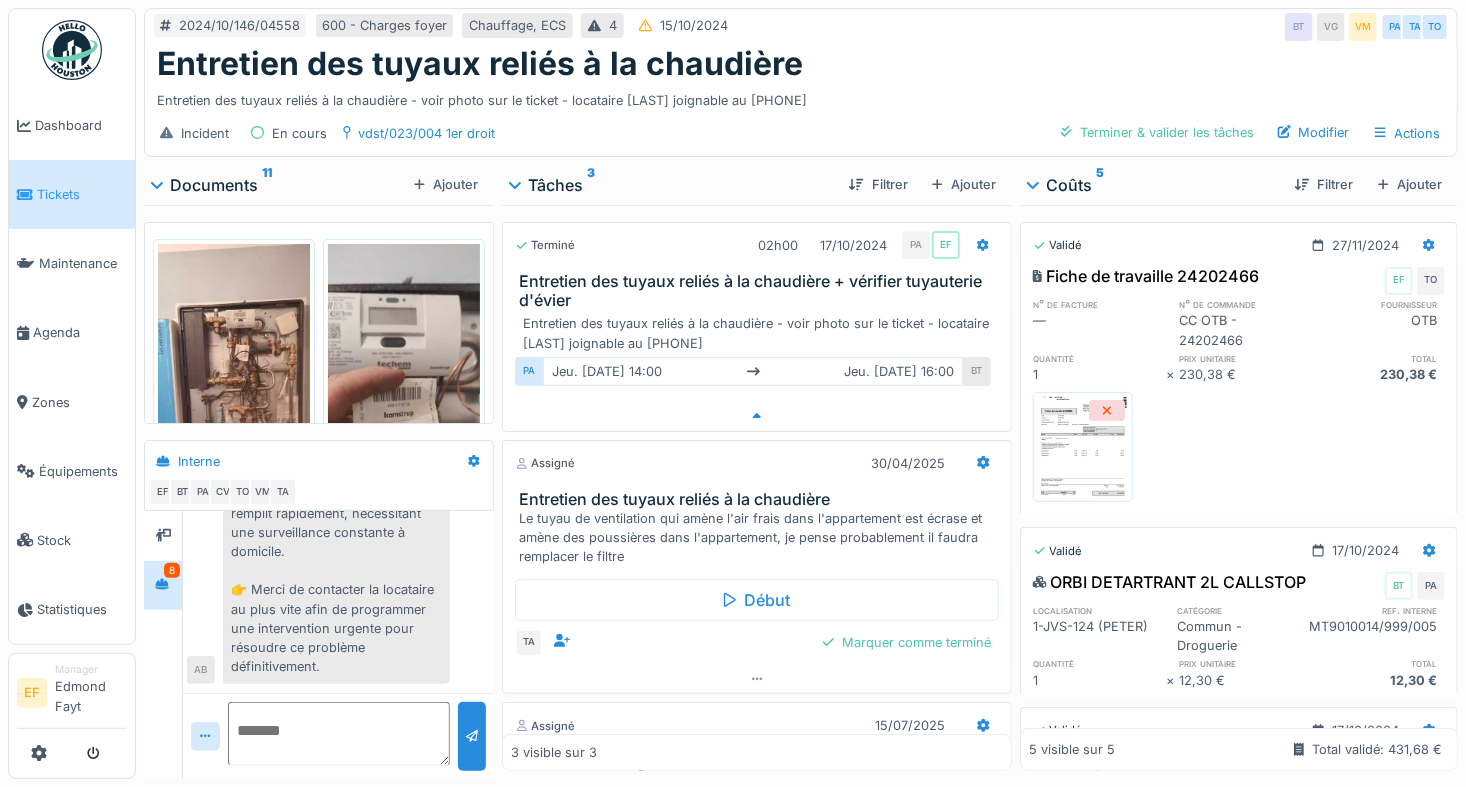 scroll, scrollTop: 15, scrollLeft: 0, axis: vertical 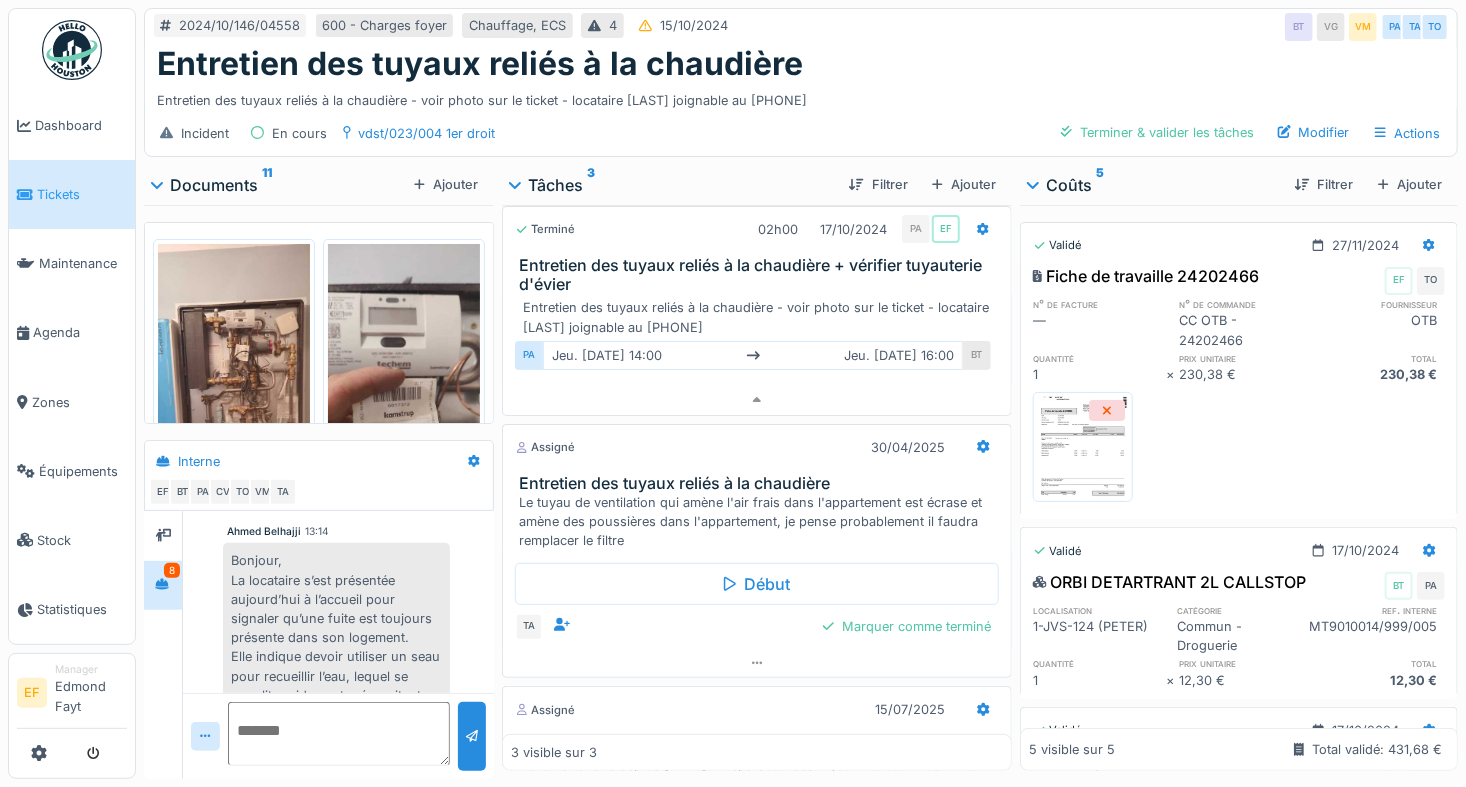 click on "Bonjour,
La locataire s’est présentée aujourd’hui à l’accueil pour signaler qu’une fuite est toujours présente dans son logement.
Elle indique devoir utiliser un seau pour recueillir l’eau, lequel se remplit rapidement, nécessitant une surveillance constante à domicile.
👉 Merci de contacter la locataire au plus vite afin de programmer une intervention urgente pour résoudre ce problème définitivement." at bounding box center [336, 704] 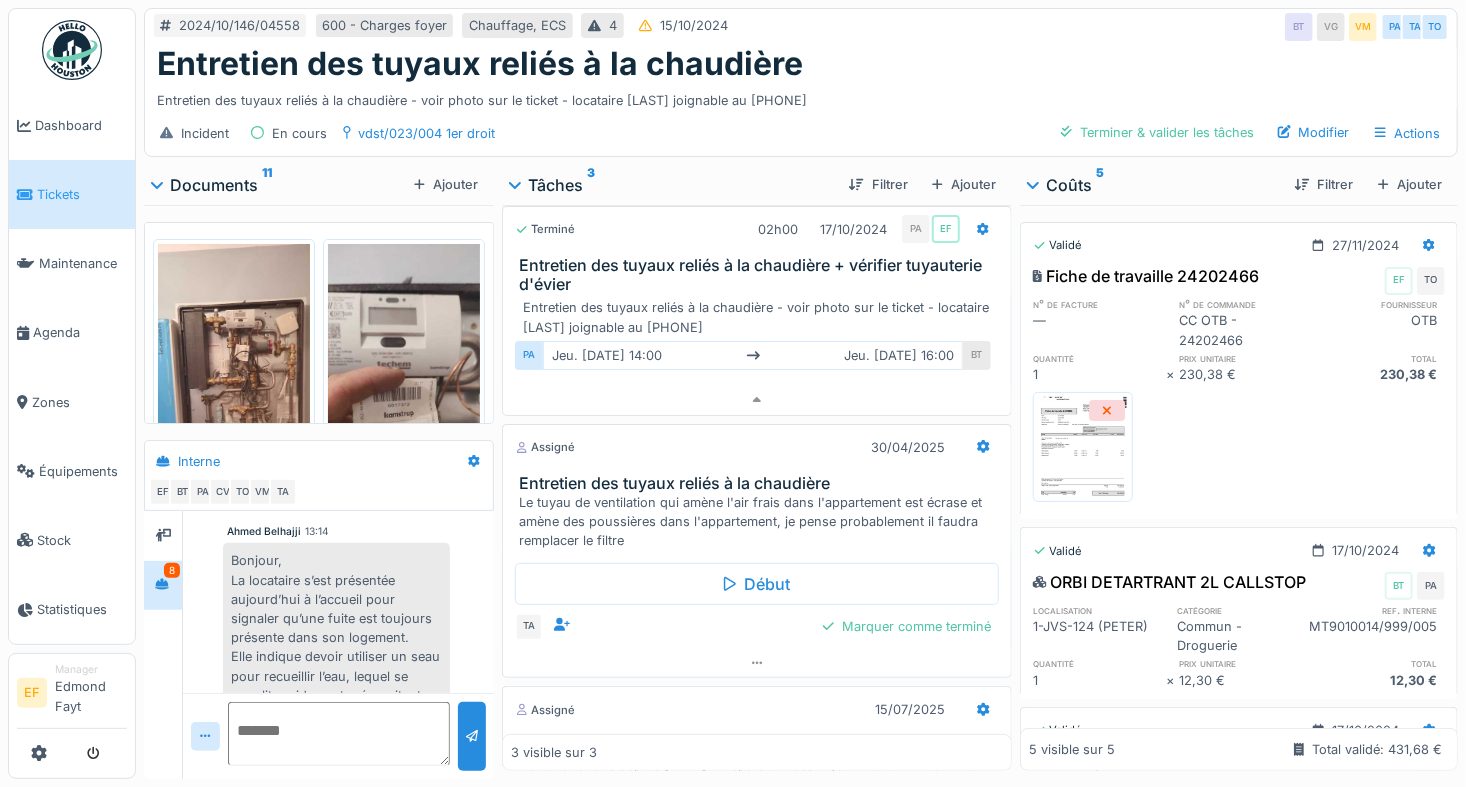 click on "[FIRST] [LAST]   [TIME] Bonjour,
La locataire s’est présentée aujourd’hui à l’accueil pour signaler qu’une fuite est toujours présente dans son logement.
Elle indique devoir utiliser un seau pour recueillir l’eau, lequel se remplit rapidement, nécessitant une surveillance constante à domicile.
👉 Merci de contacter la locataire au plus vite afin de programmer une intervention urgente pour résoudre ce problème définitivement. AB" at bounding box center [338, 695] 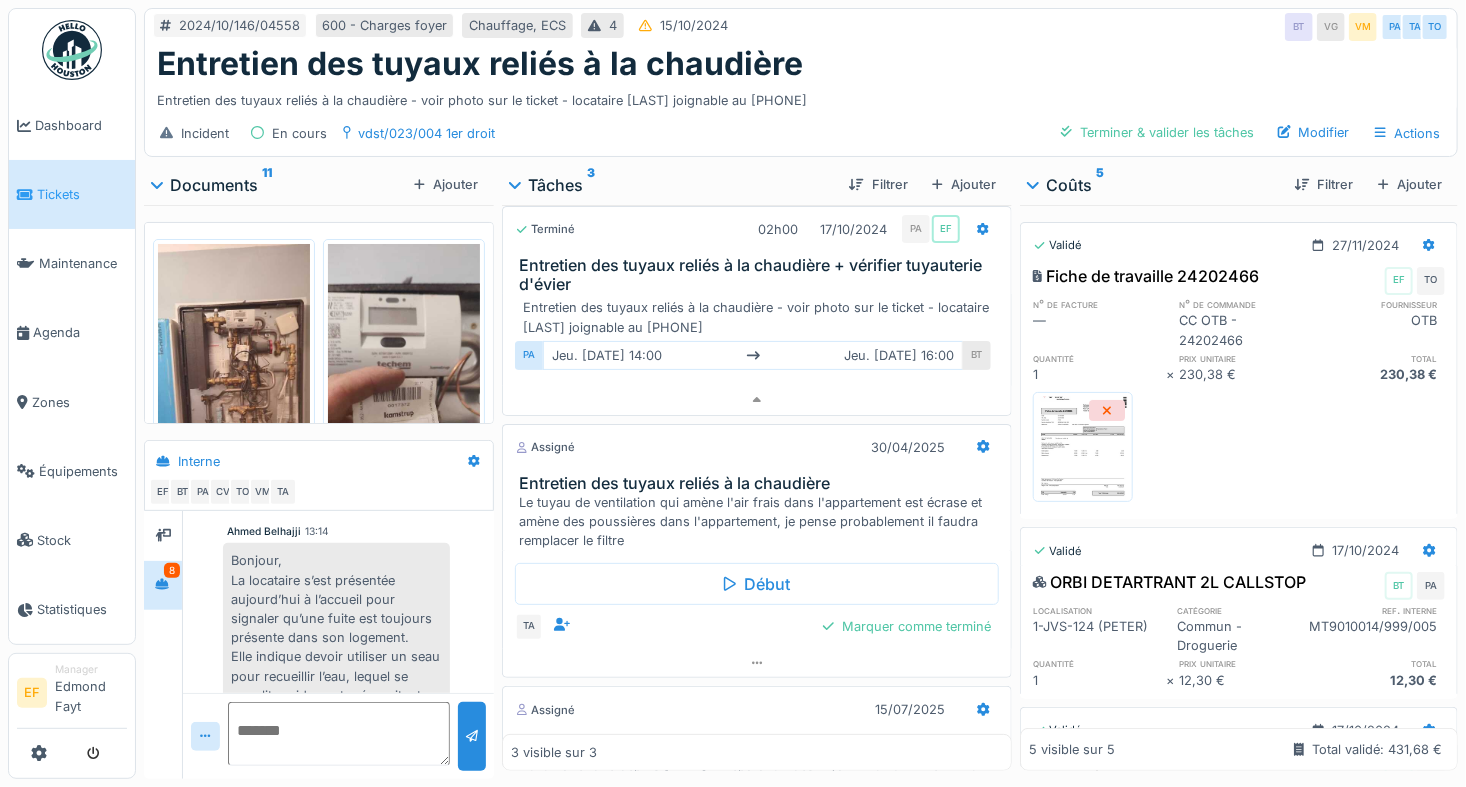 click on "[FIRST] [LAST]   [TIME] Bonjour,
La locataire s’est présentée aujourd’hui à l’accueil pour signaler qu’une fuite est toujours présente dans son logement.
Elle indique devoir utiliser un seau pour recueillir l’eau, lequel se remplit rapidement, nécessitant une surveillance constante à domicile.
👉 Merci de contacter la locataire au plus vite afin de programmer une intervention urgente pour résoudre ce problème définitivement. AB" at bounding box center [338, 695] 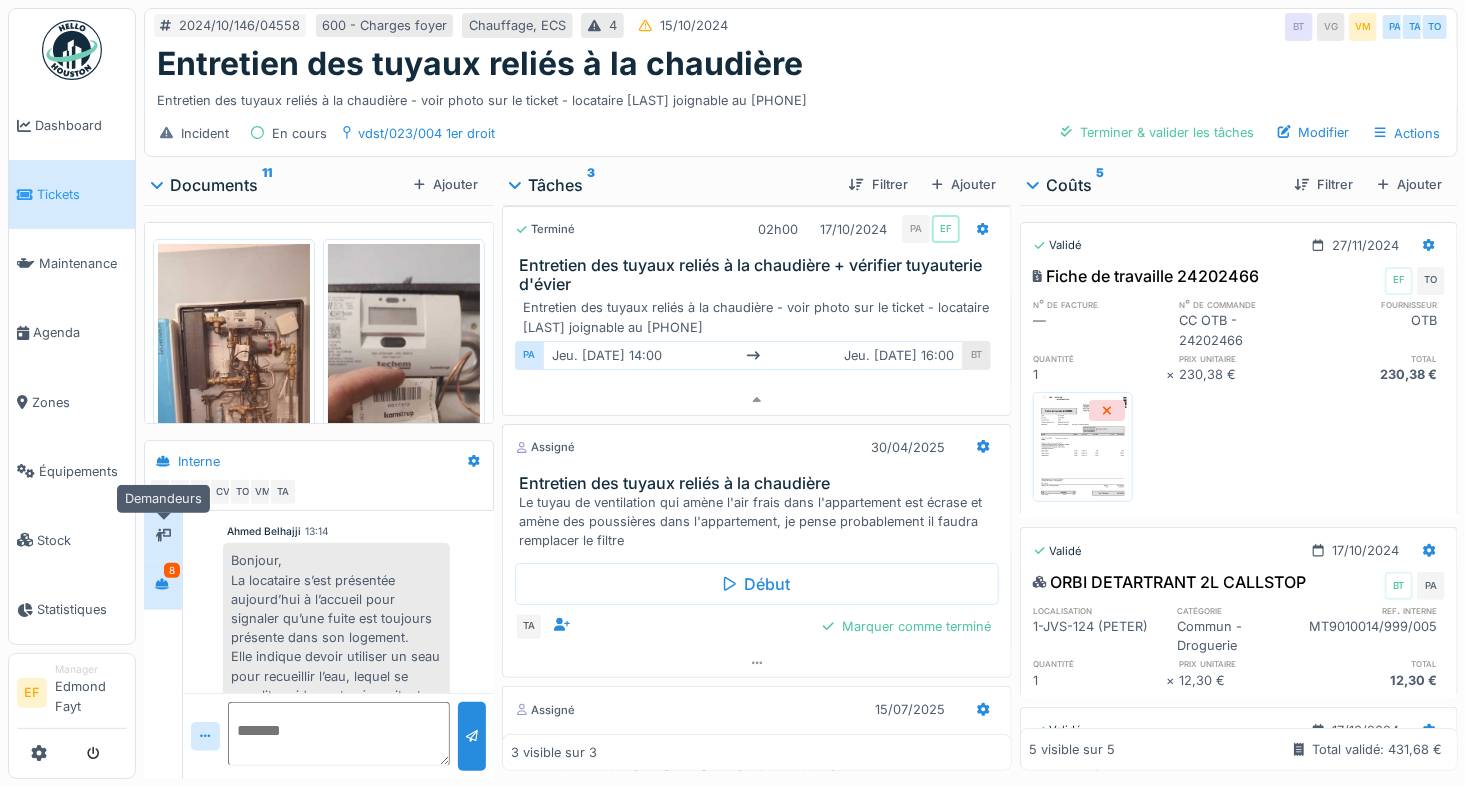 click at bounding box center [163, 535] 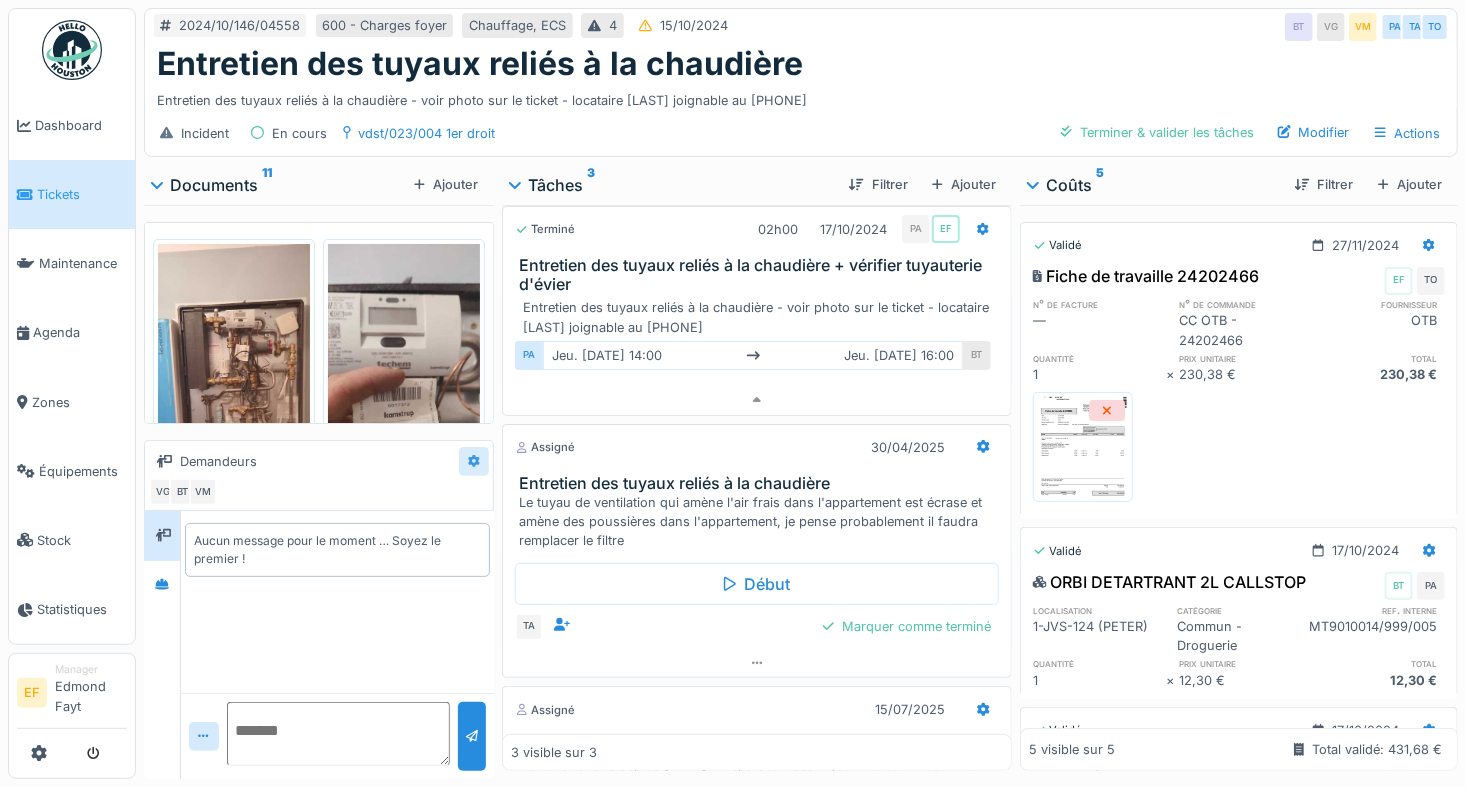 click 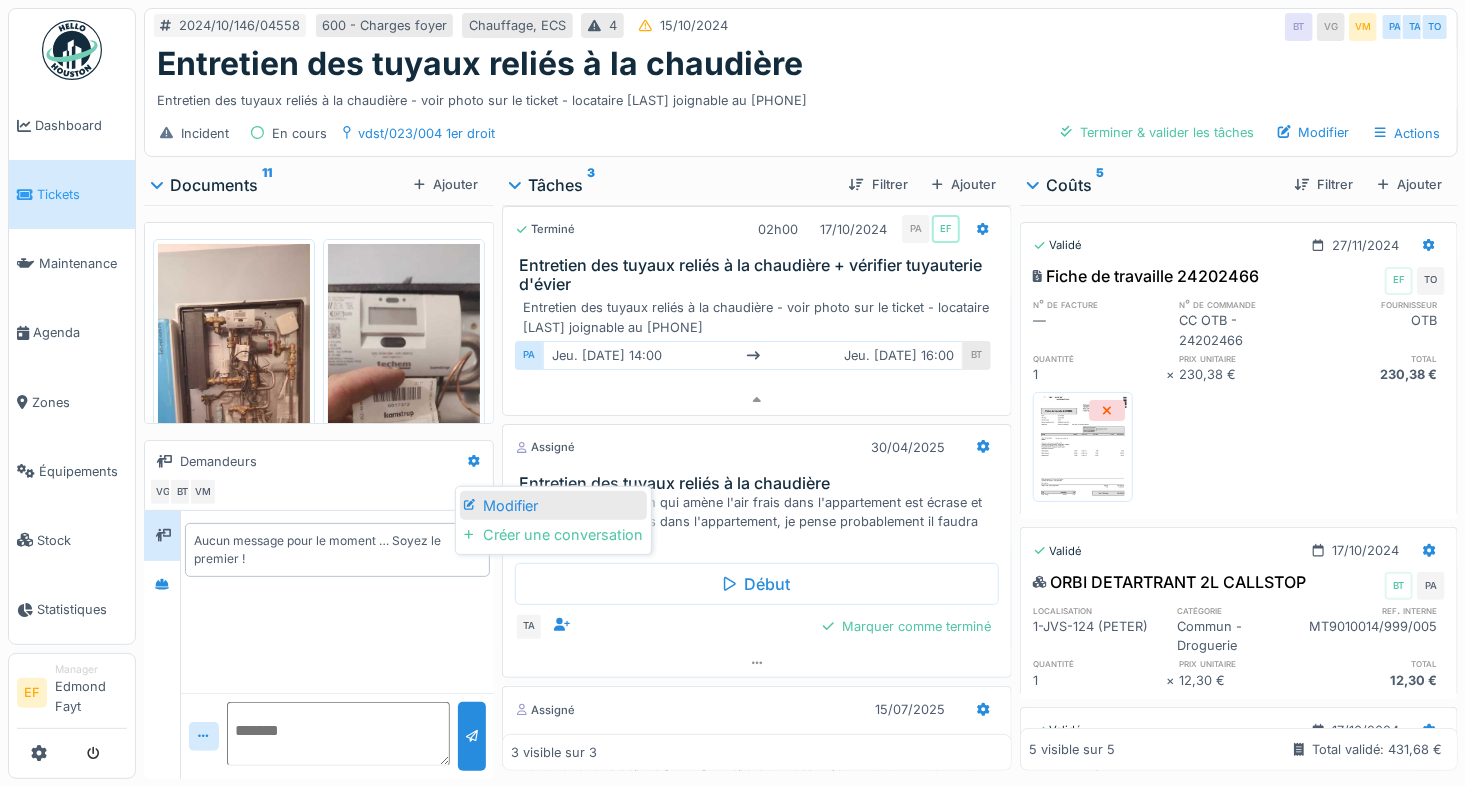 click on "Modifier" at bounding box center (553, 506) 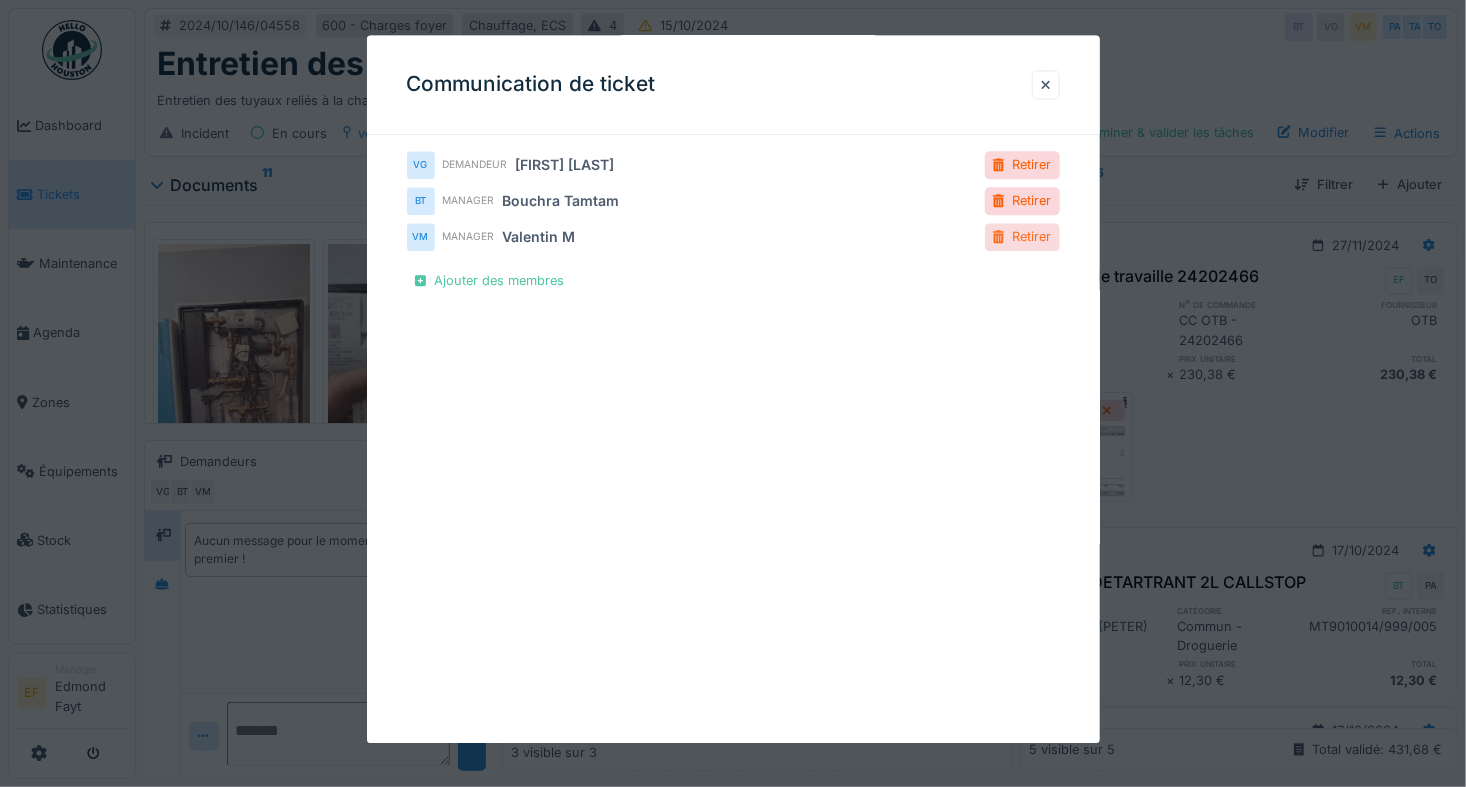 click on "Retirer" at bounding box center (1022, 237) 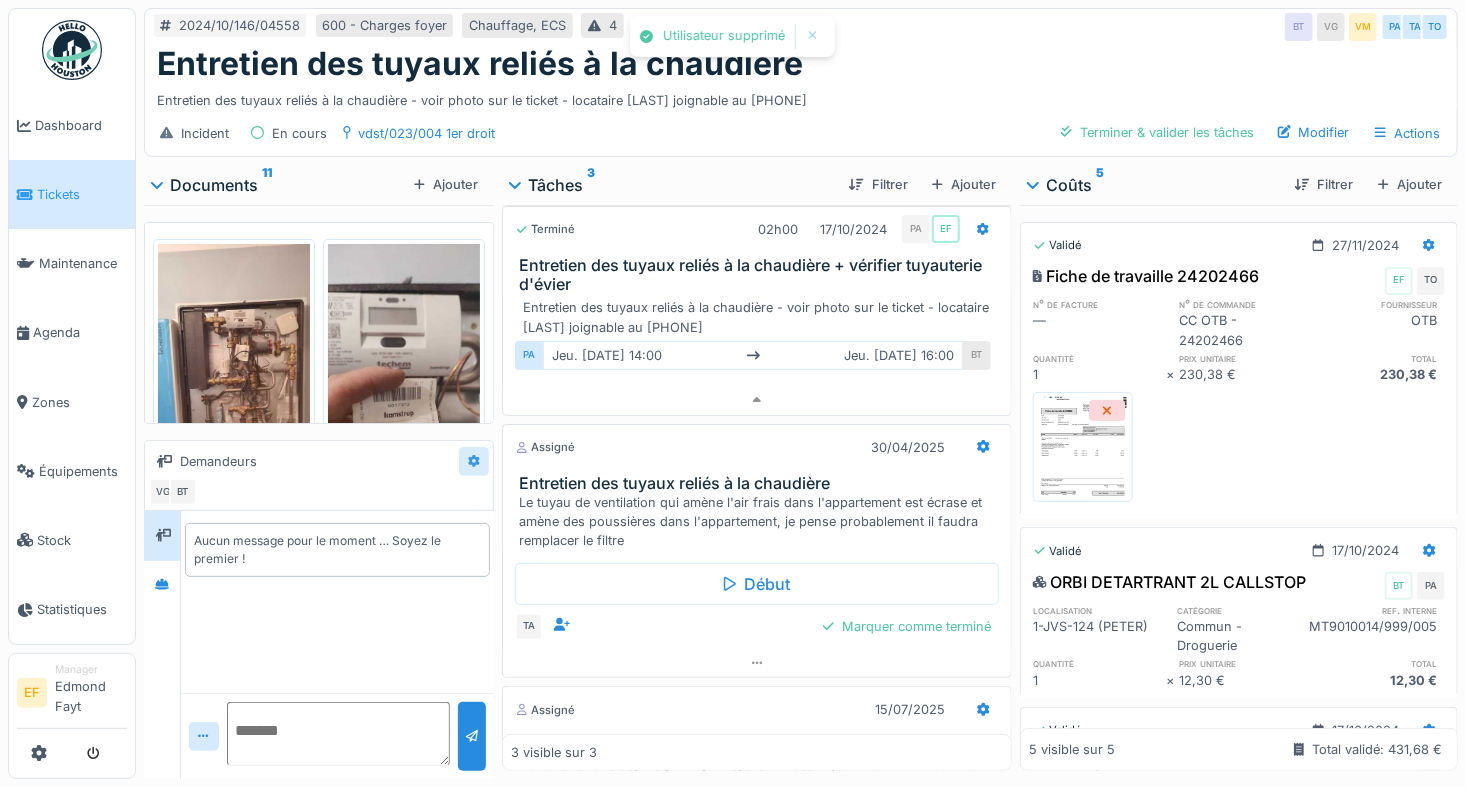 click at bounding box center [474, 461] 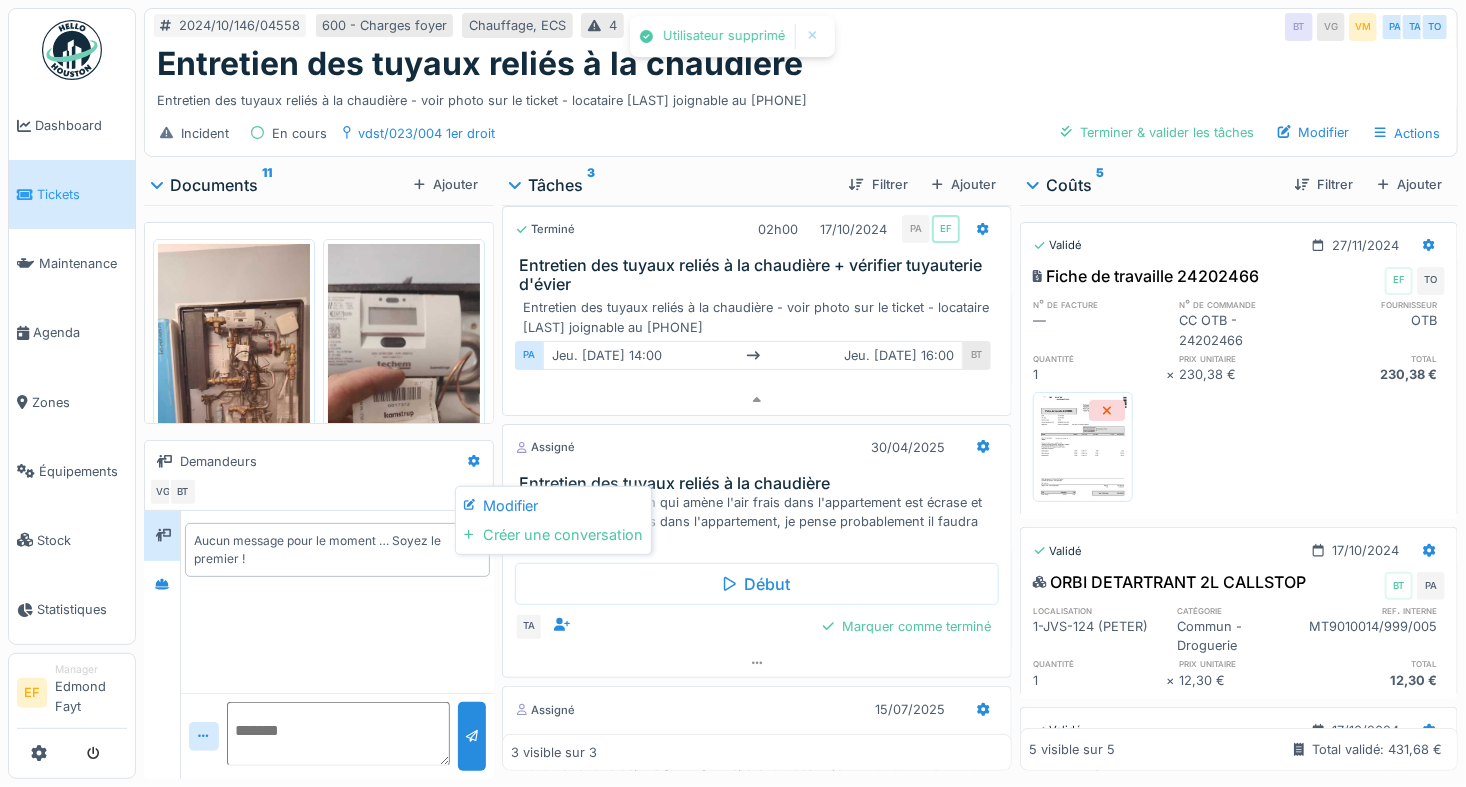 click on "Modifier" at bounding box center [553, 506] 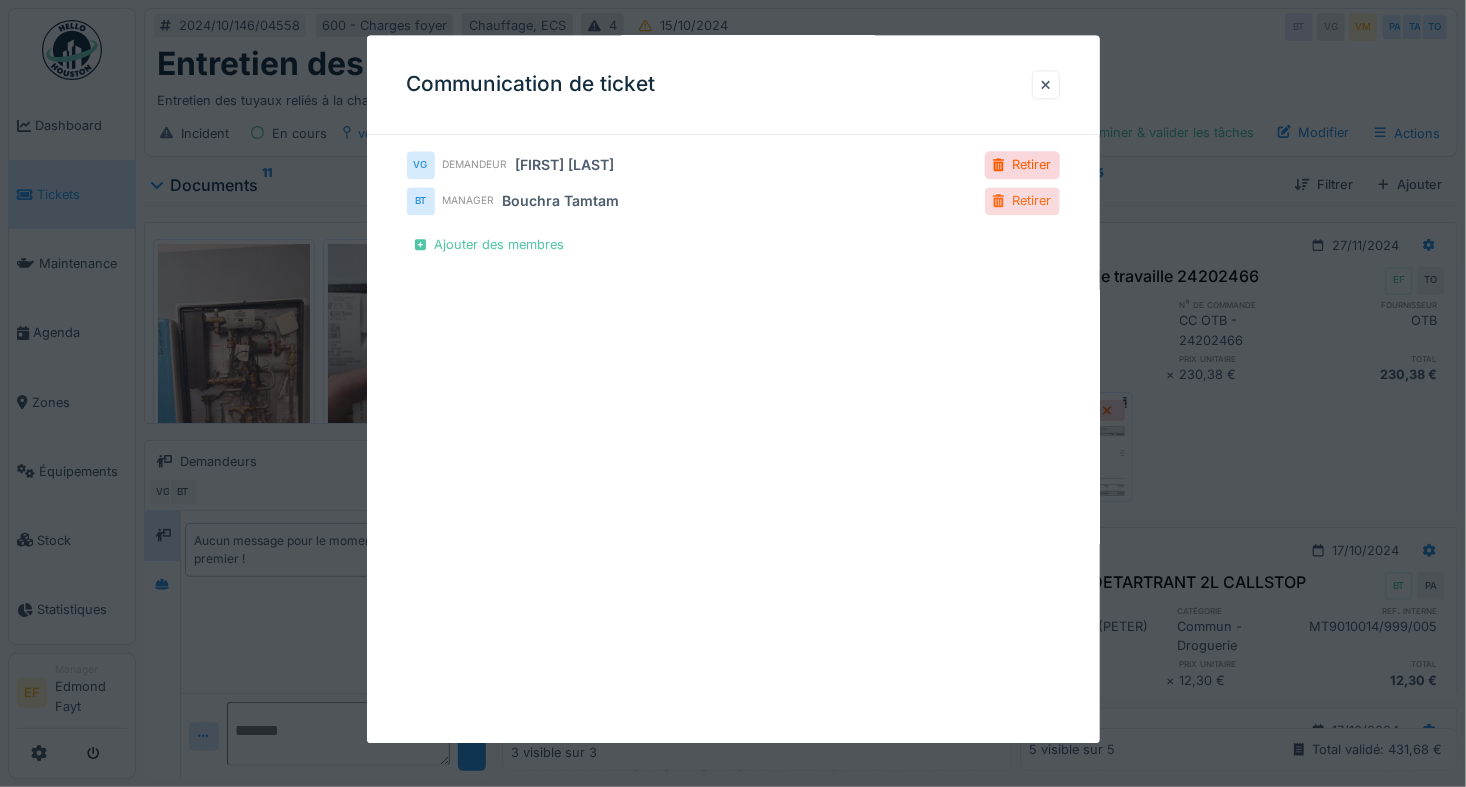 click on "Retirer" at bounding box center (1022, 201) 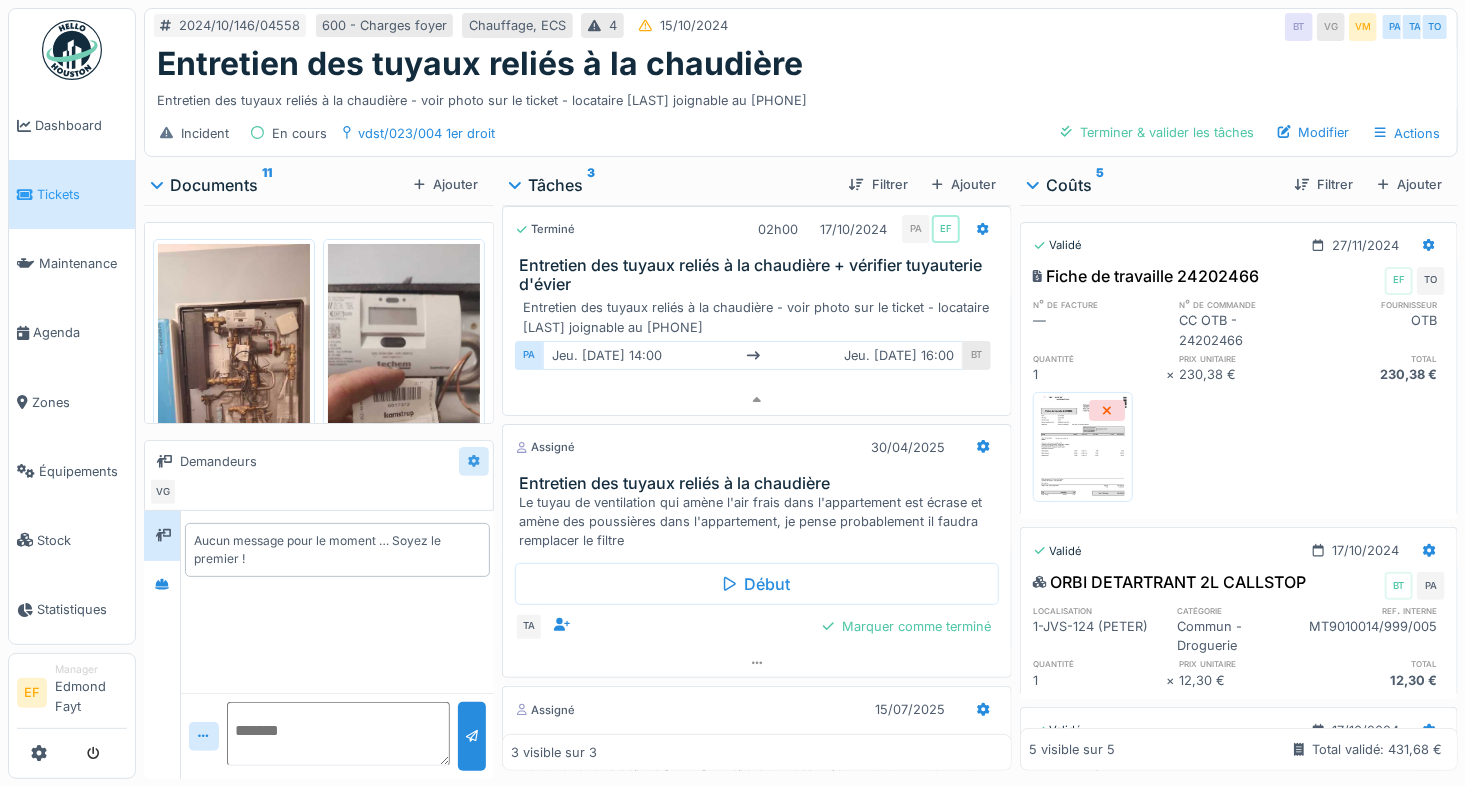 click 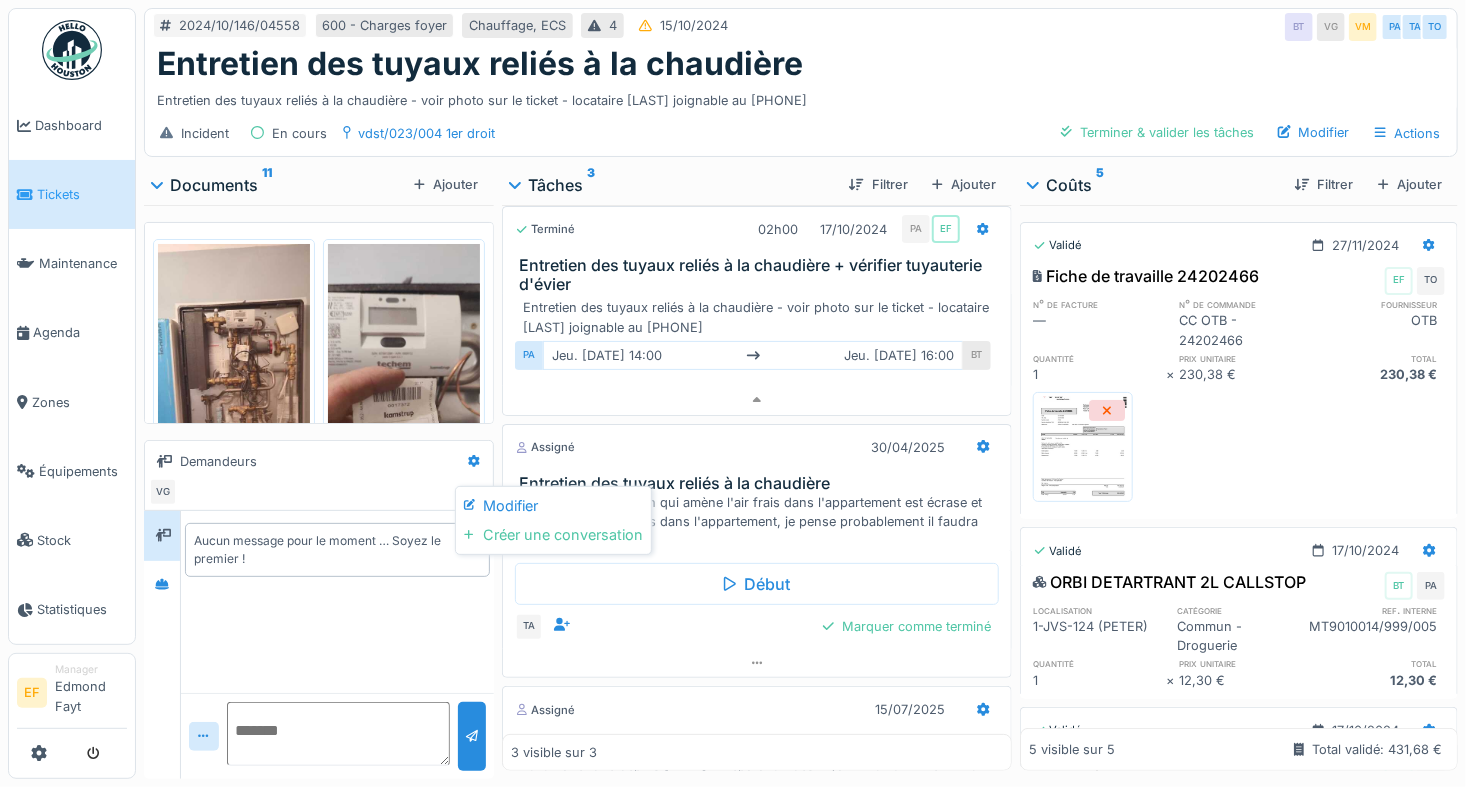 click on "Modifier" at bounding box center [553, 506] 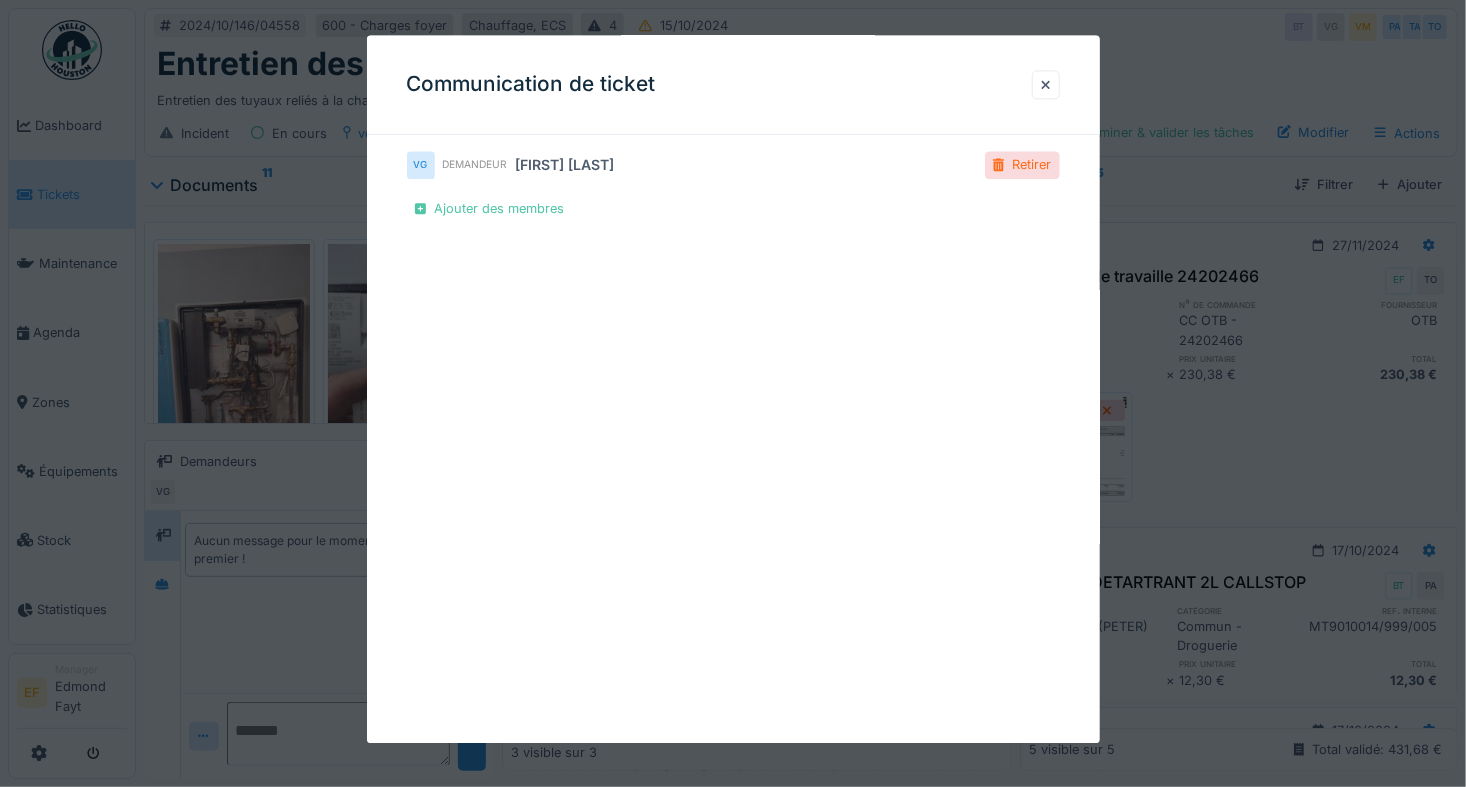 click on "Retirer" at bounding box center (1022, 165) 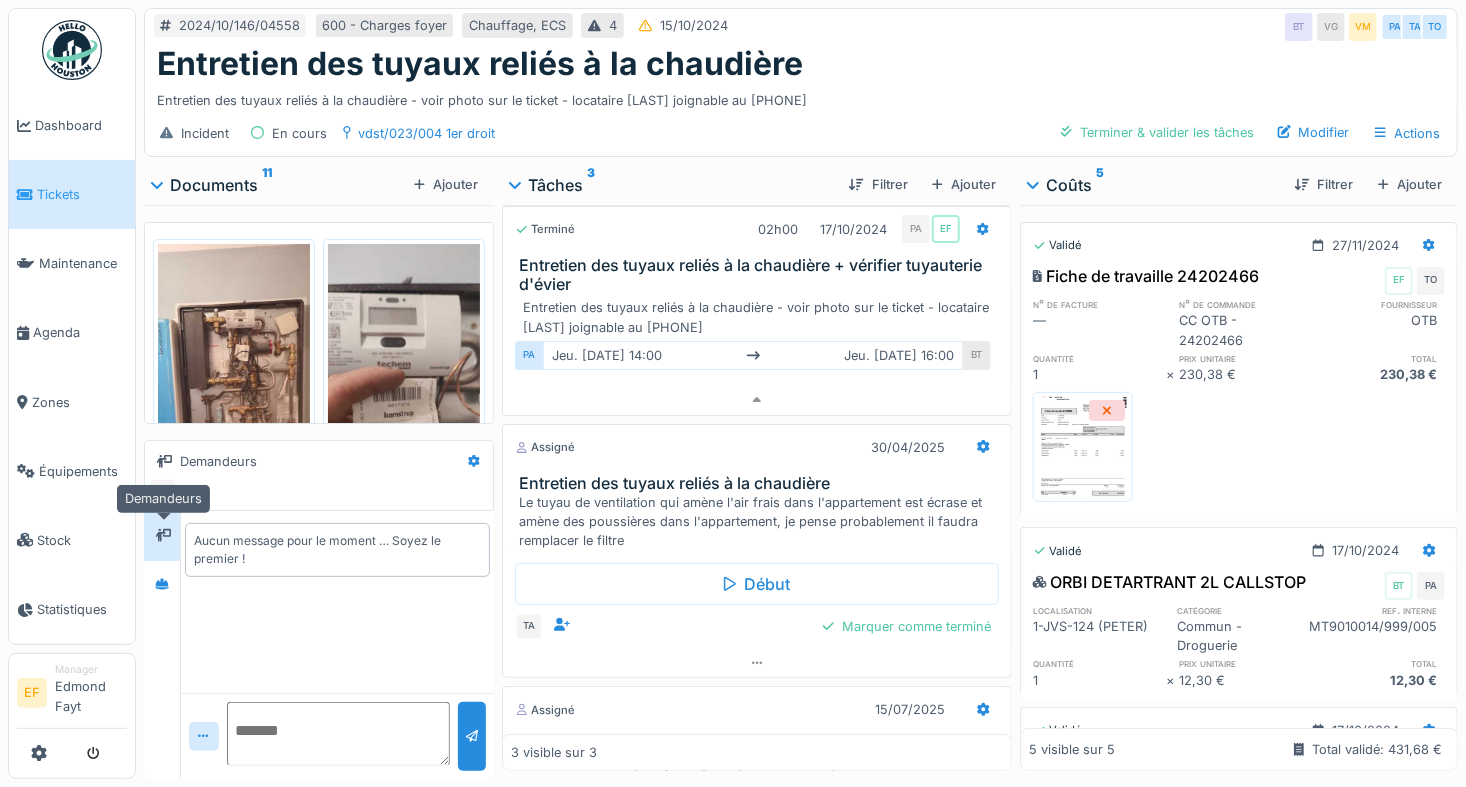 click at bounding box center [163, 535] 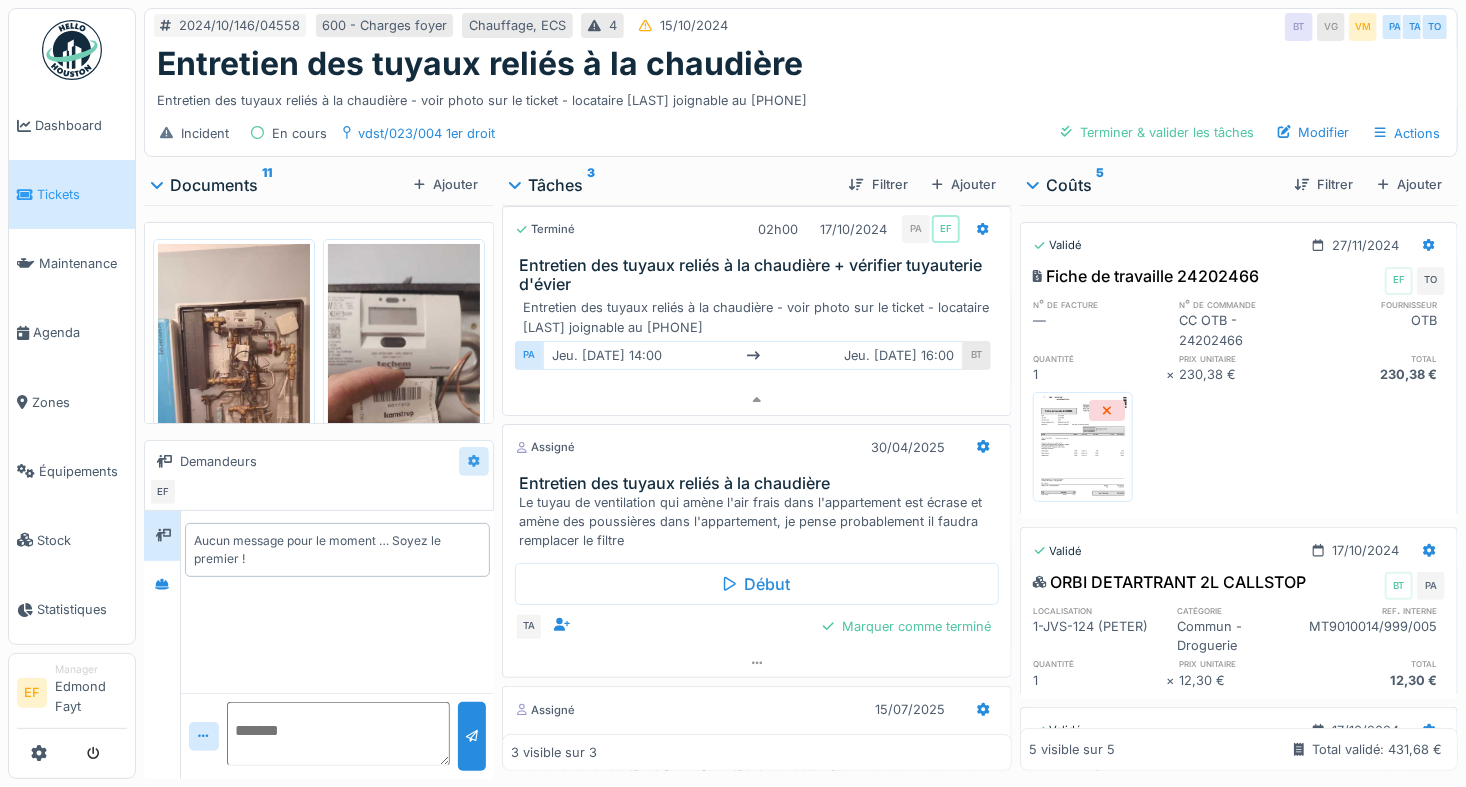 click 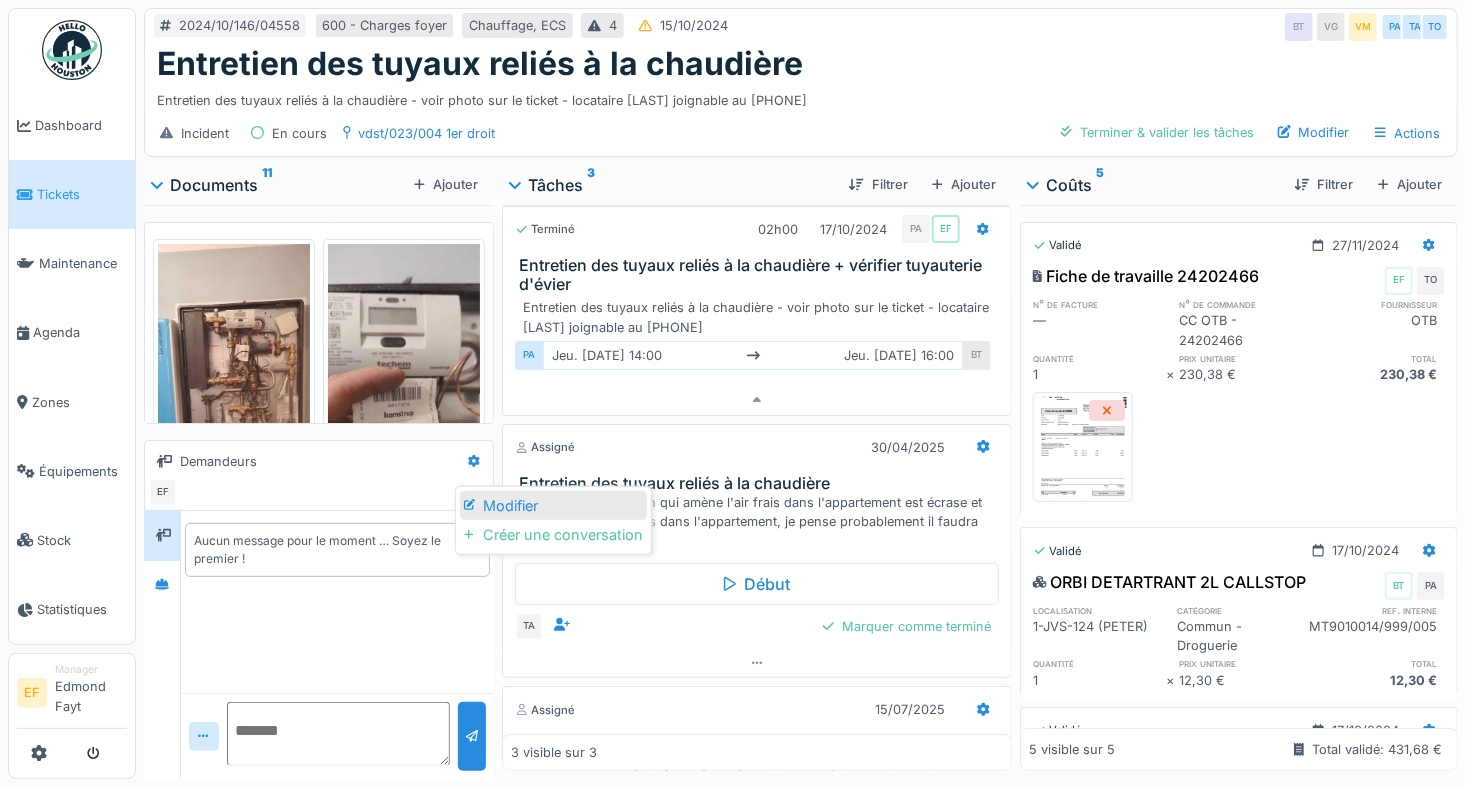click on "Modifier" at bounding box center [553, 506] 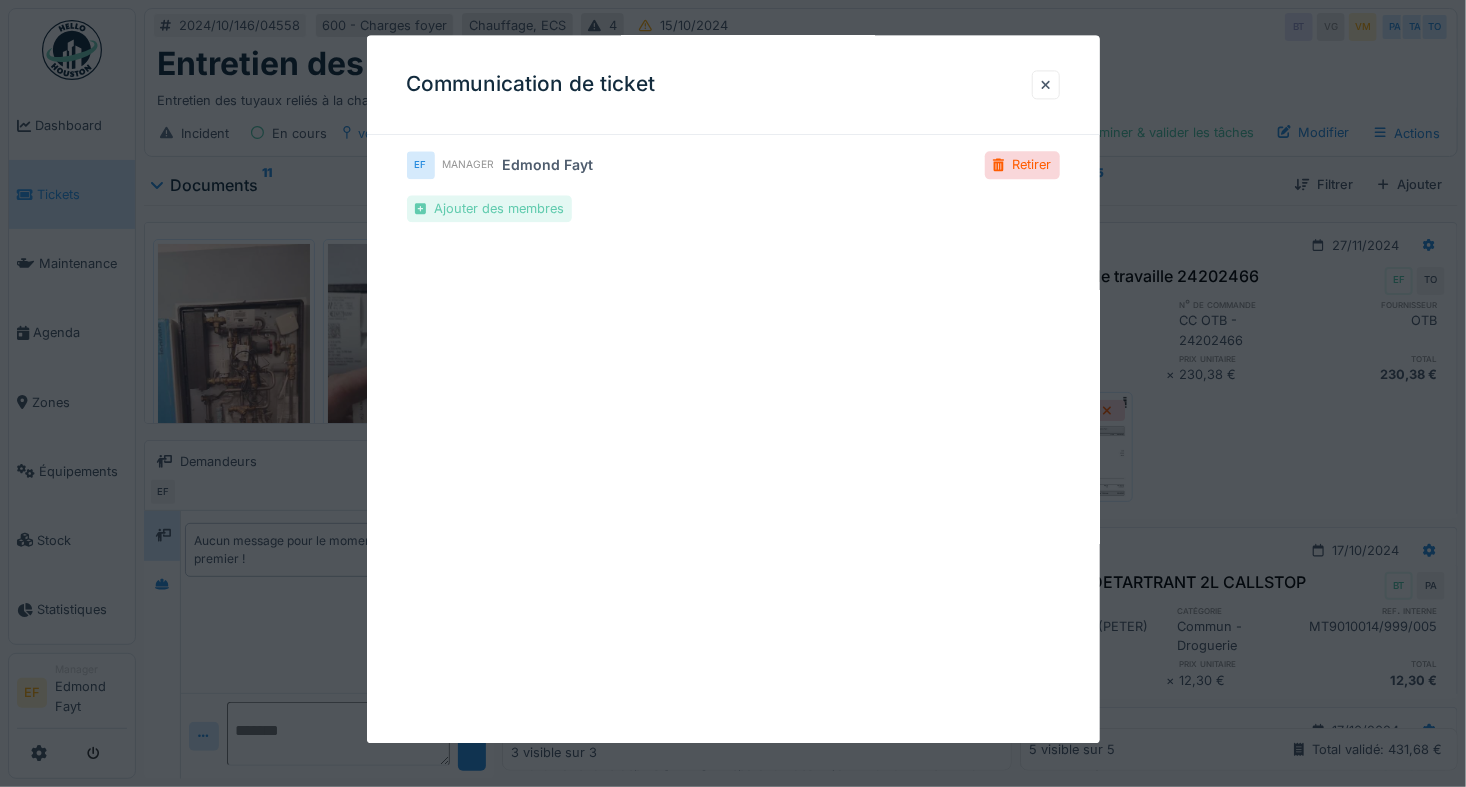 click on "Ajouter des membres" at bounding box center [489, 208] 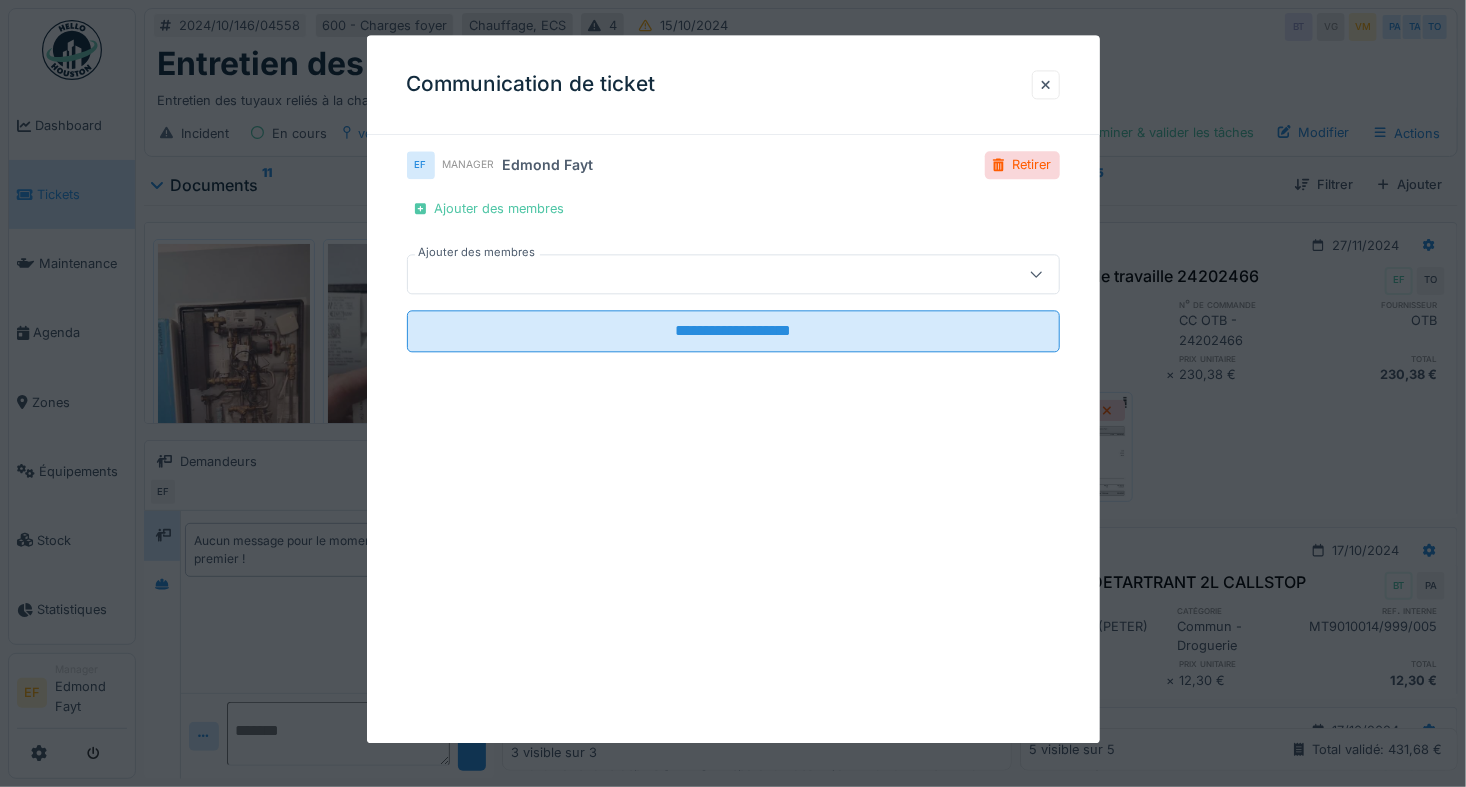 click at bounding box center (701, 275) 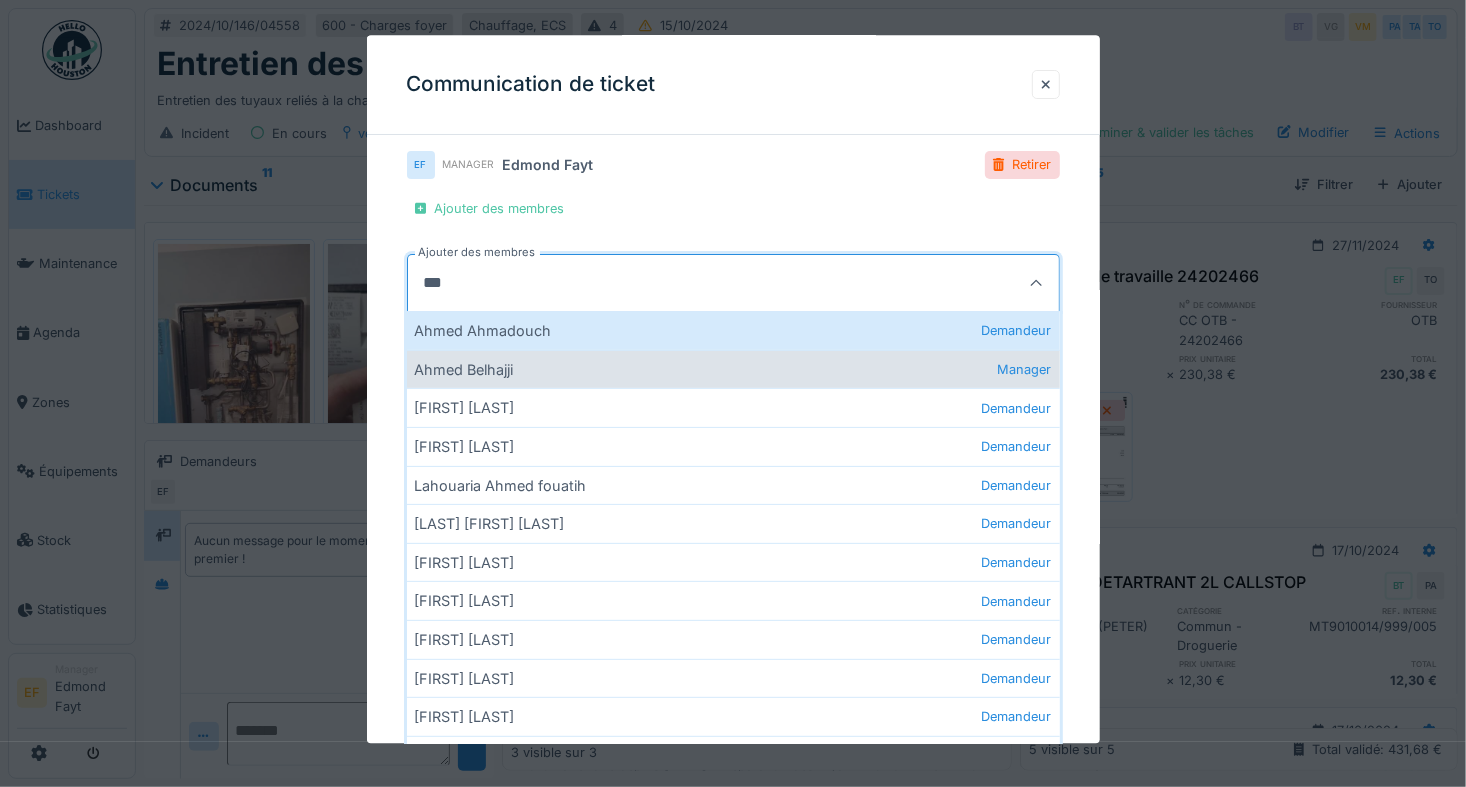 type on "***" 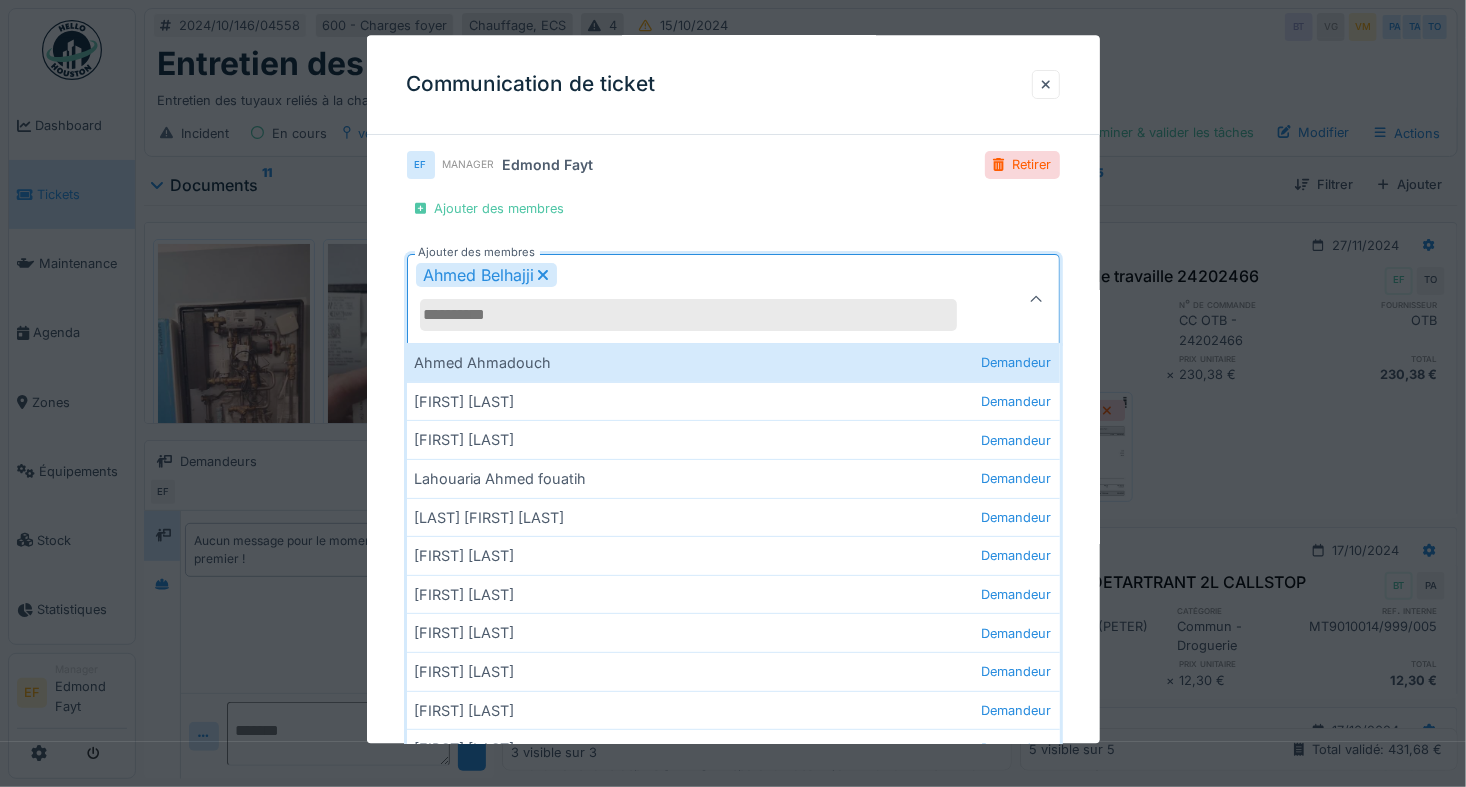 click on "**********" at bounding box center (733, 284) 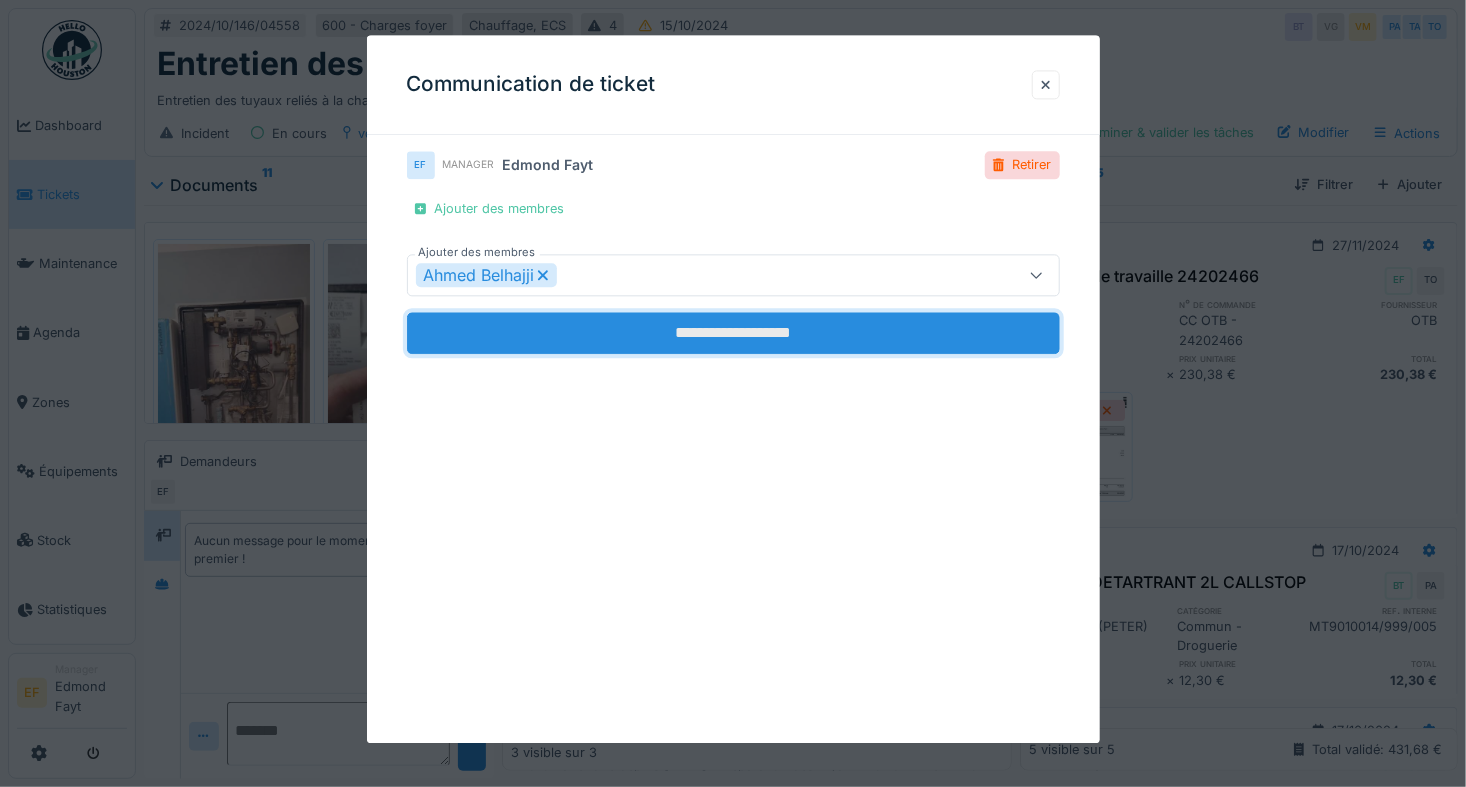 click on "**********" at bounding box center (733, 334) 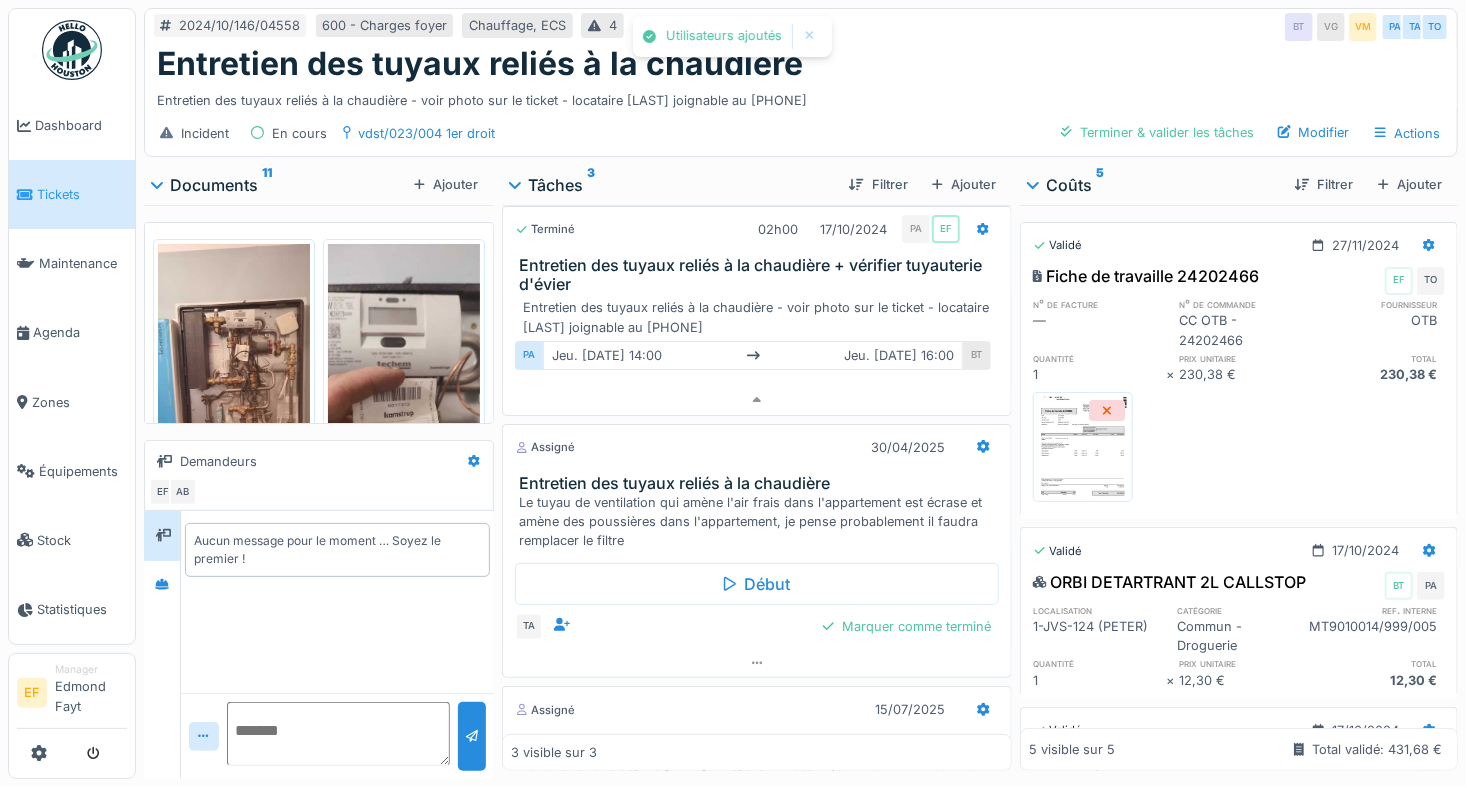 click at bounding box center [338, 734] 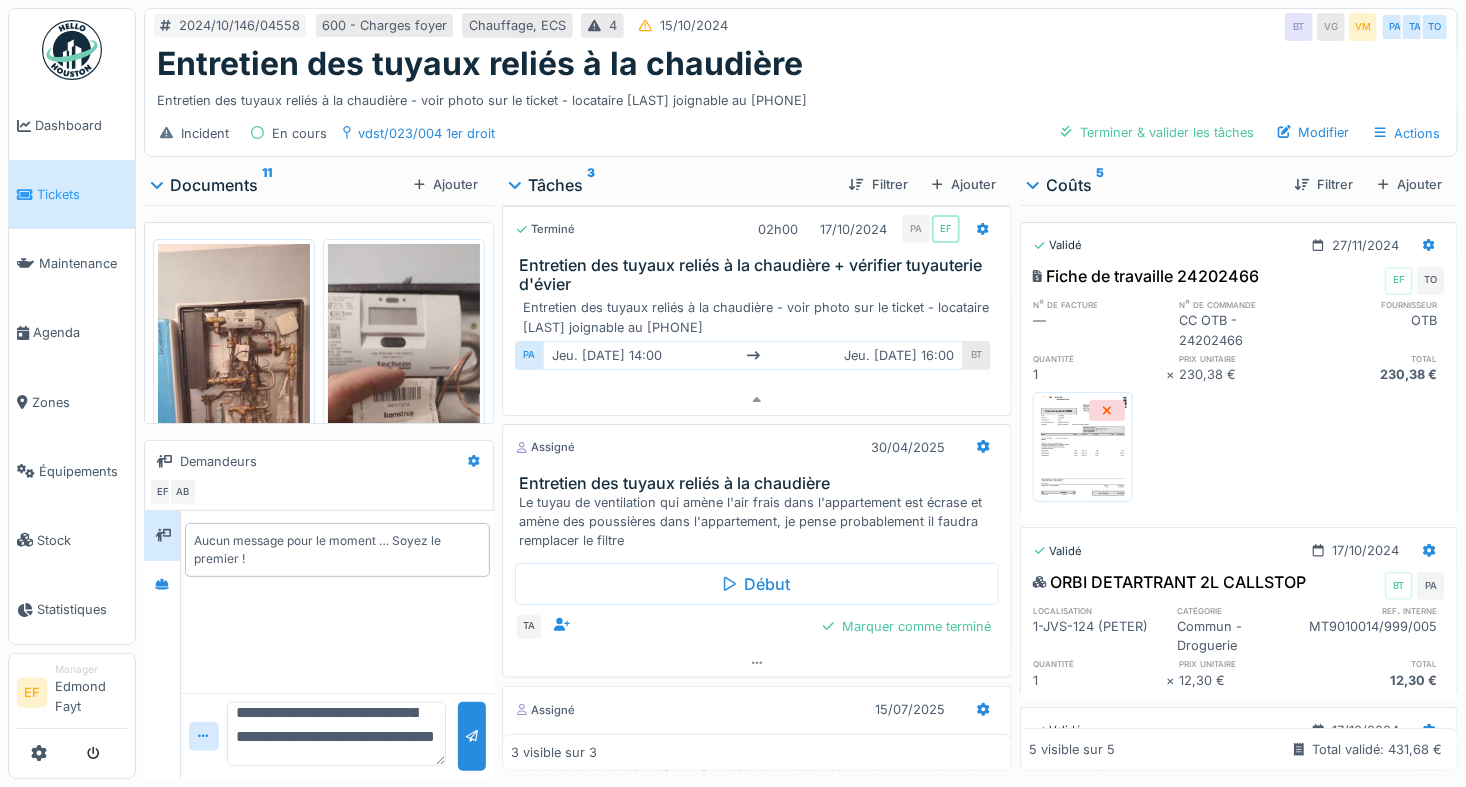 scroll, scrollTop: 71, scrollLeft: 0, axis: vertical 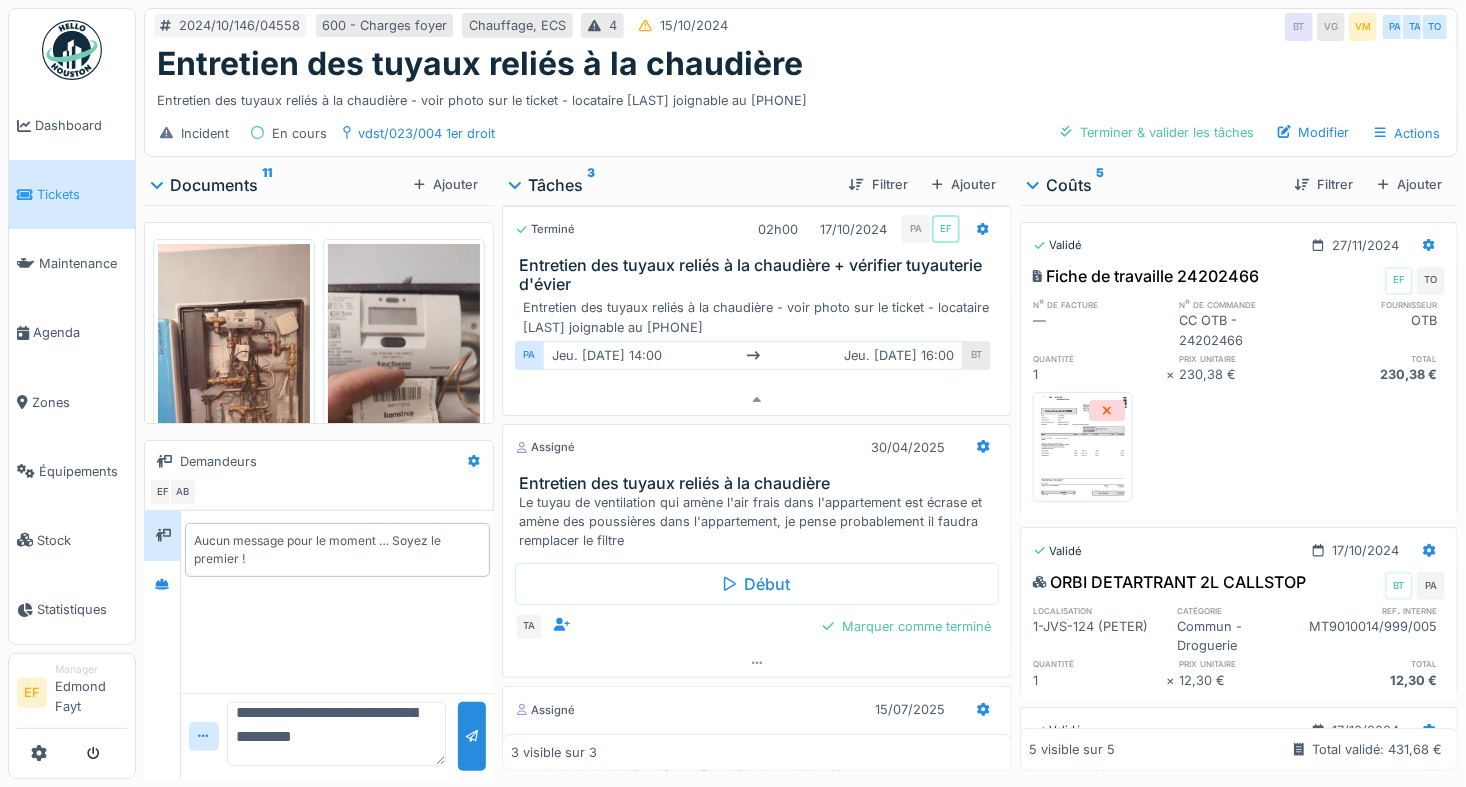 click on "**********" at bounding box center [336, 734] 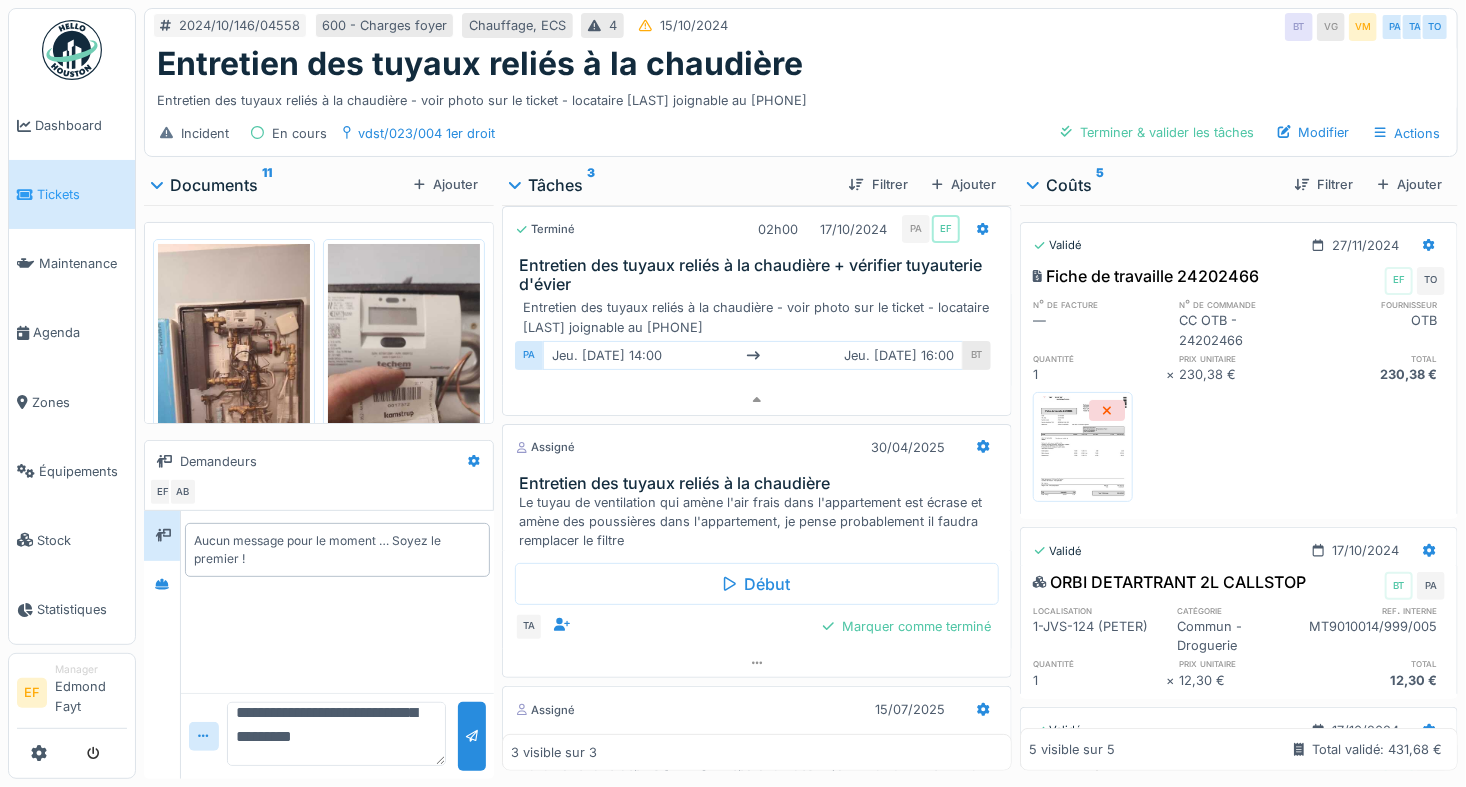 click on "**********" at bounding box center (336, 734) 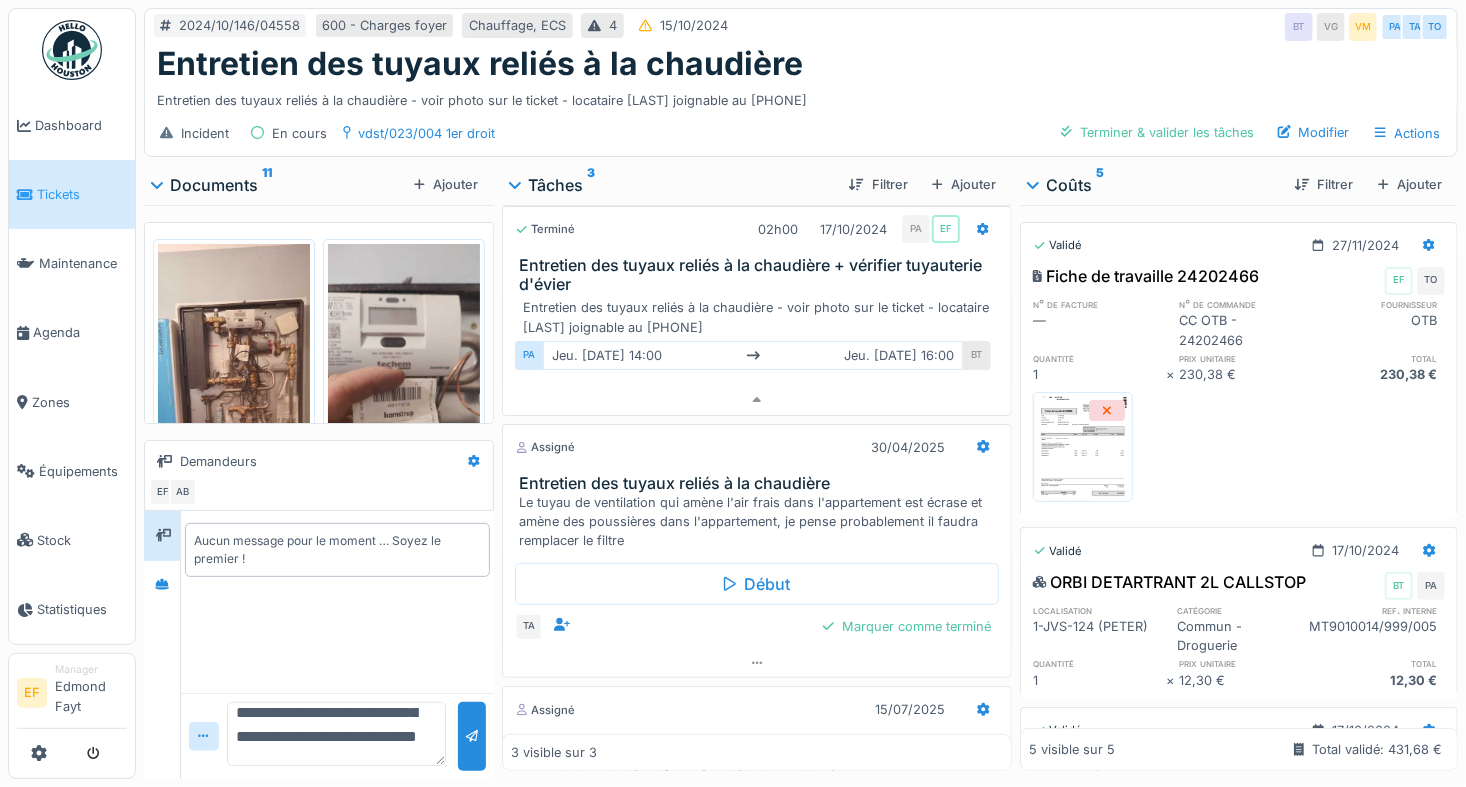 scroll, scrollTop: 65, scrollLeft: 0, axis: vertical 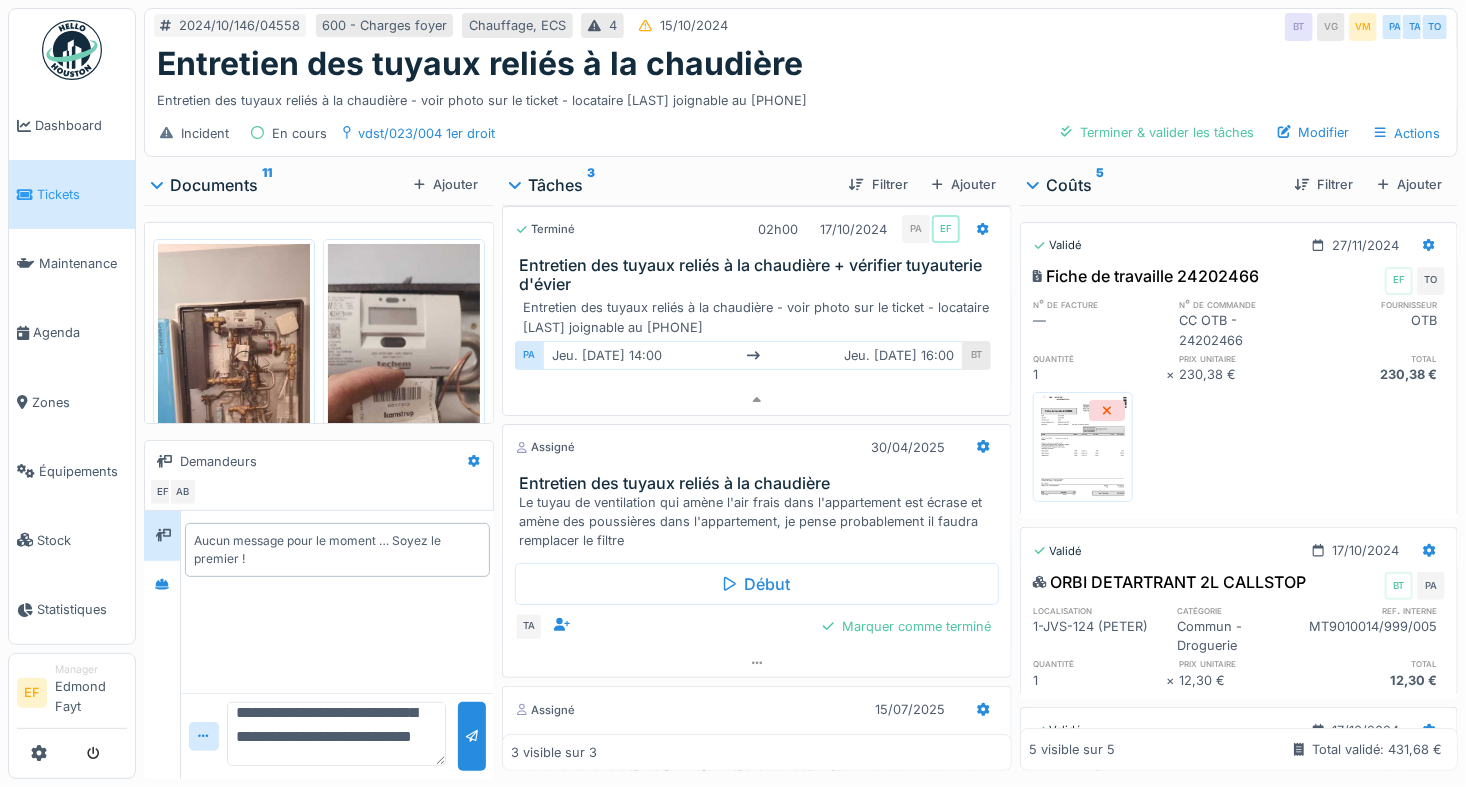 click on "**********" at bounding box center (336, 734) 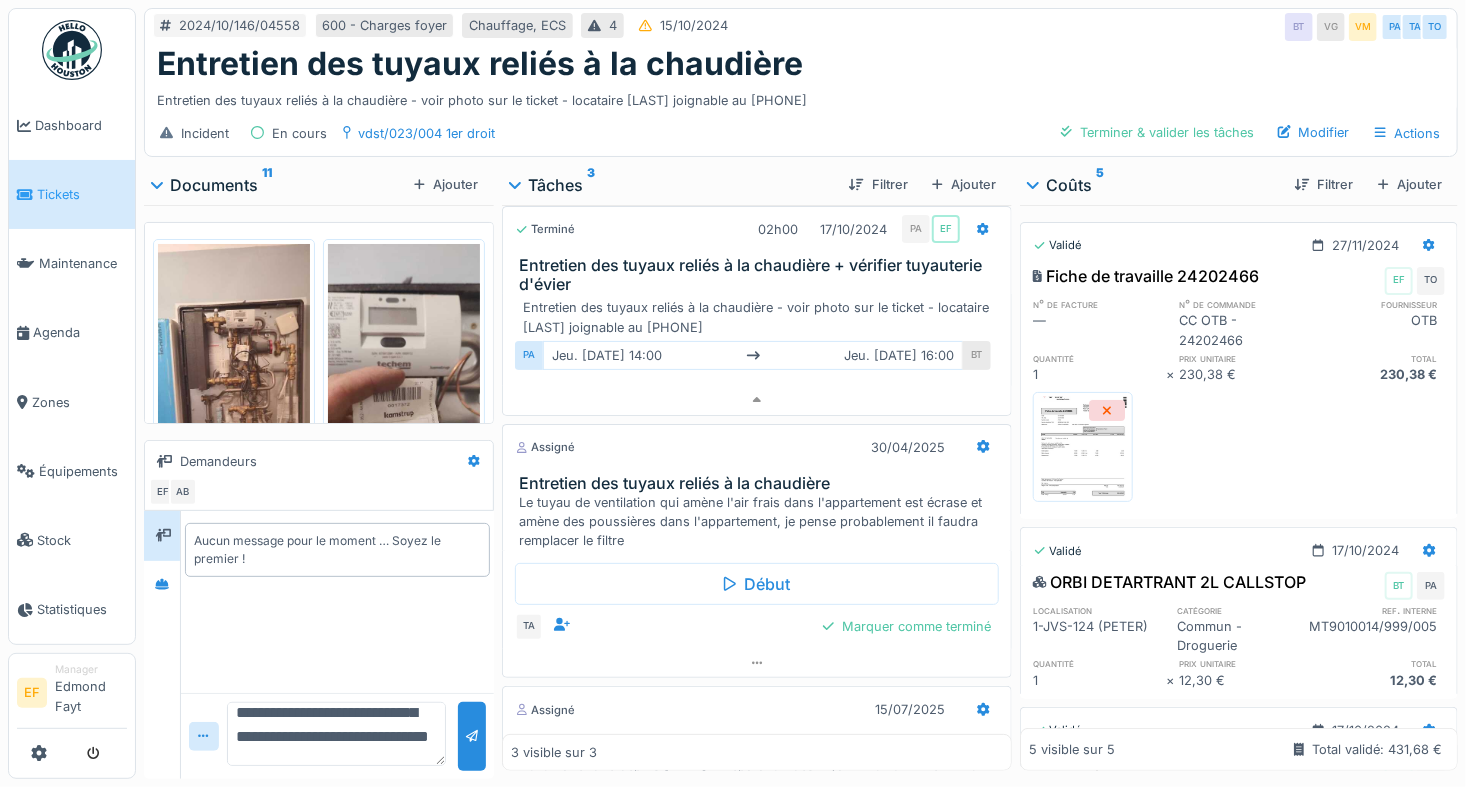 scroll, scrollTop: 71, scrollLeft: 0, axis: vertical 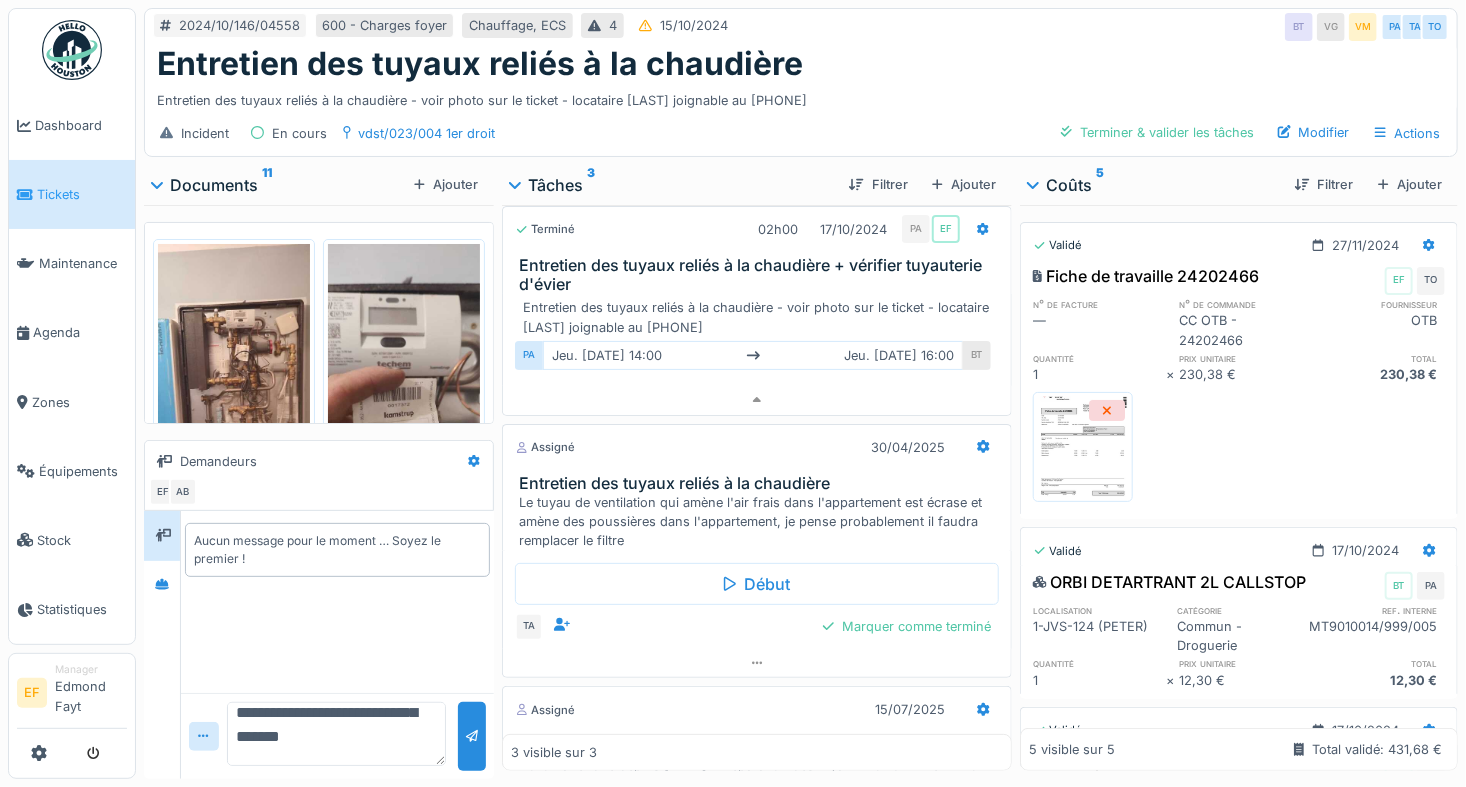 click on "**********" at bounding box center [336, 734] 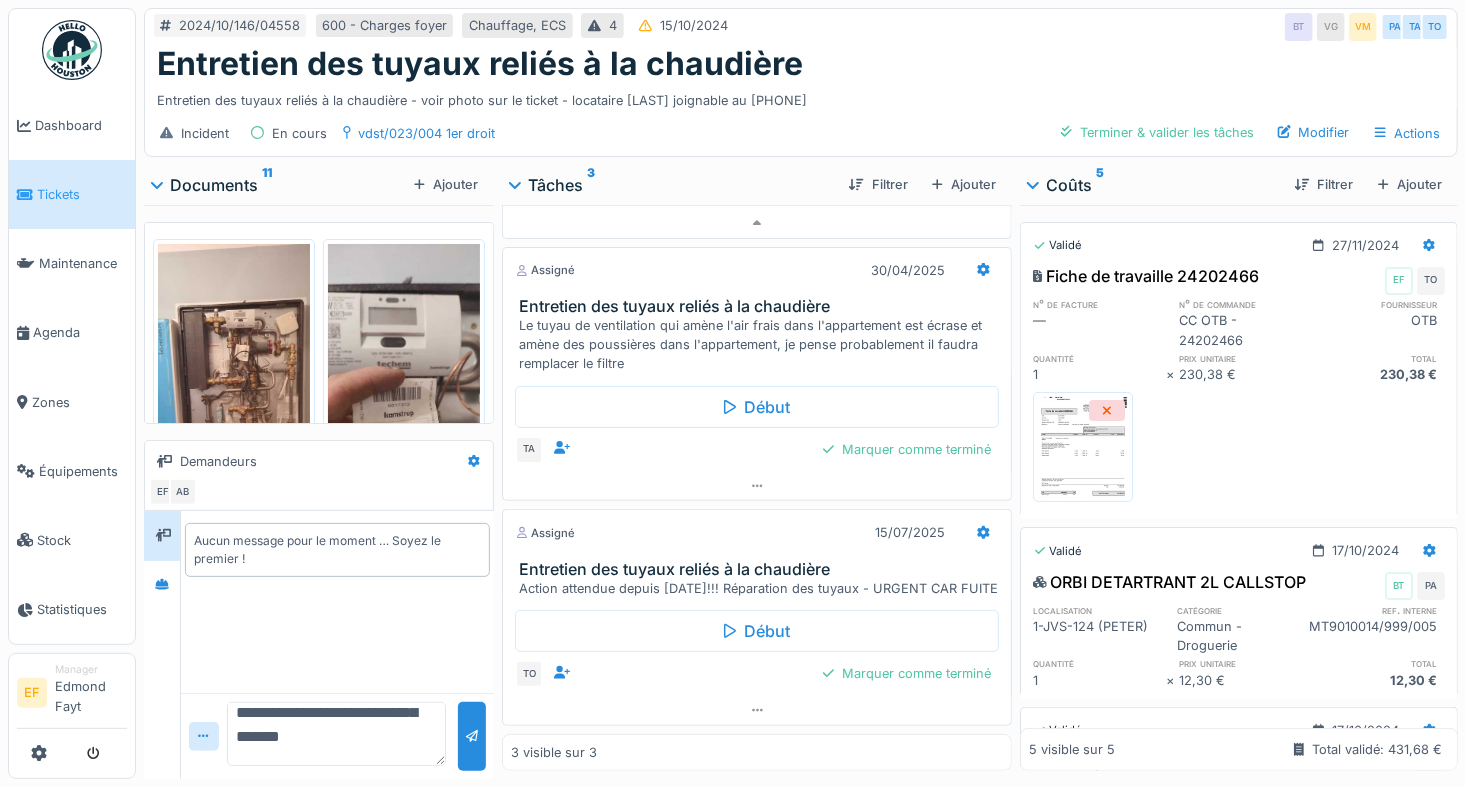 scroll, scrollTop: 207, scrollLeft: 0, axis: vertical 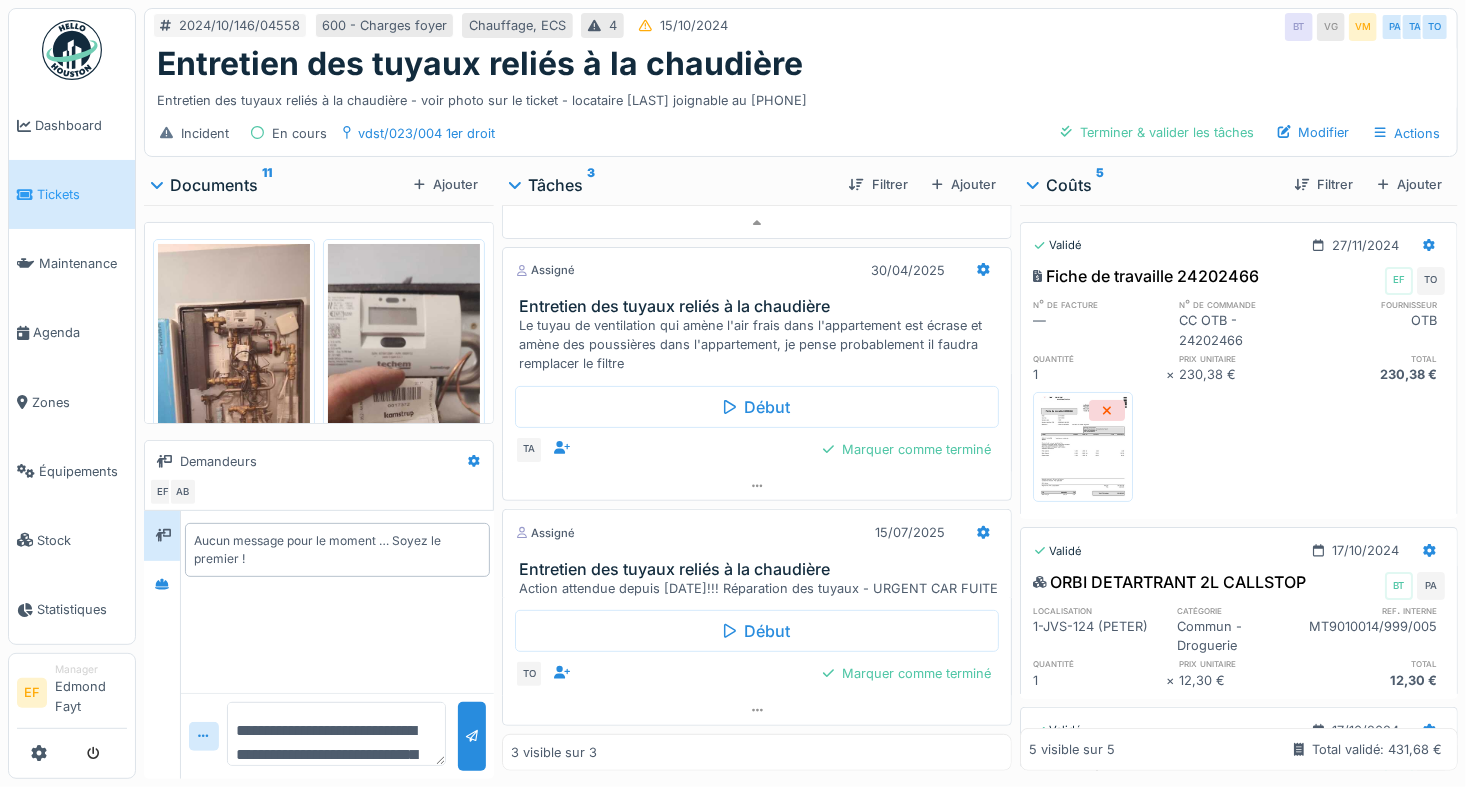 drag, startPoint x: 341, startPoint y: 740, endPoint x: 362, endPoint y: 712, distance: 35 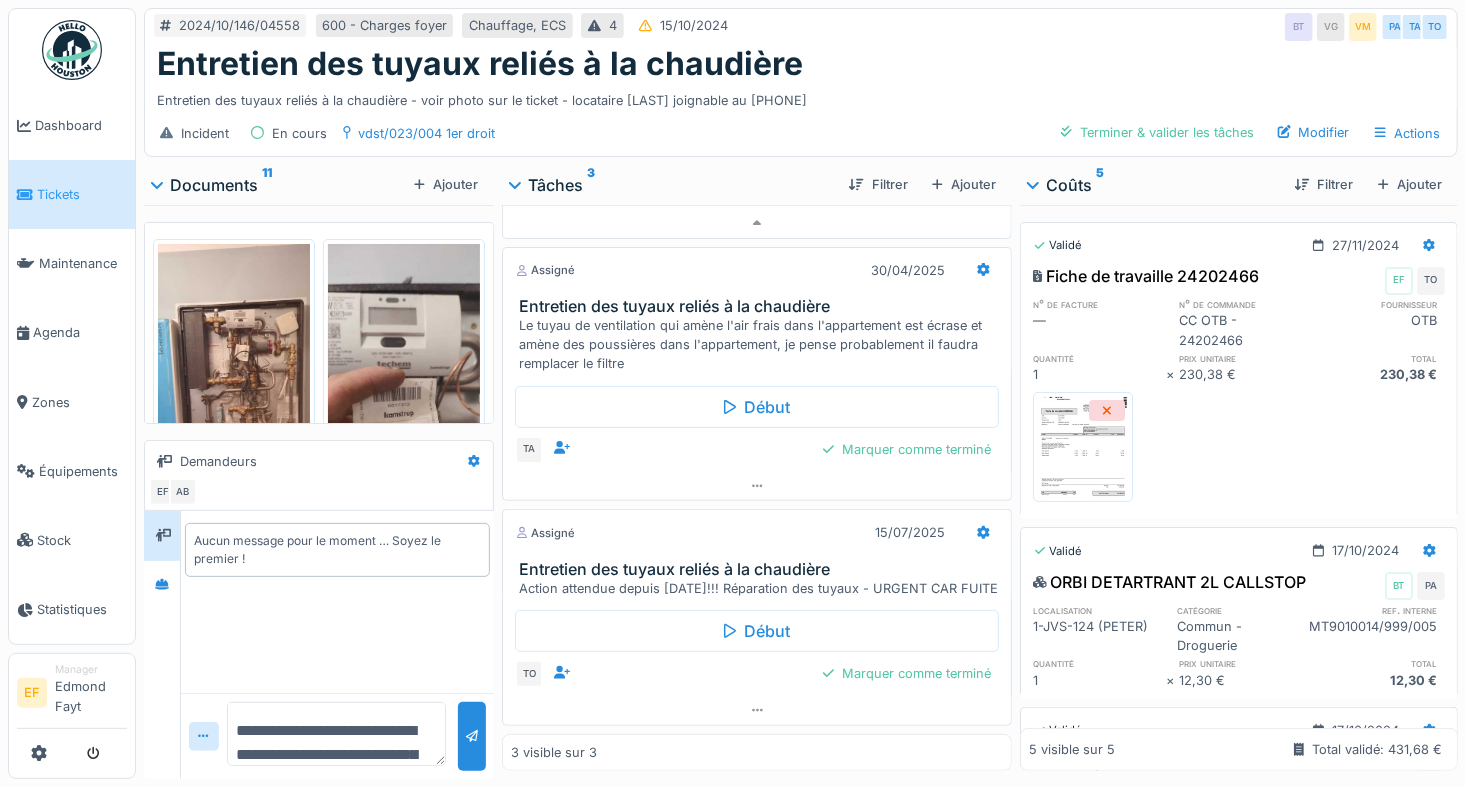 click on "**********" at bounding box center [336, 734] 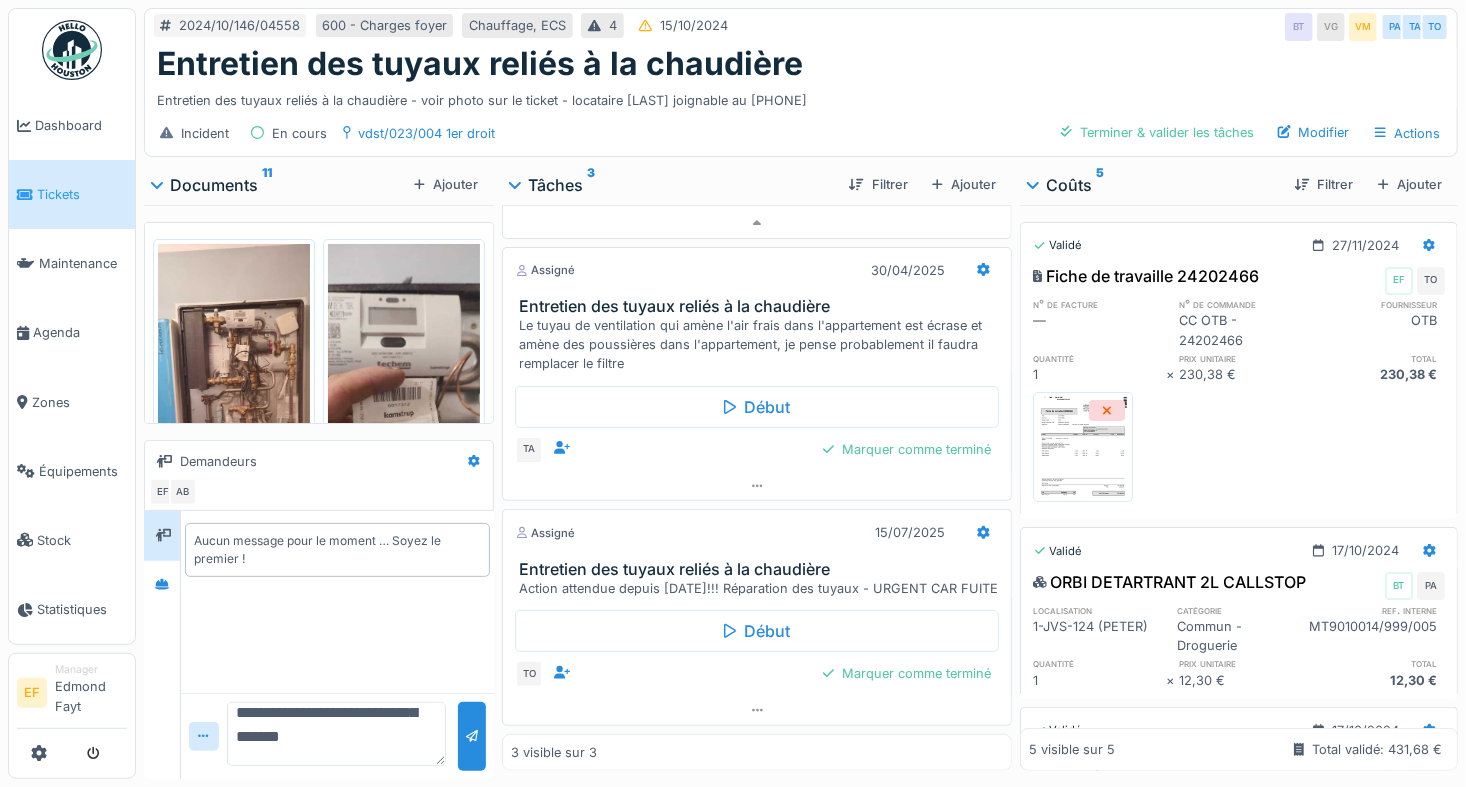 drag, startPoint x: 317, startPoint y: 736, endPoint x: 425, endPoint y: 786, distance: 119.0126 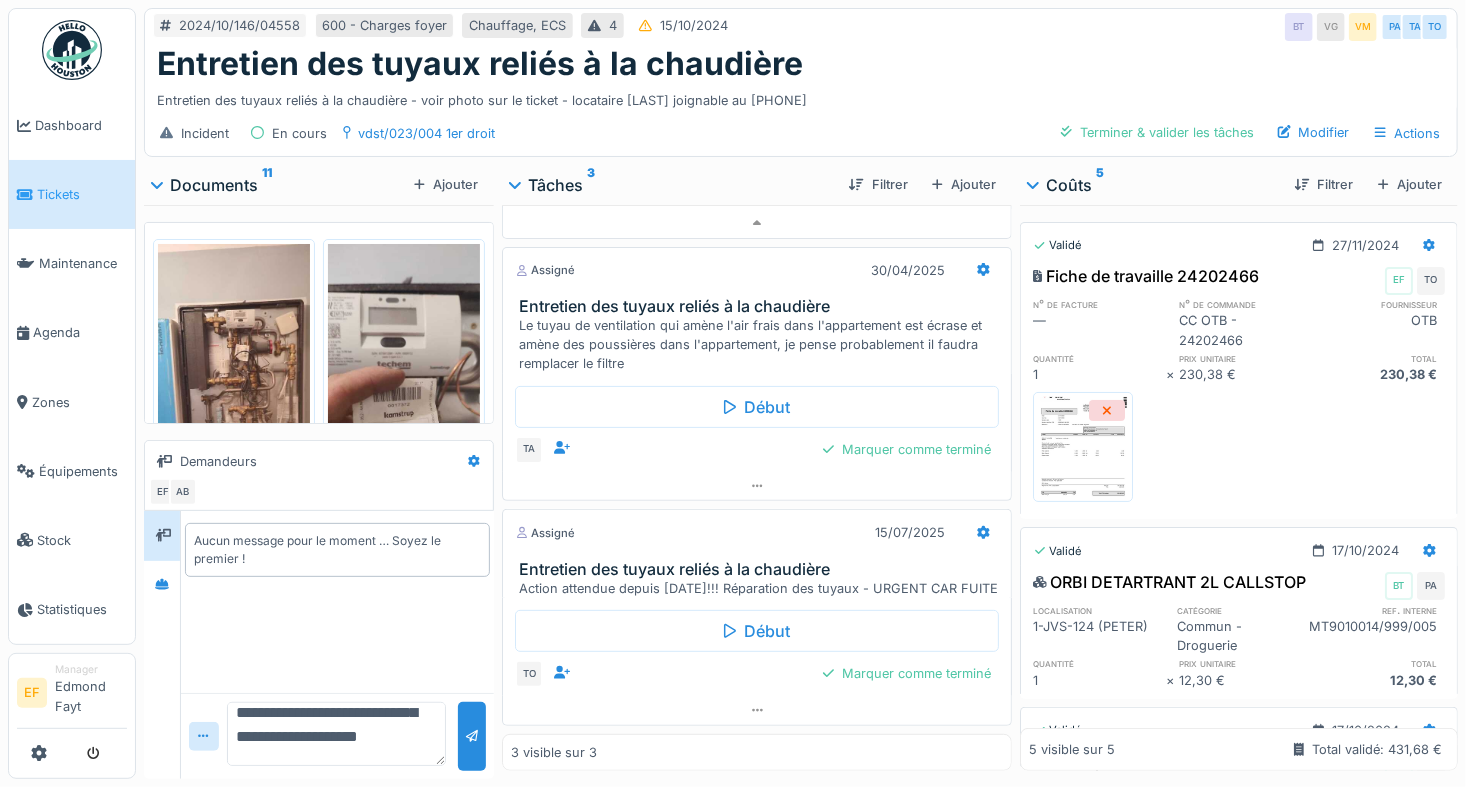 scroll, scrollTop: 119, scrollLeft: 0, axis: vertical 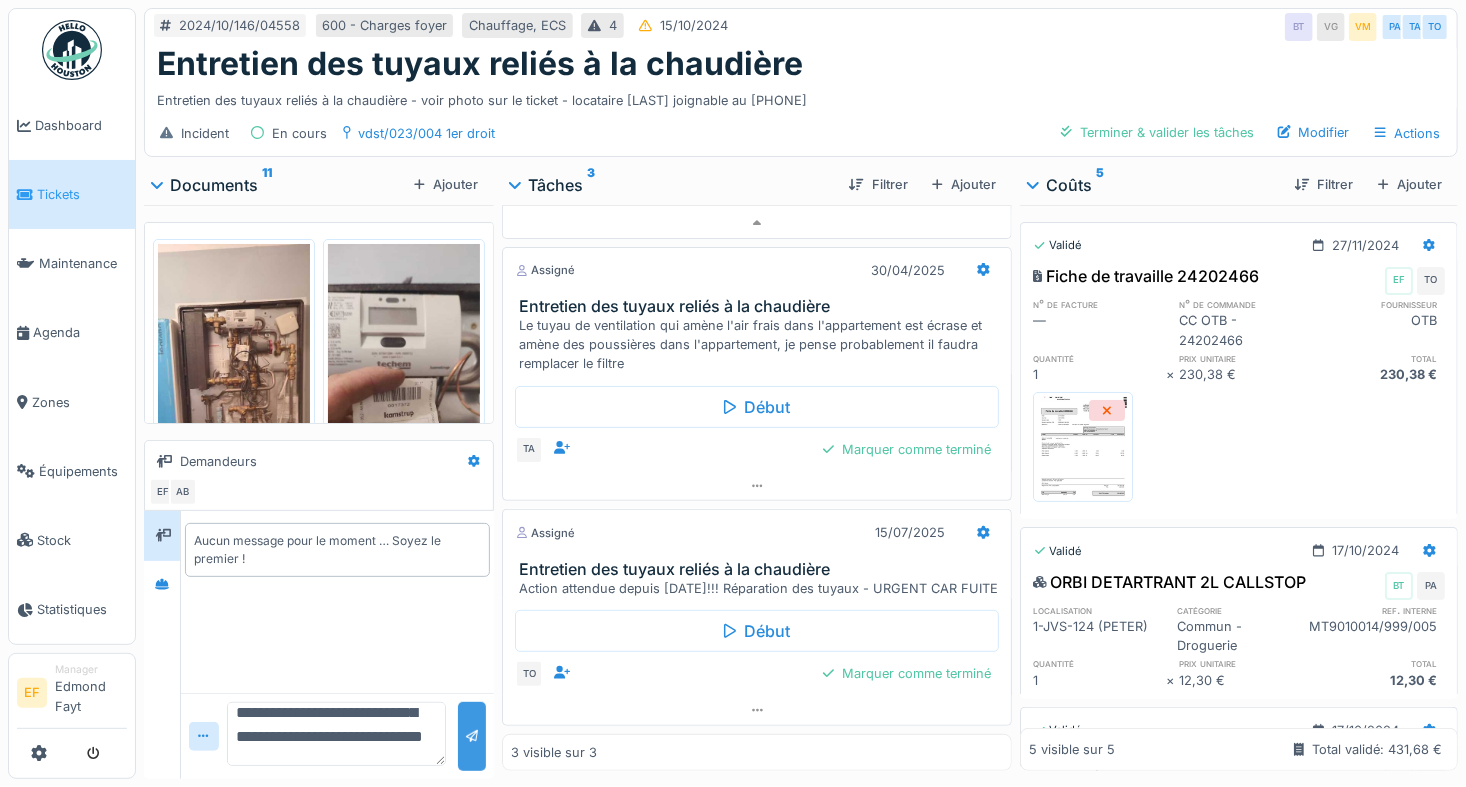type on "**********" 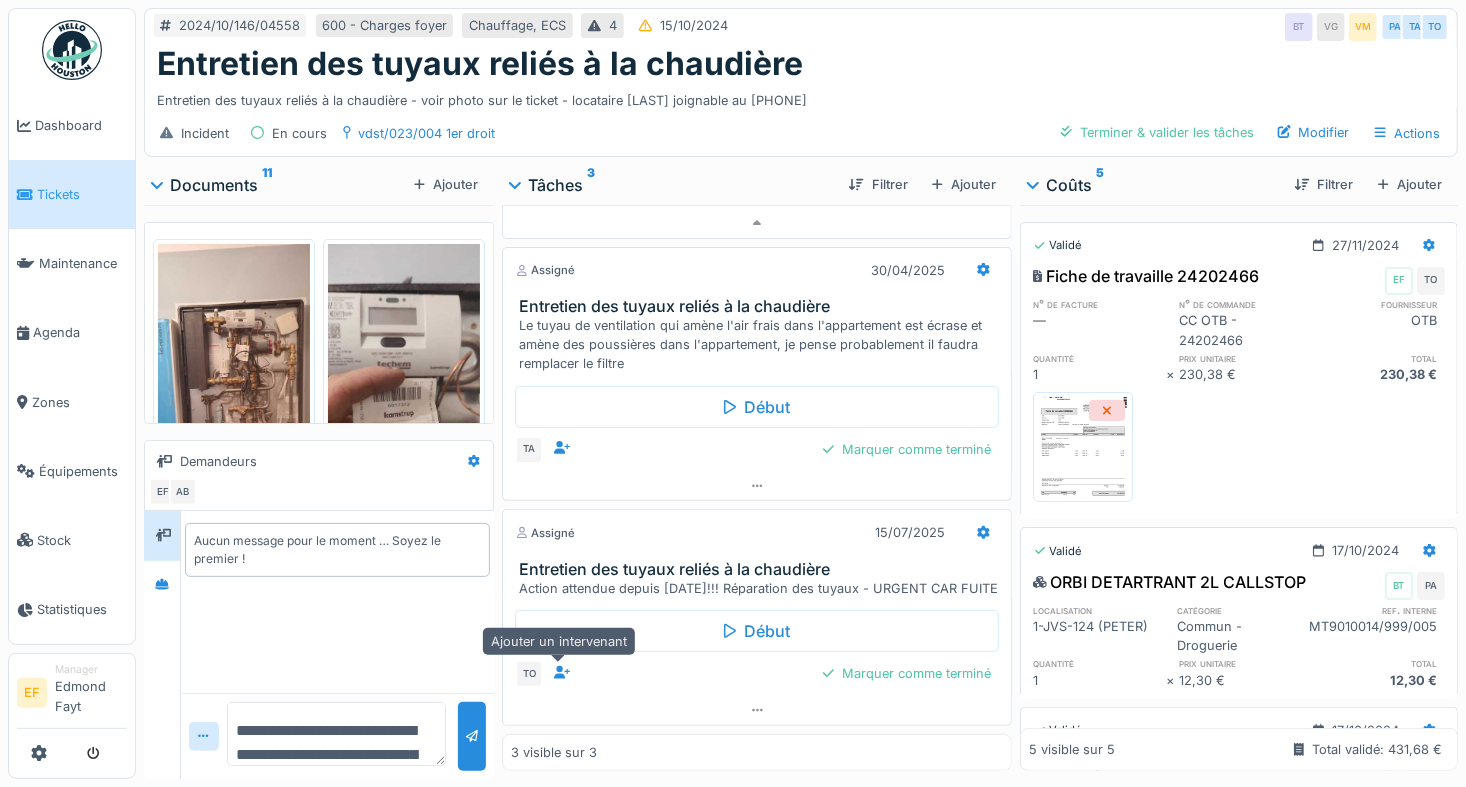 scroll, scrollTop: 36, scrollLeft: 0, axis: vertical 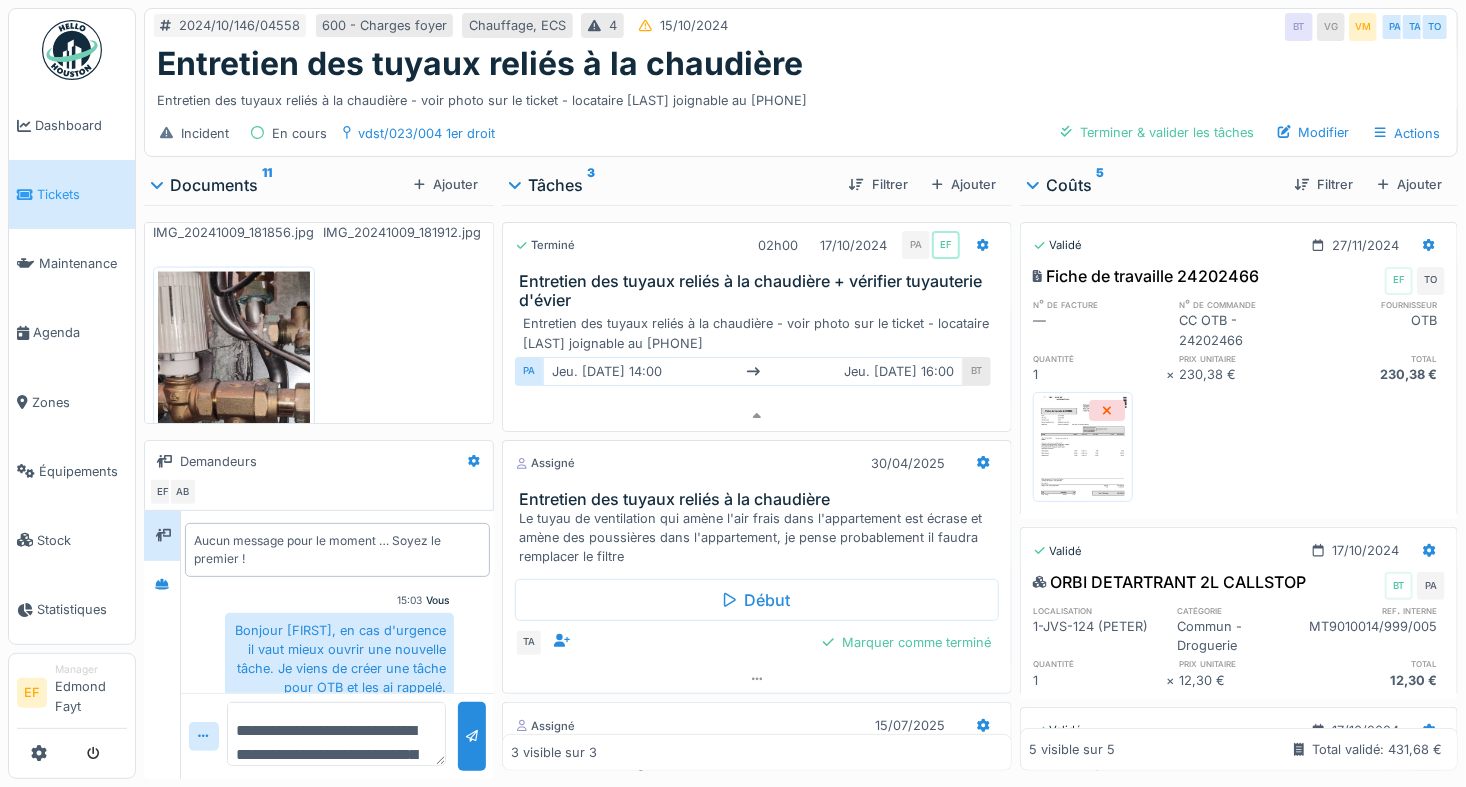 click on "WhatsApp Image [DATE] à [TIME] WhatsApp Image [DATE] à [TIME] WhatsApp Image [DATE] à [TIME] IMG_[DATE]_[TIME] IMG_[DATE]_[TIME] IMG_[DATE]_[TIME] IMG_[DATE]_[TIME] VID_[DATE]_[TIME] (1).mp4 IMG_[DATE]_[TIME] IMG_[DATE]_[TIME] IMG_[DATE]_[TIME]" at bounding box center [319, 323] 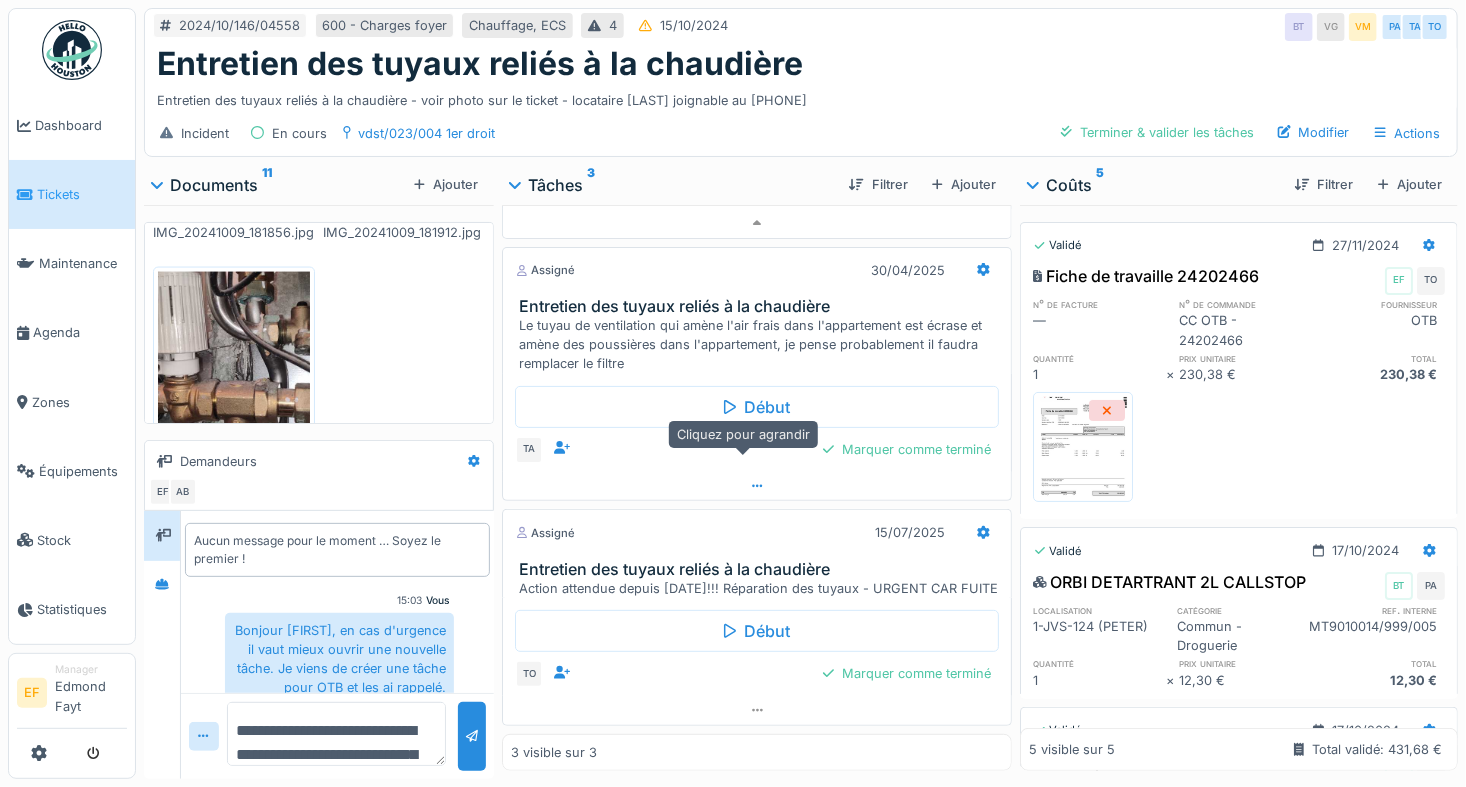 scroll, scrollTop: 207, scrollLeft: 0, axis: vertical 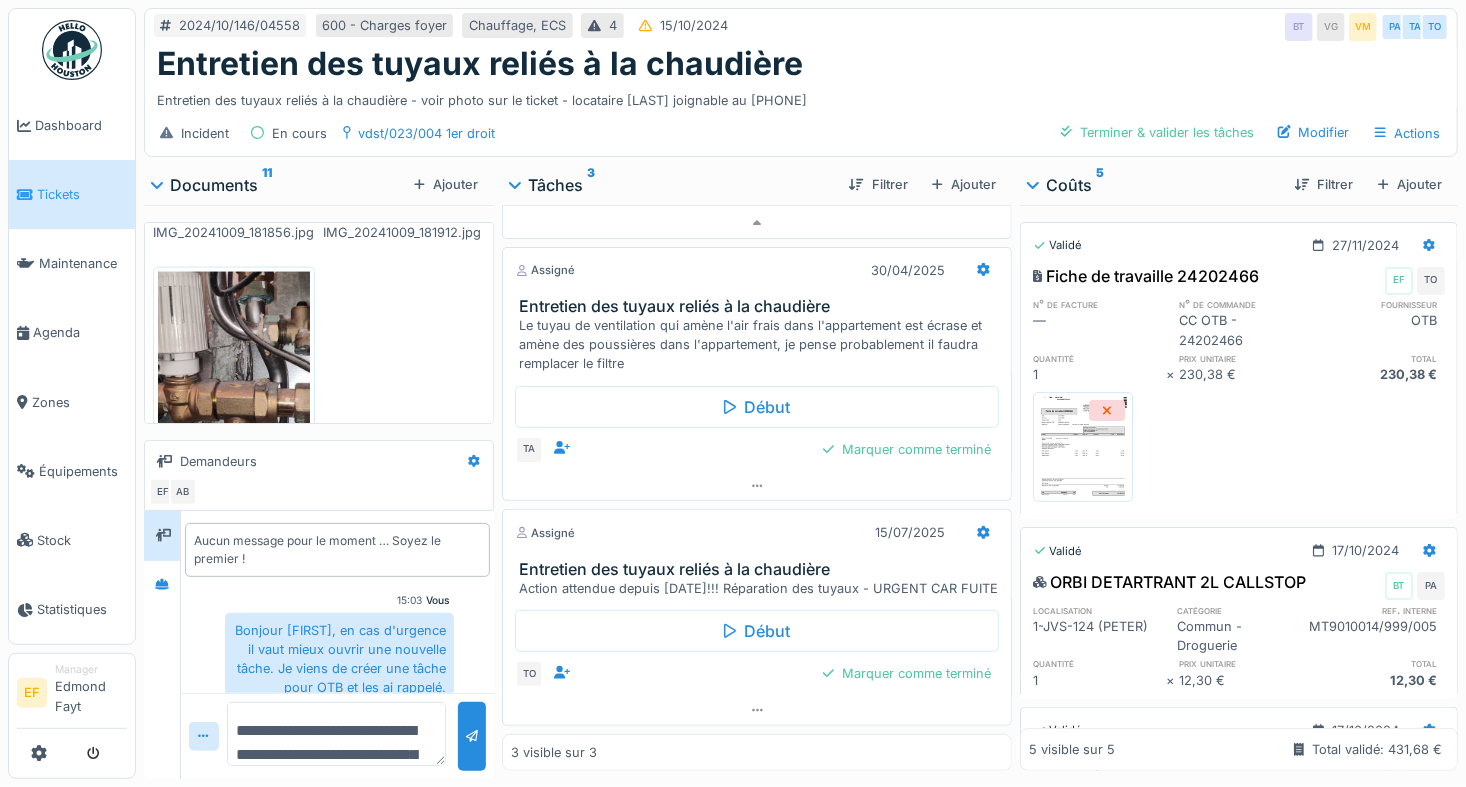 click on "Entretien des tuyaux reliés à la chaudière" at bounding box center [801, 64] 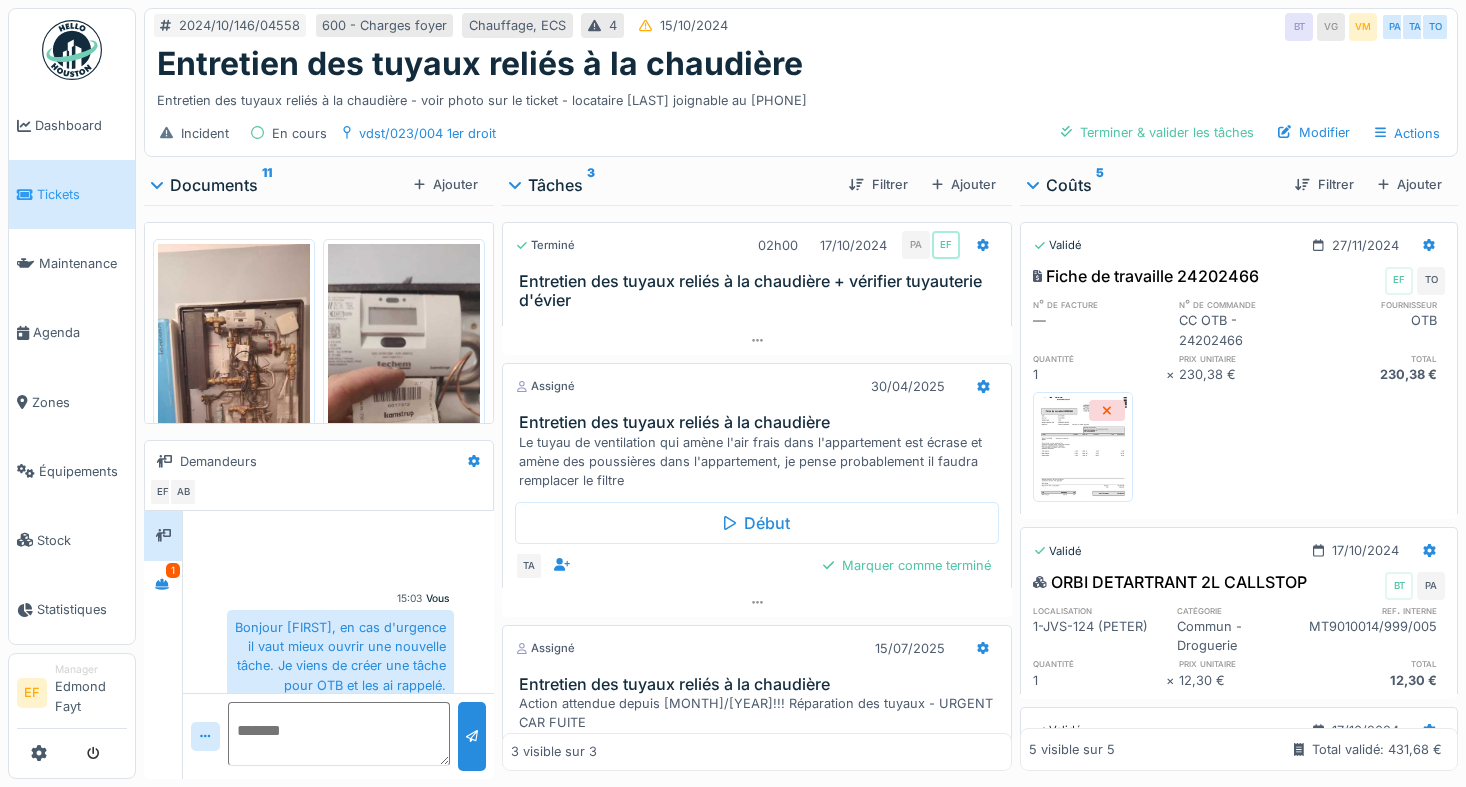scroll, scrollTop: 0, scrollLeft: 0, axis: both 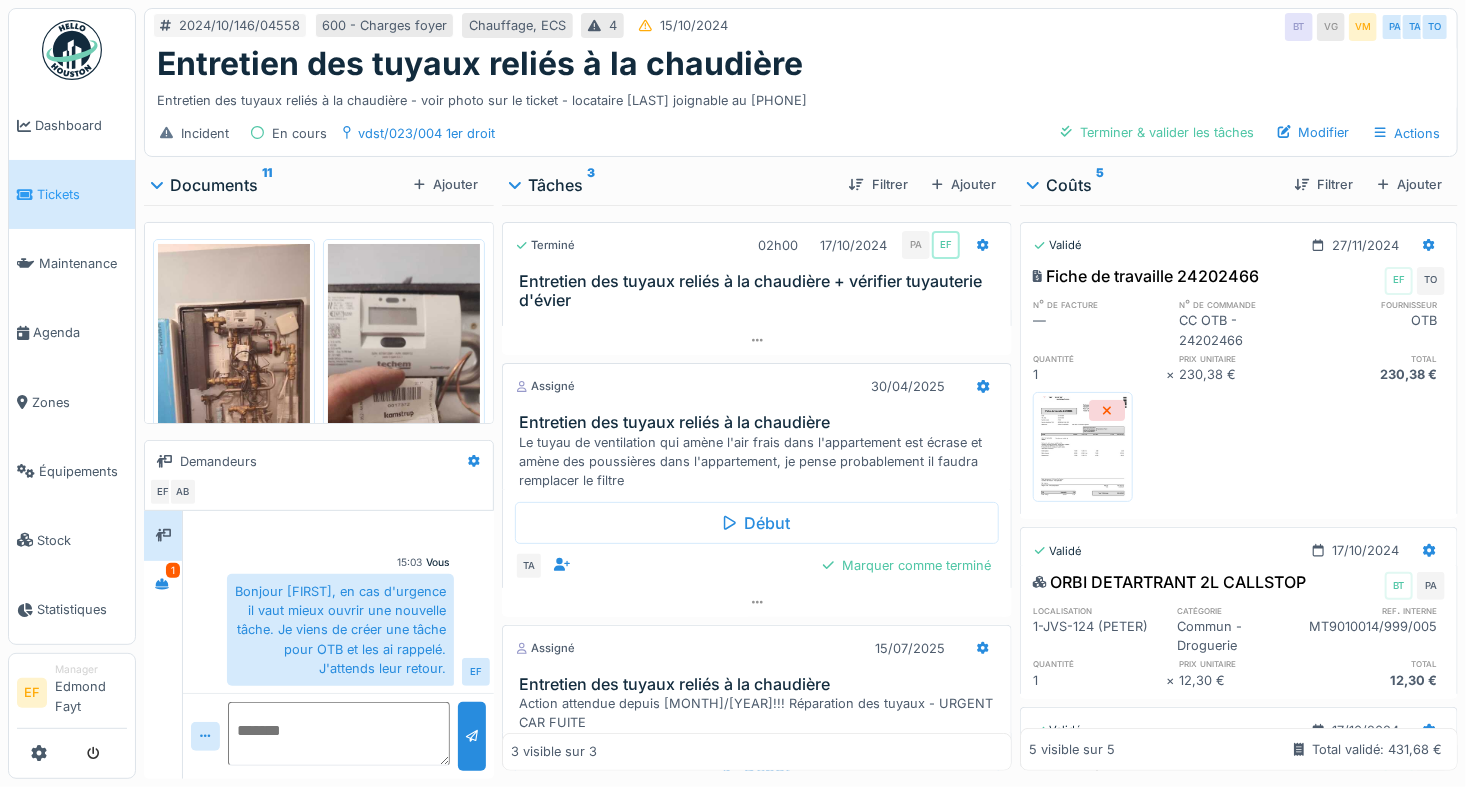 click on "Entretien des tuyaux reliés à la chaudière  - voir photo sur le ticket - locataire [LAST] joignable au [PHONE]" at bounding box center [801, 96] 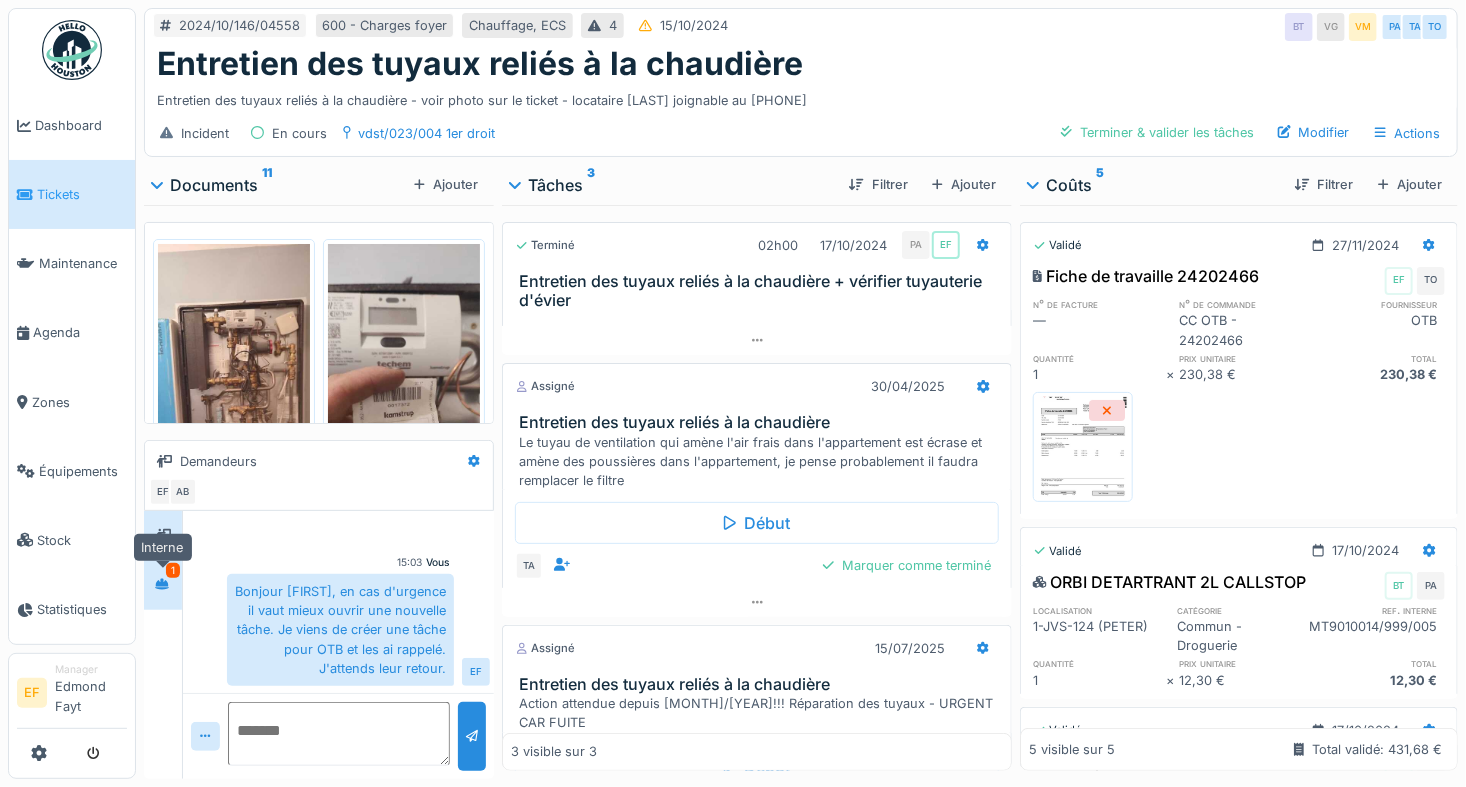 click 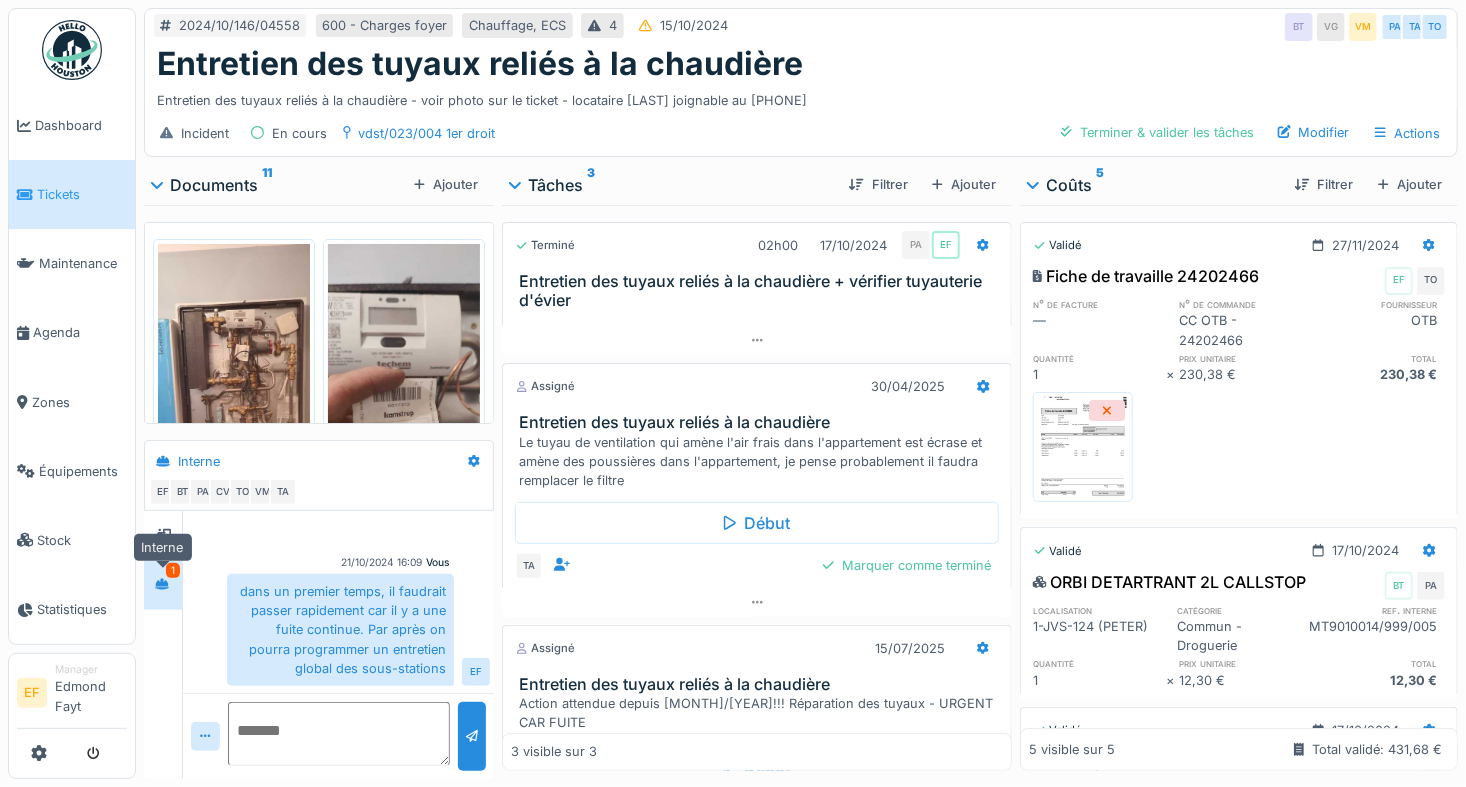 scroll, scrollTop: 1112, scrollLeft: 0, axis: vertical 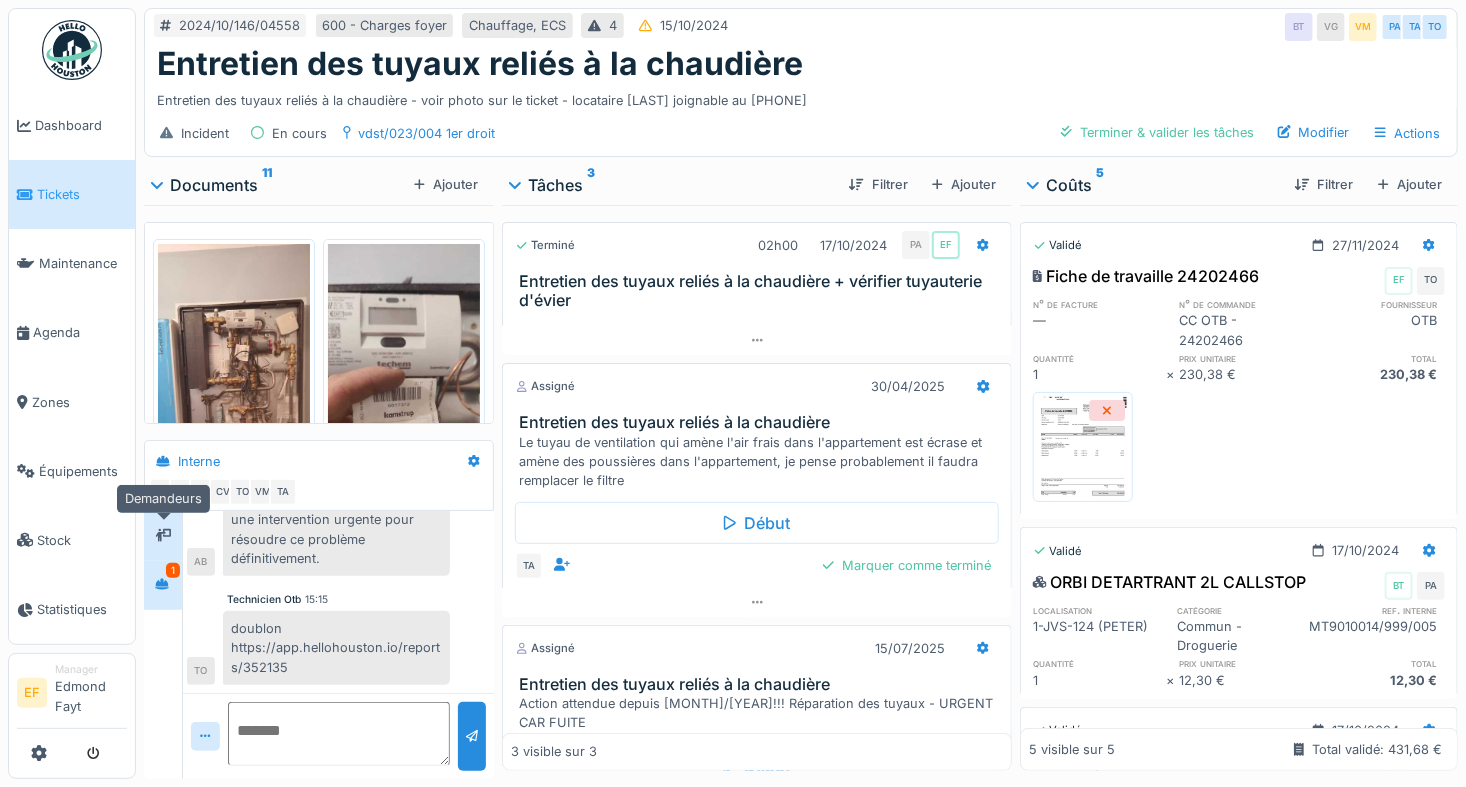 click 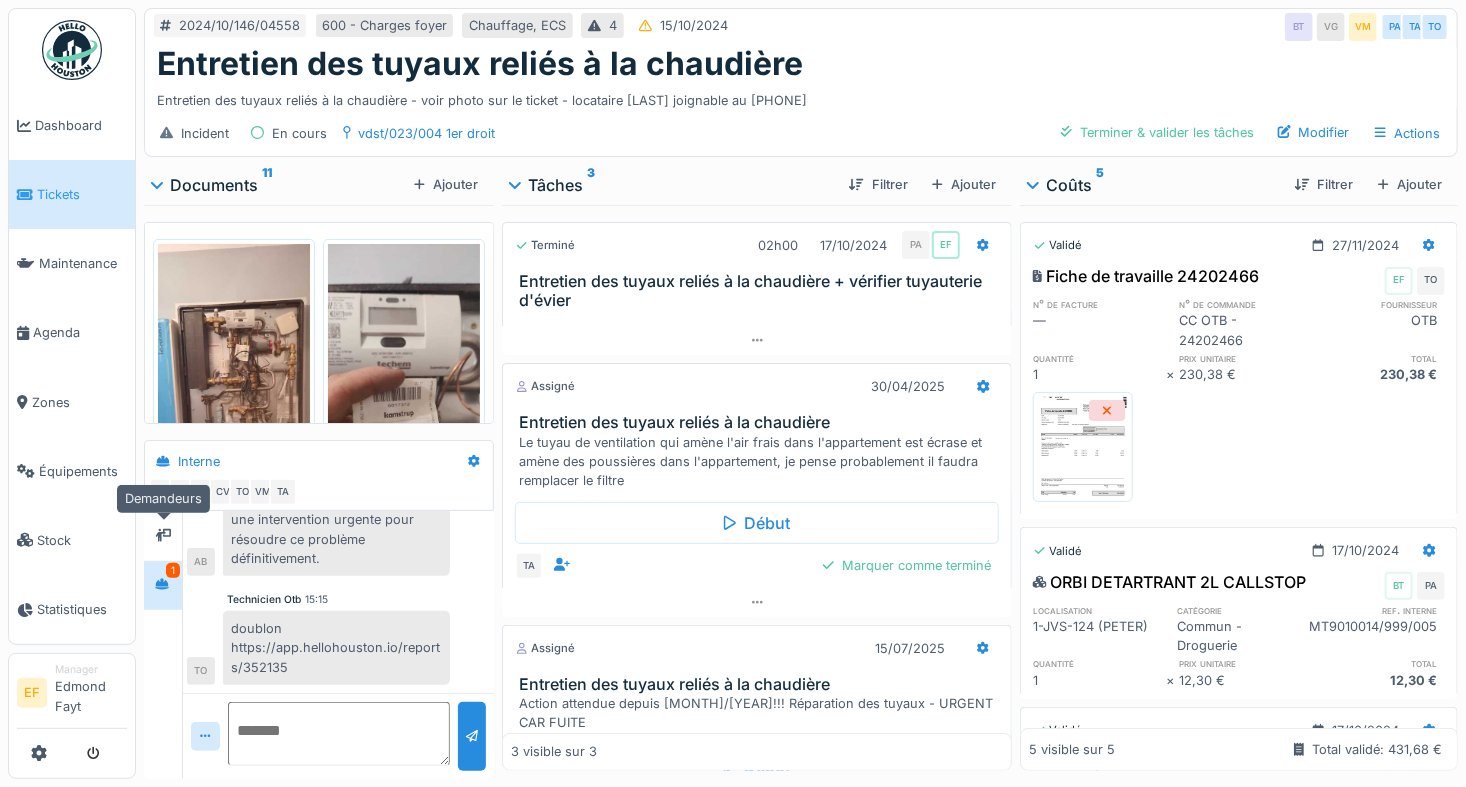 scroll, scrollTop: 36, scrollLeft: 0, axis: vertical 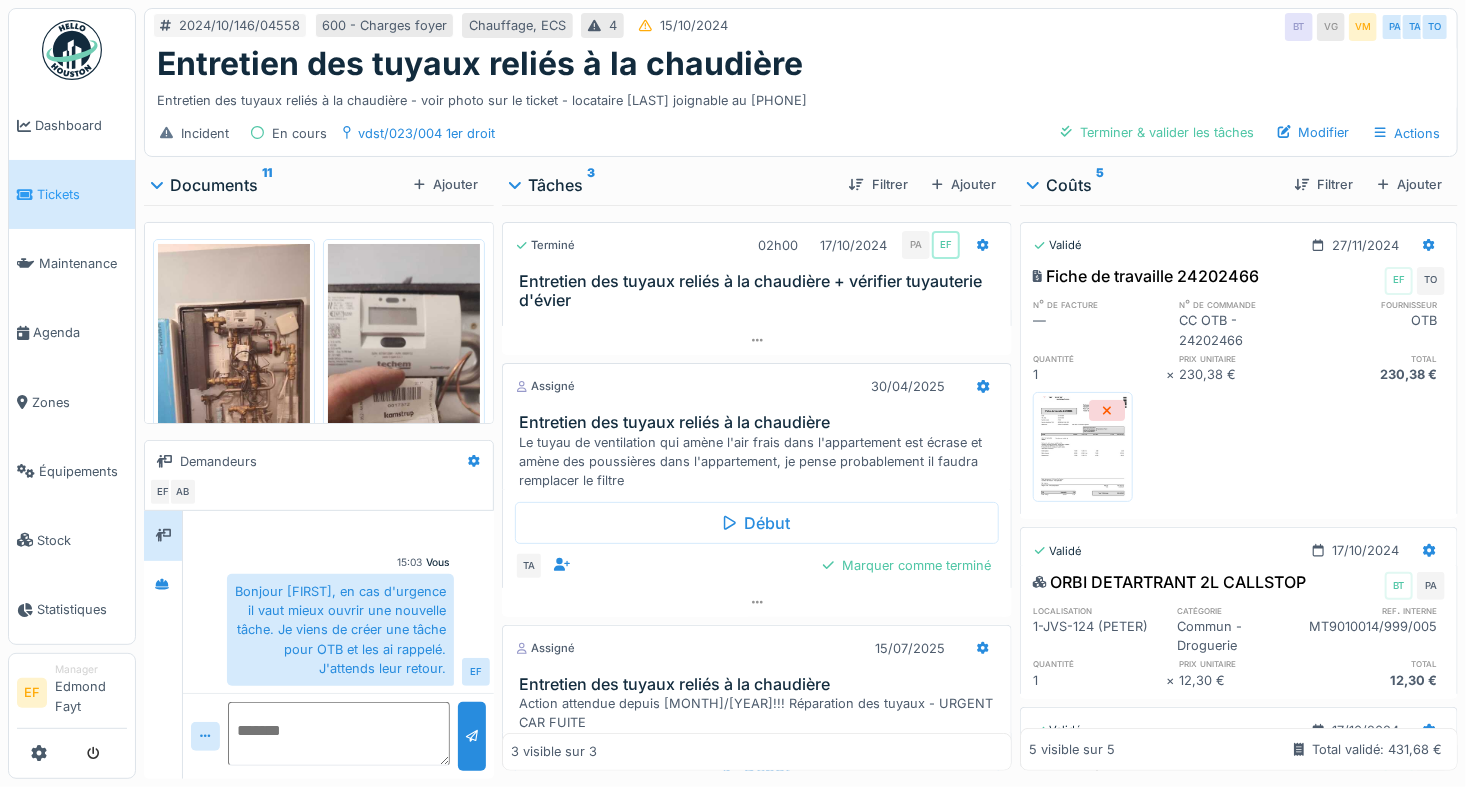 click on "Entretien des tuyaux reliés à la chaudière  - voir photo sur le ticket - locataire [LAST] joignable au [PHONE]" at bounding box center [801, 96] 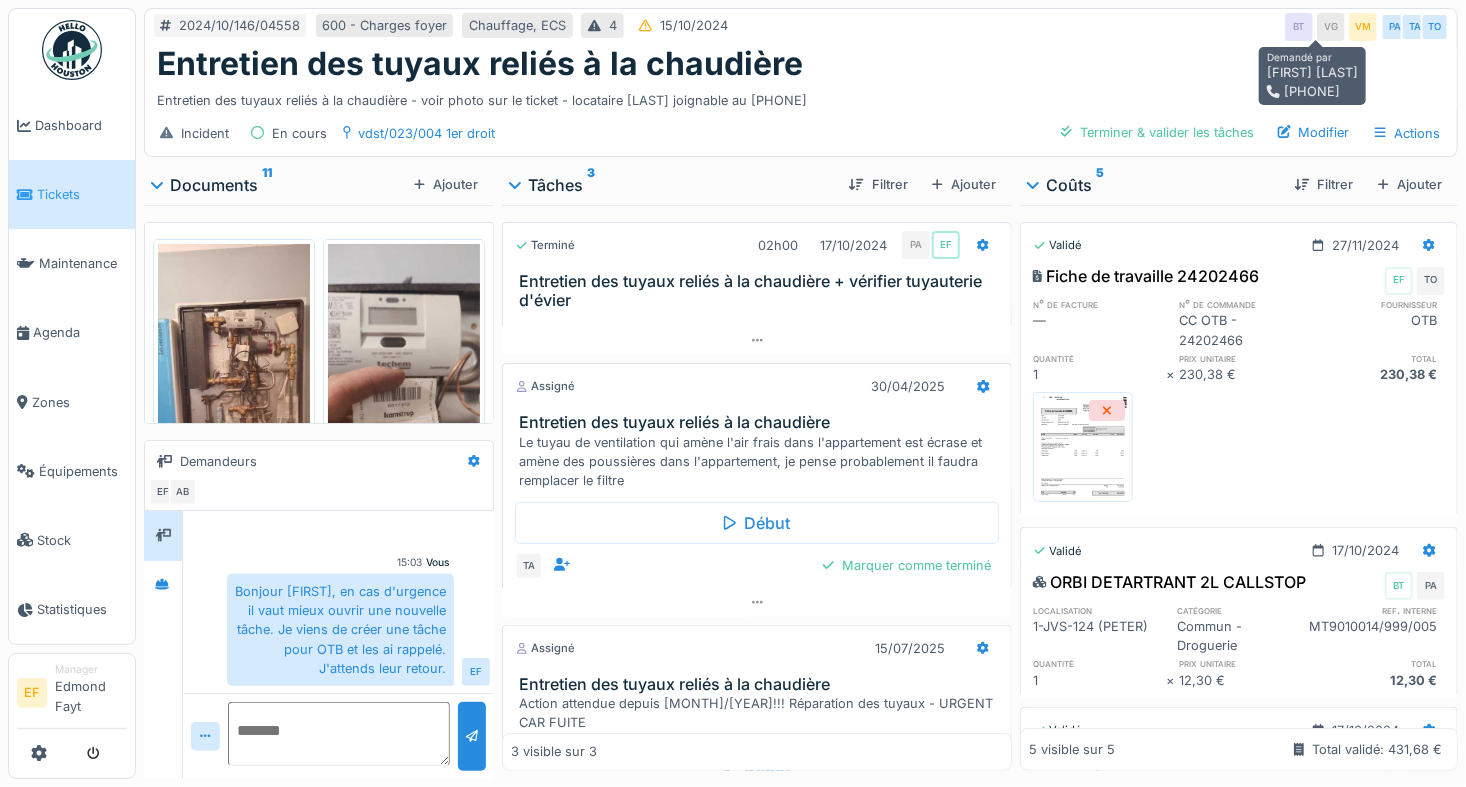 click on "VG" at bounding box center (1331, 27) 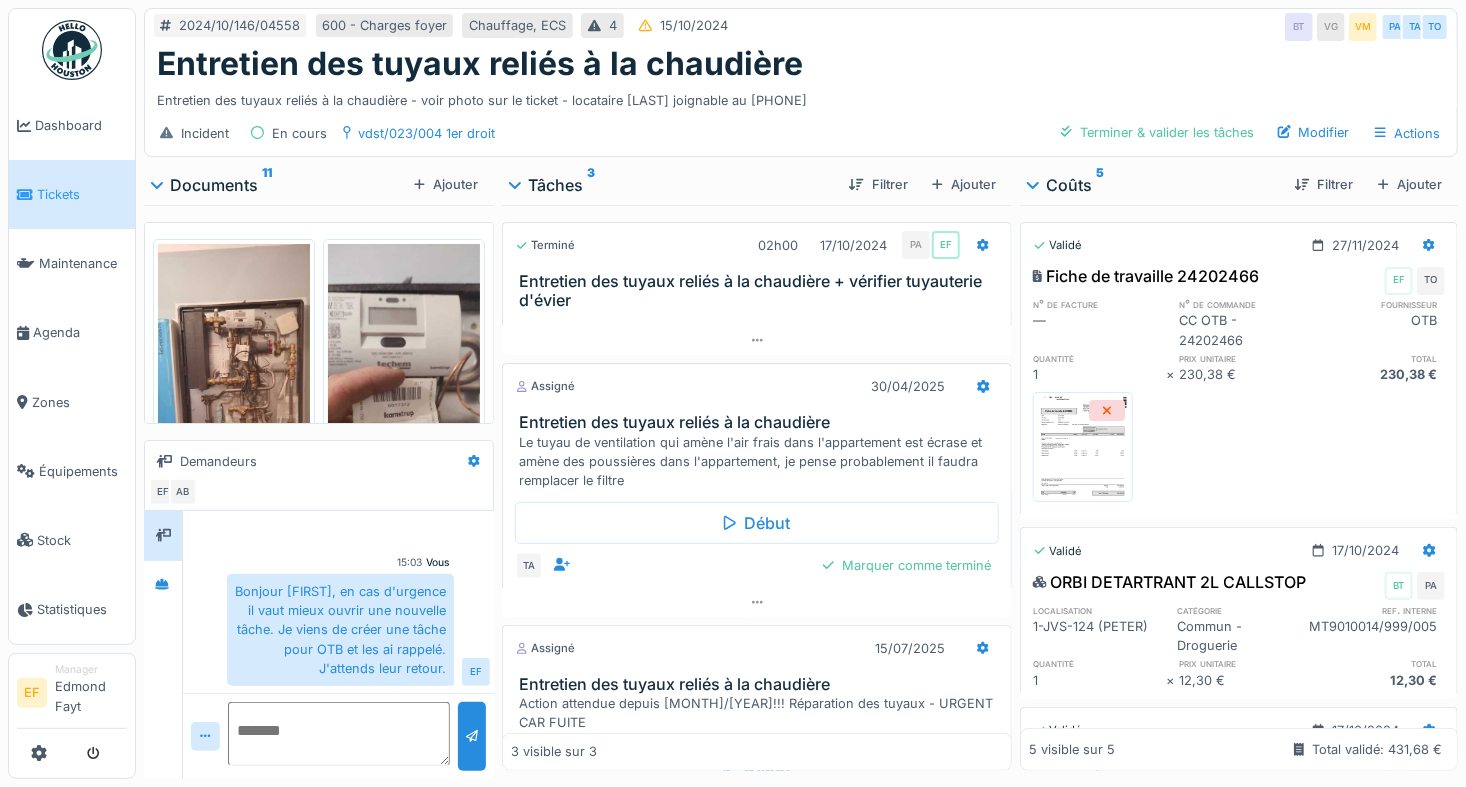 click at bounding box center [338, 734] 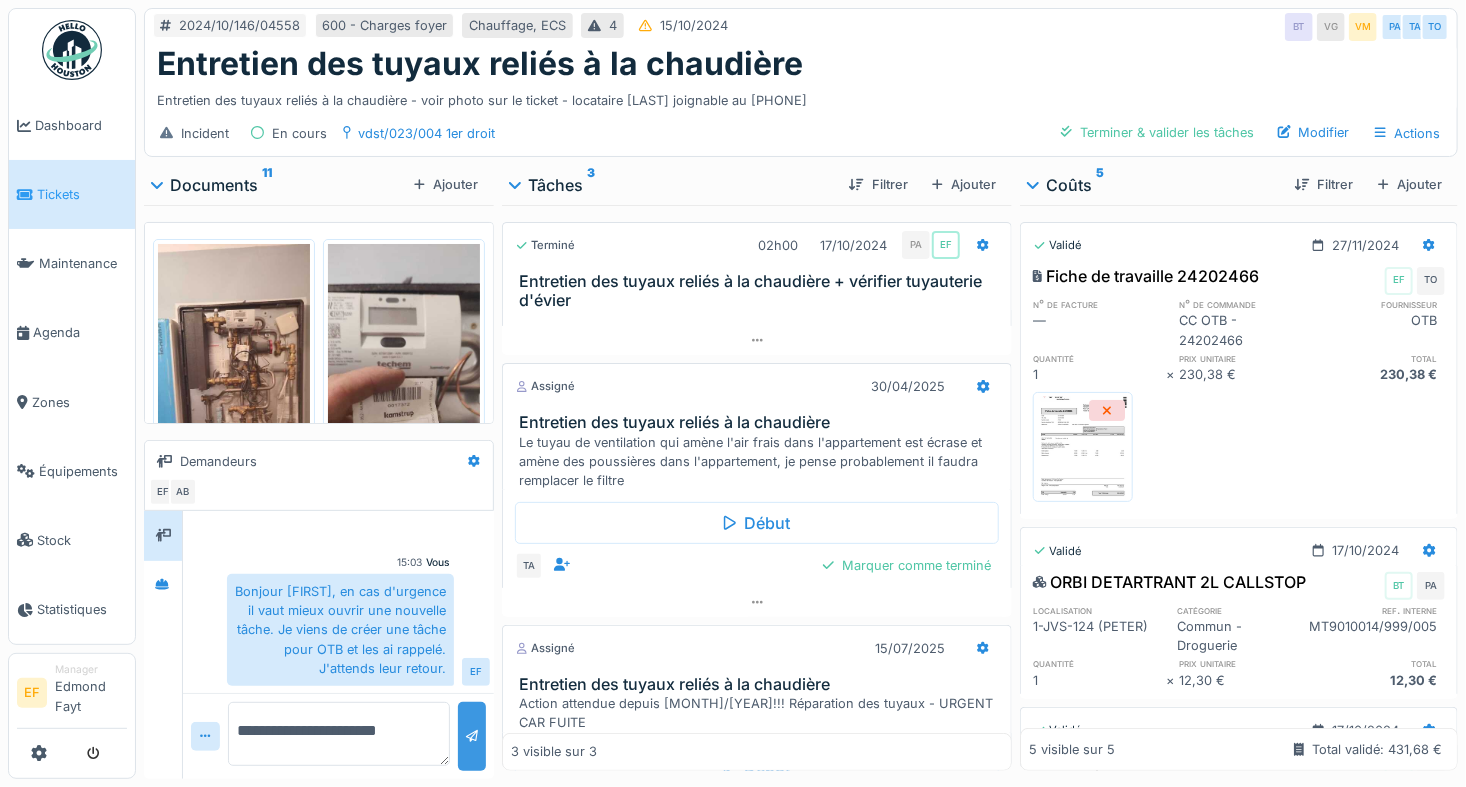 type on "**********" 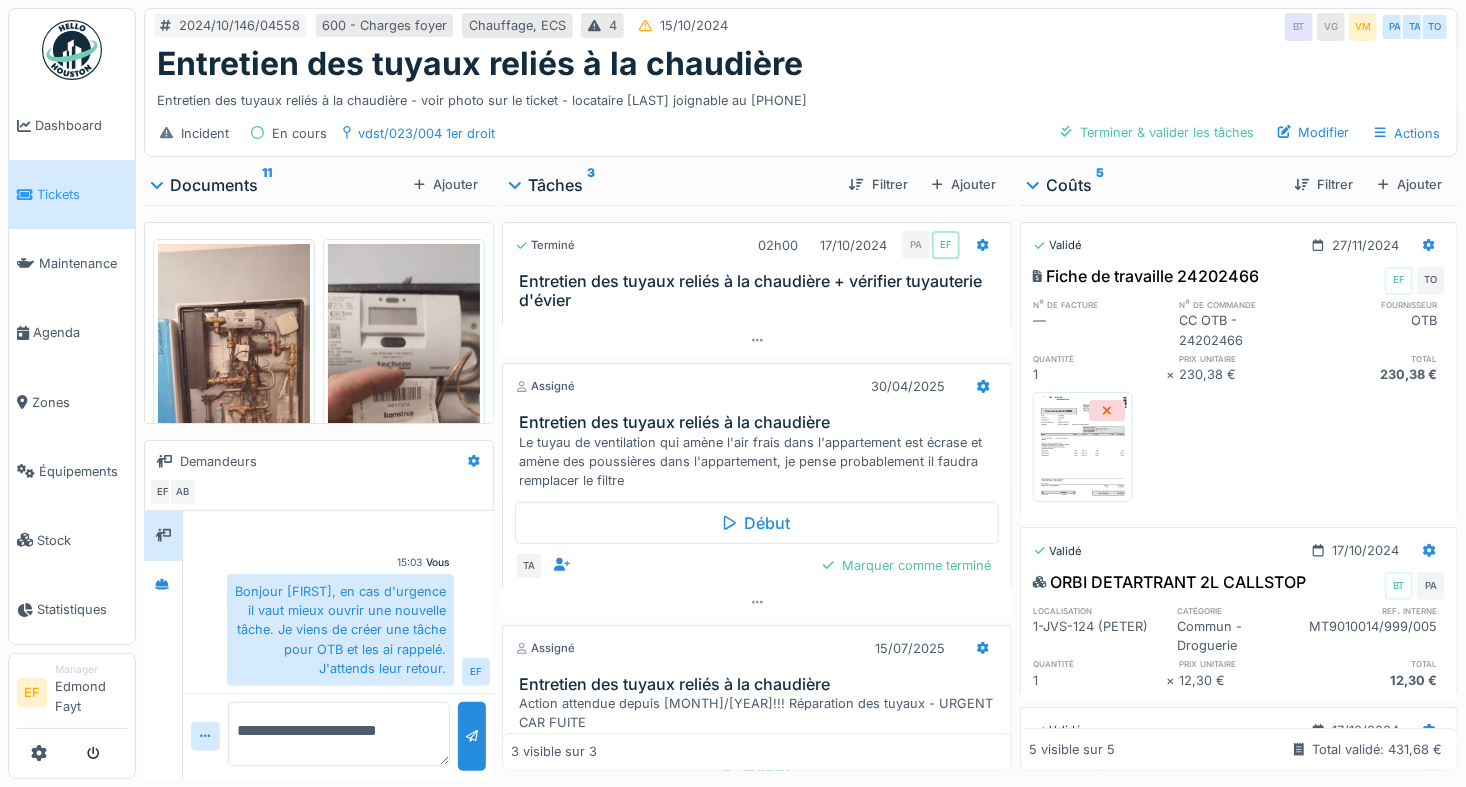 drag, startPoint x: 465, startPoint y: 727, endPoint x: 485, endPoint y: 728, distance: 20.024984 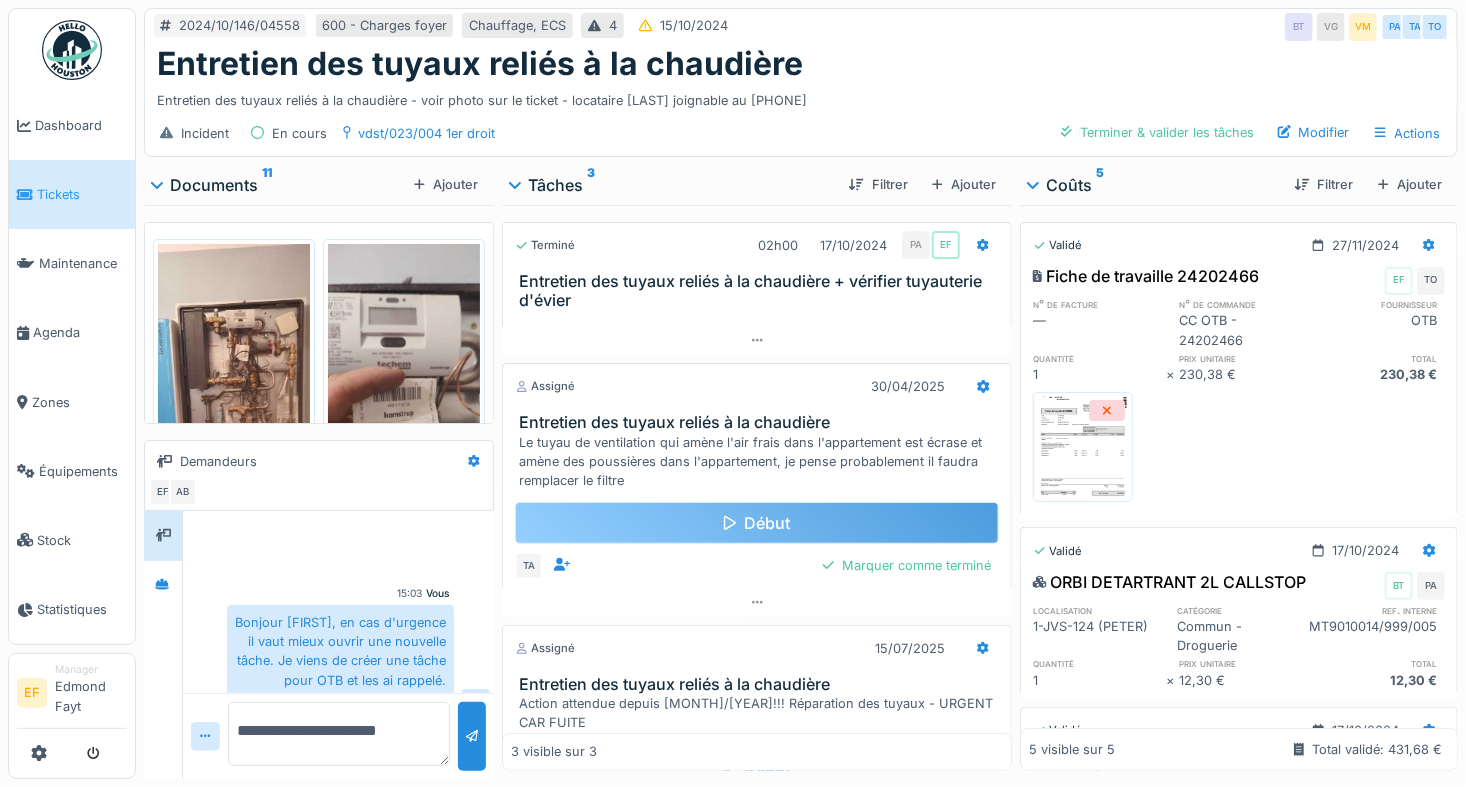 scroll, scrollTop: 0, scrollLeft: 0, axis: both 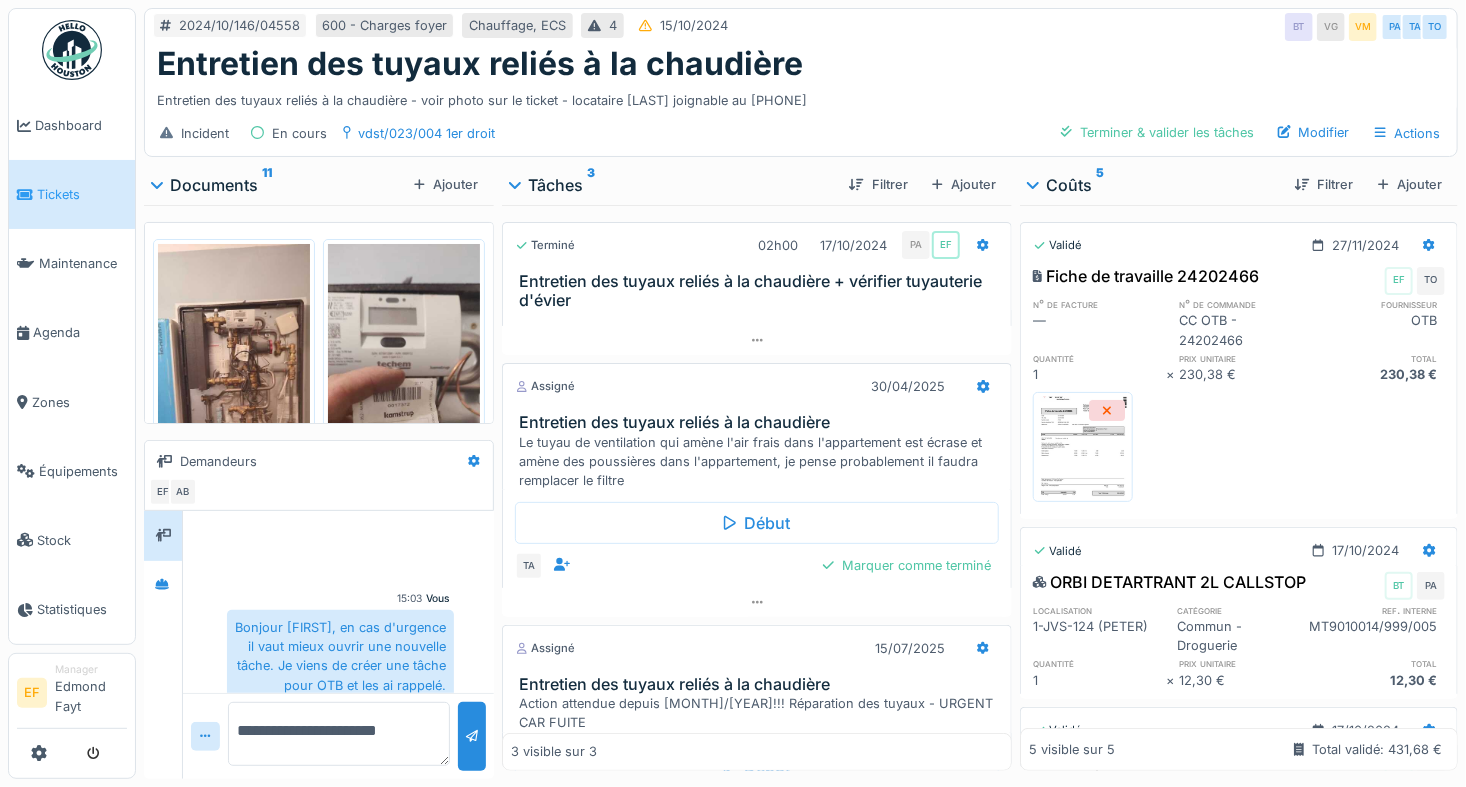click on "Entretien des tuyaux reliés à la chaudière" at bounding box center [801, 64] 